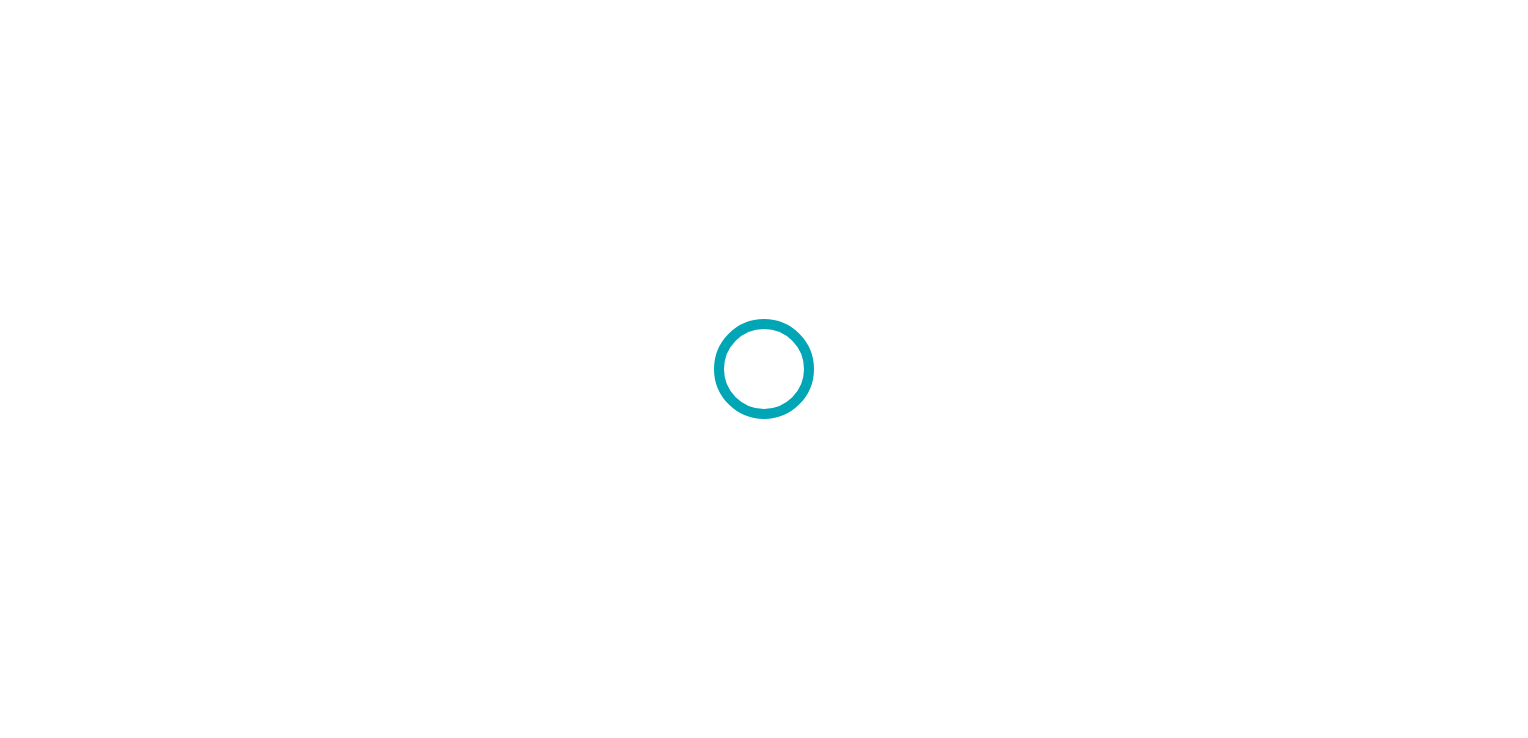 scroll, scrollTop: 0, scrollLeft: 0, axis: both 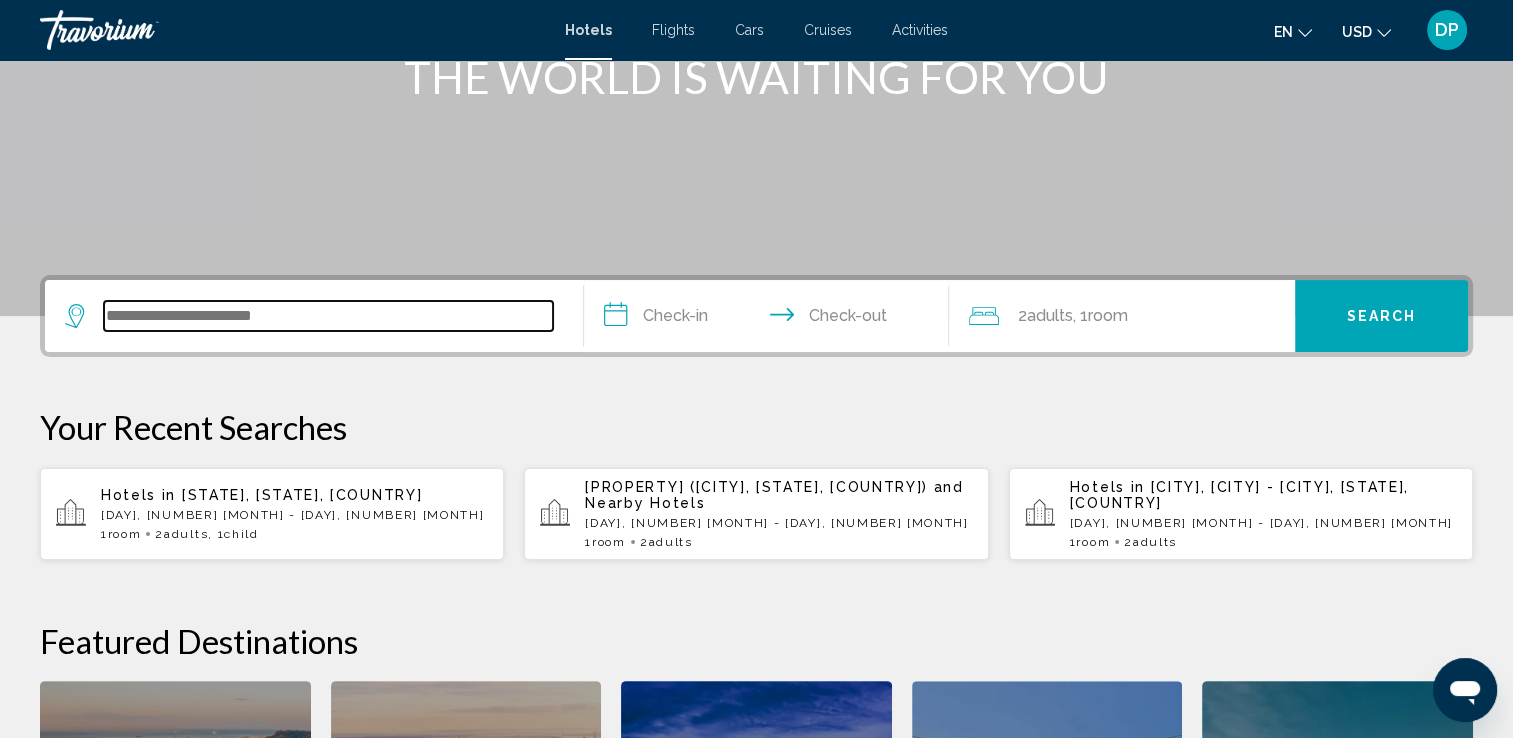 click at bounding box center (328, 316) 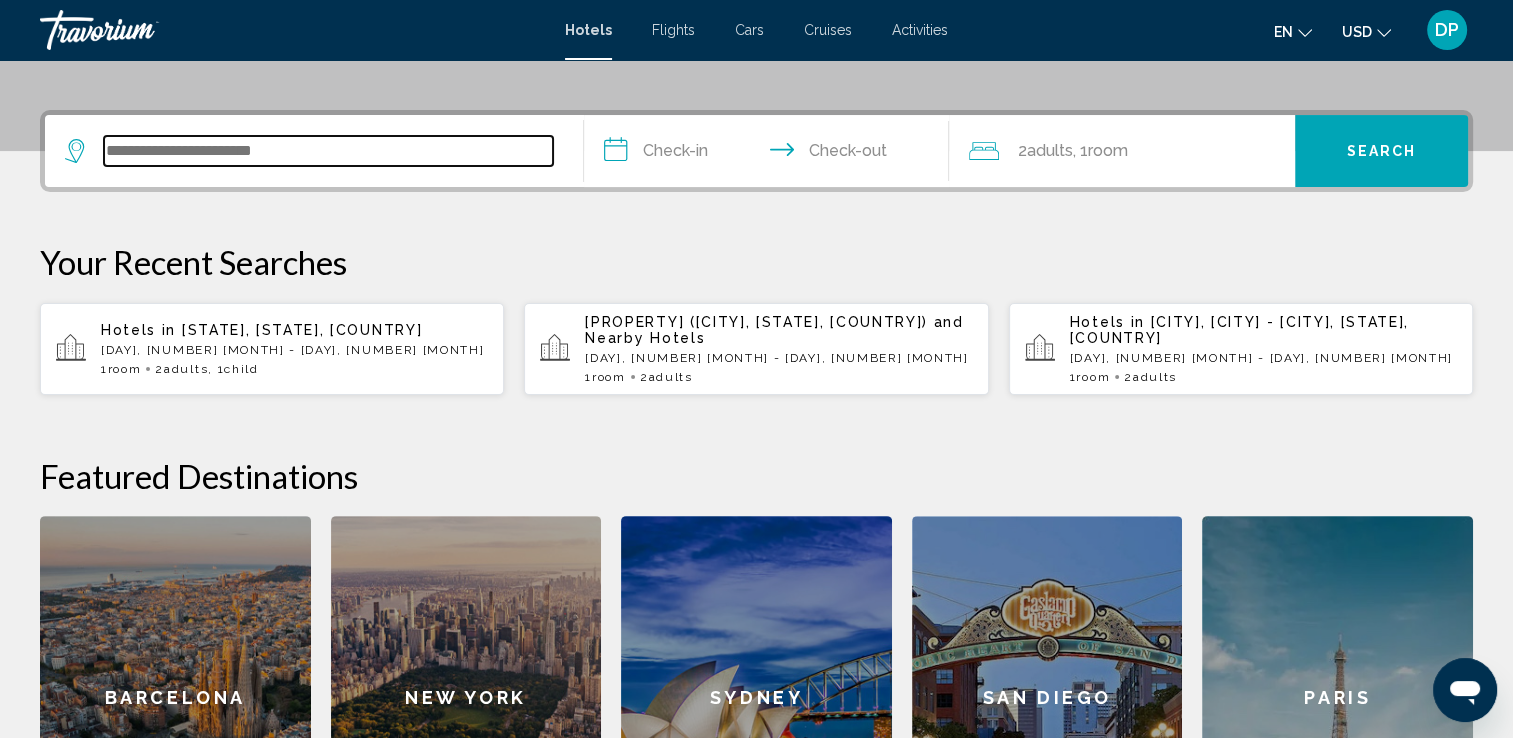 scroll, scrollTop: 493, scrollLeft: 0, axis: vertical 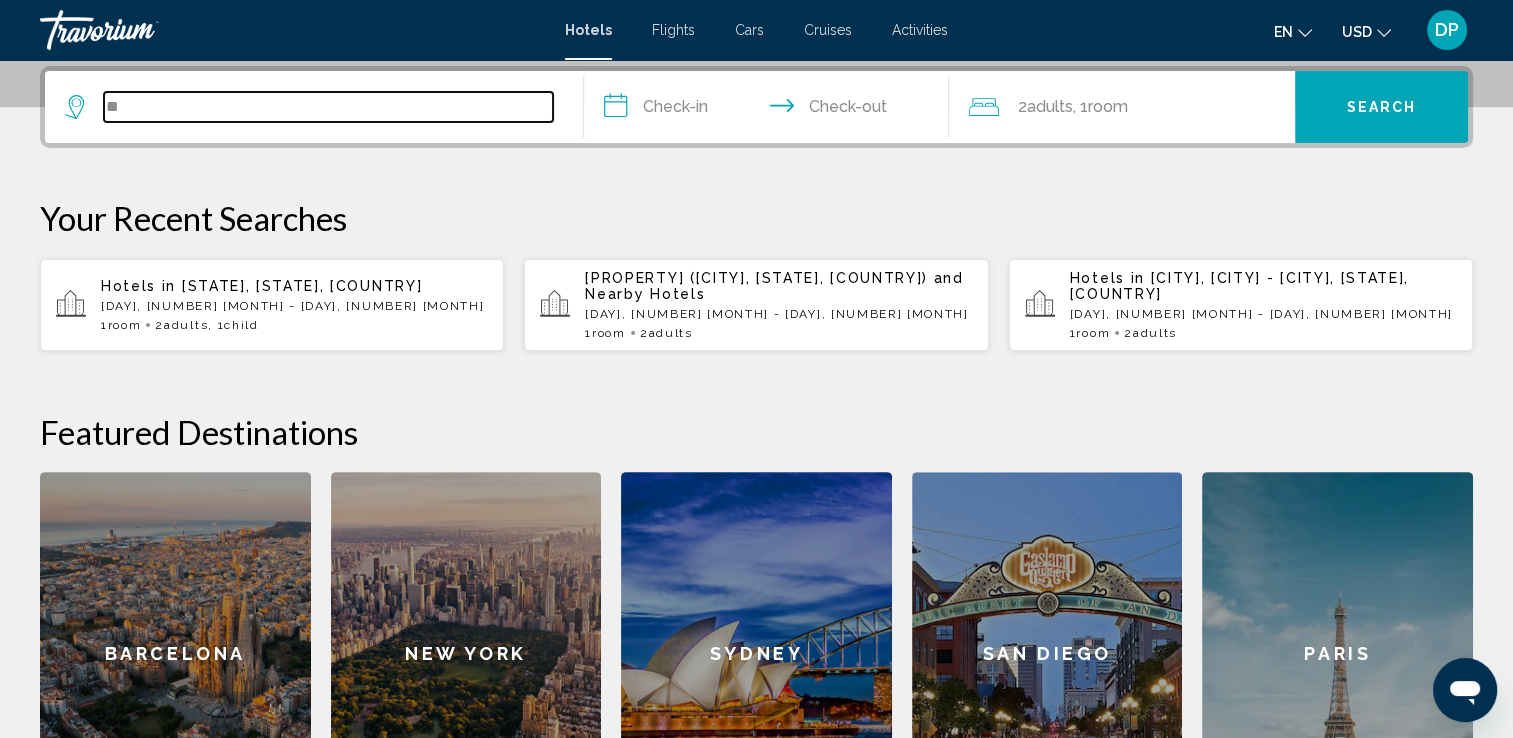 type on "*" 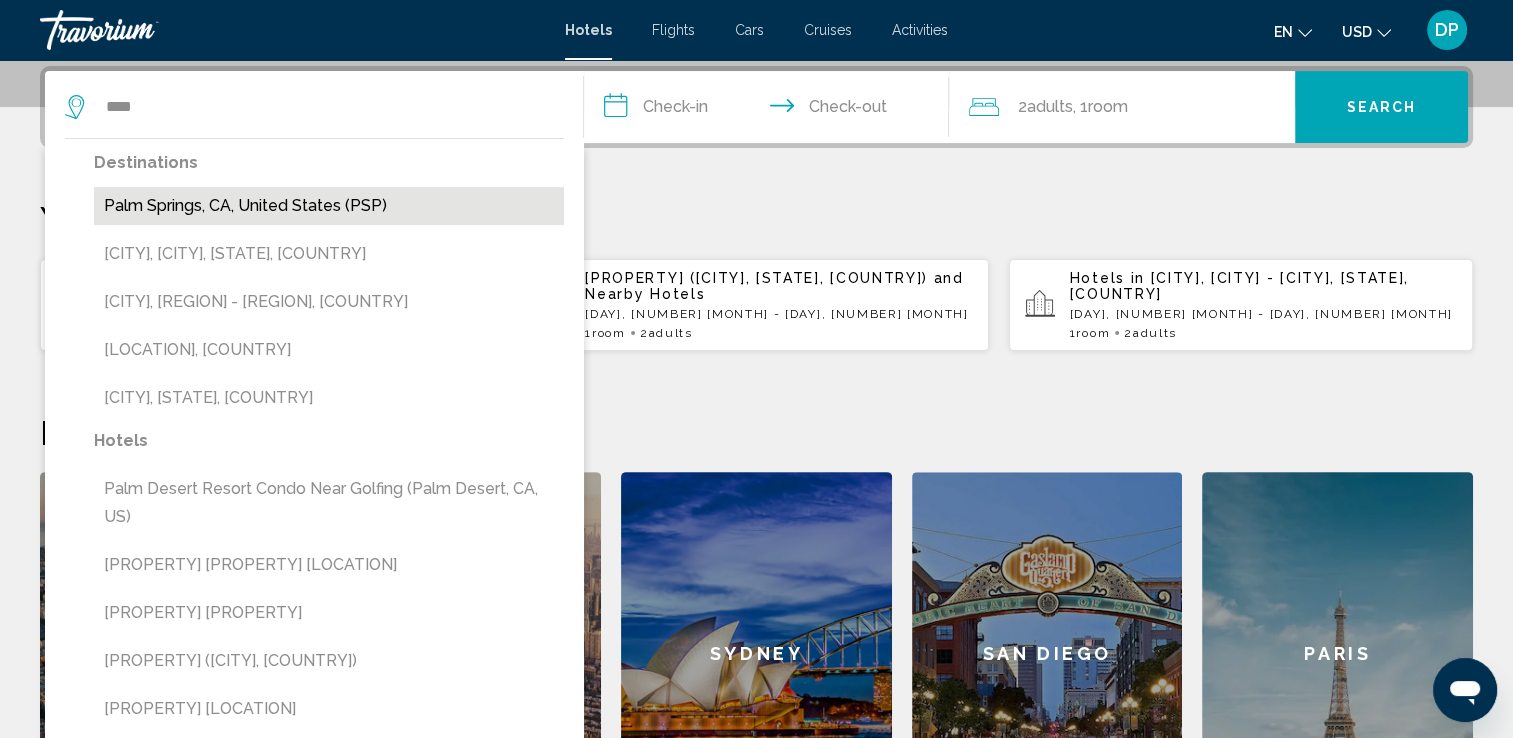 click on "Palm Springs, CA, United States (PSP)" at bounding box center (329, 206) 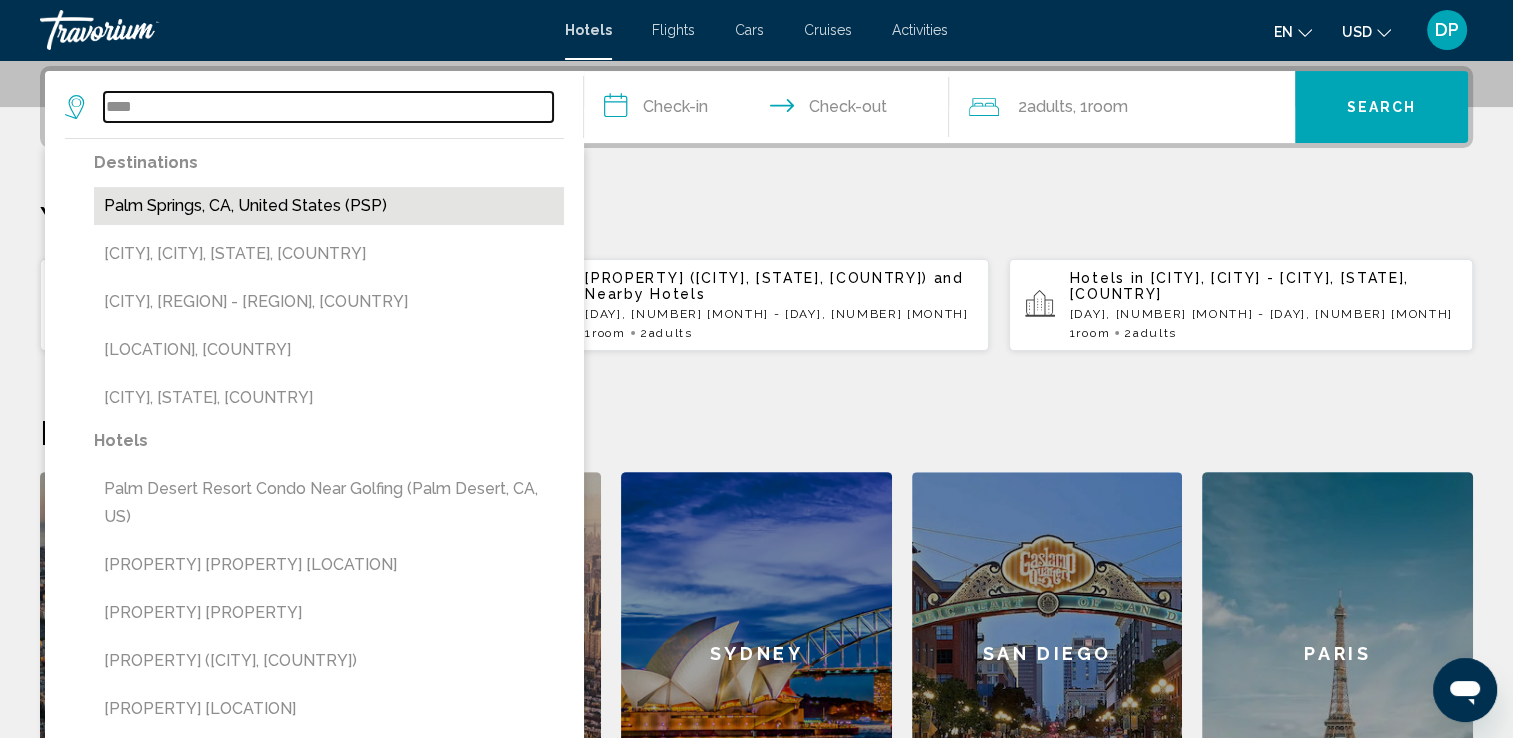 type on "**********" 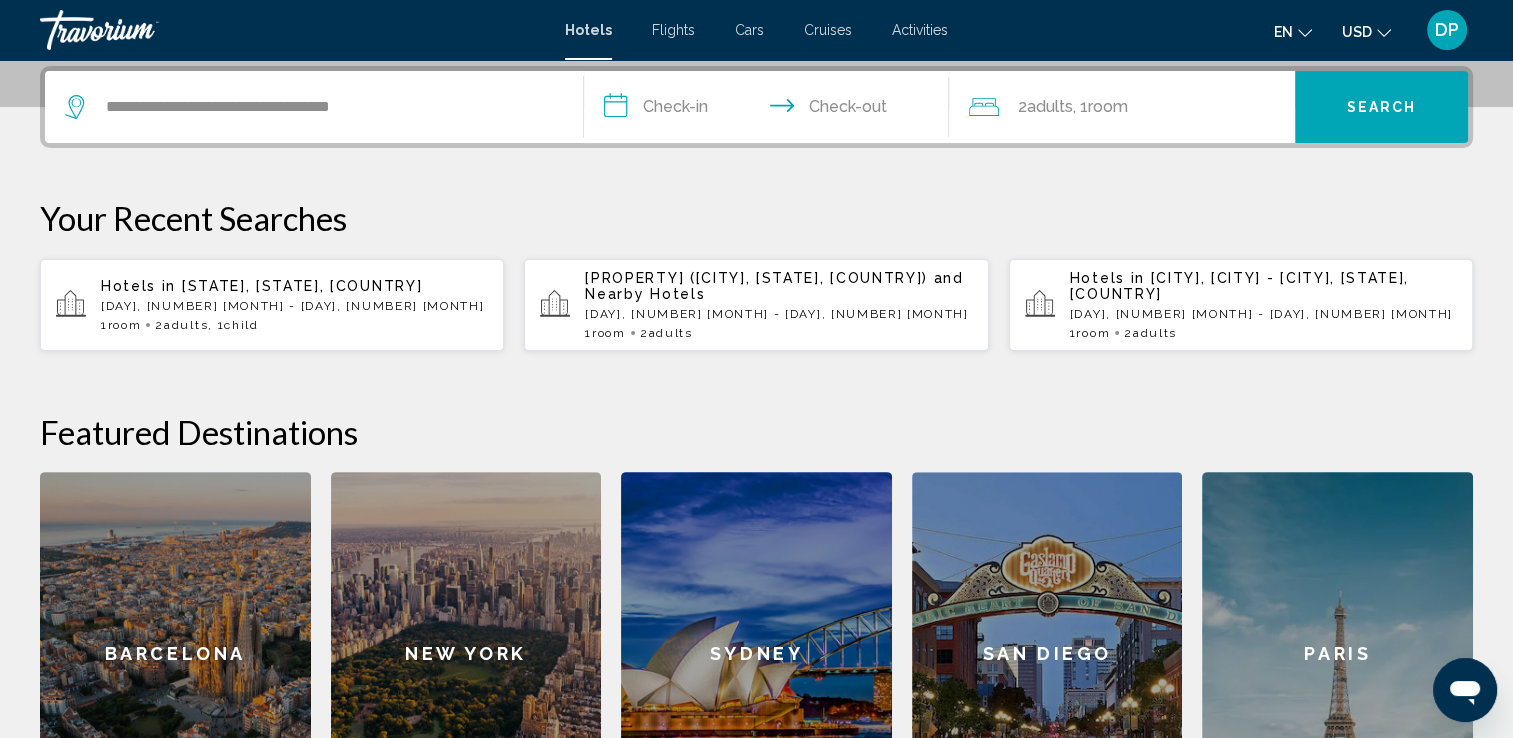 click on "**********" at bounding box center [771, 110] 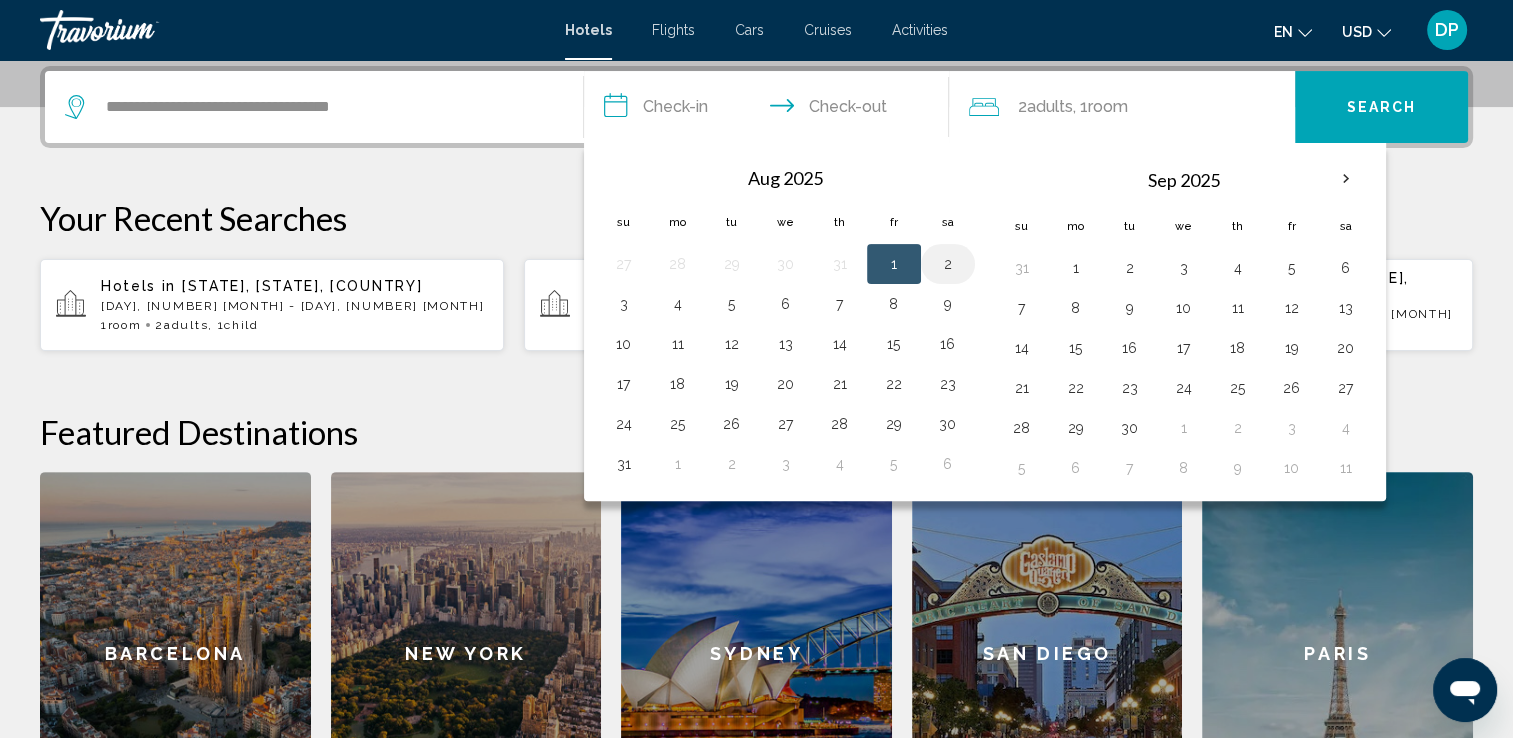 click on "2" at bounding box center [948, 264] 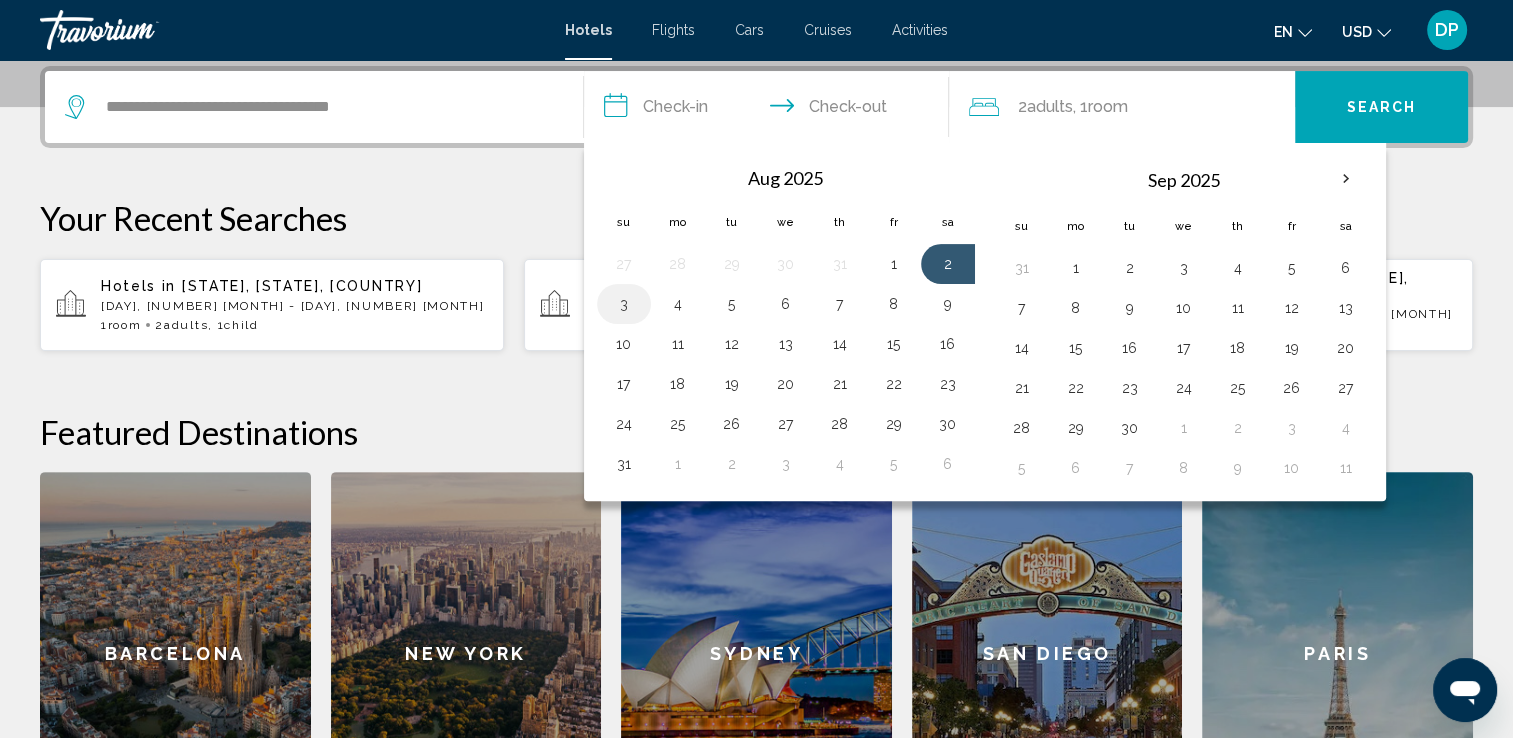 click on "3" at bounding box center (624, 304) 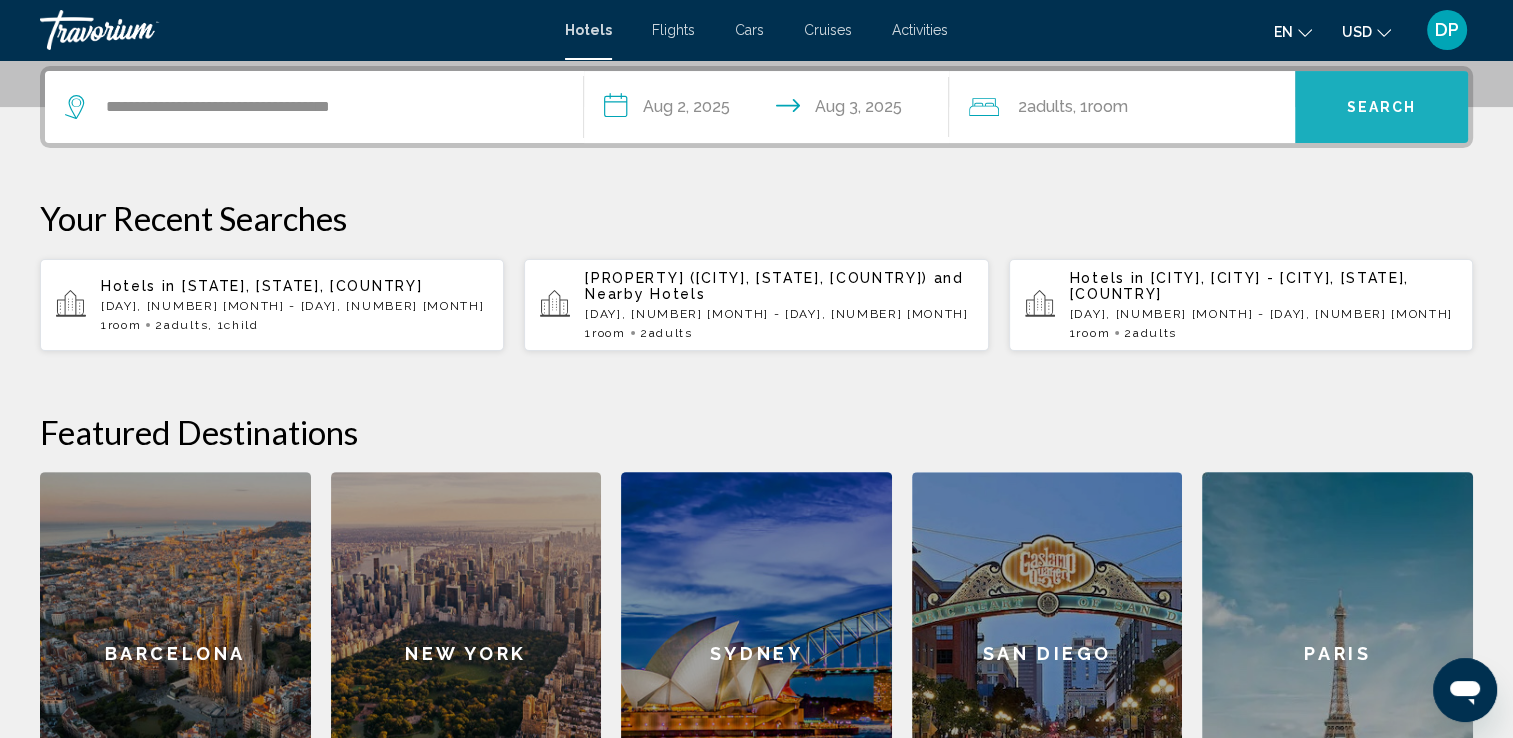 click on "Search" at bounding box center [1382, 108] 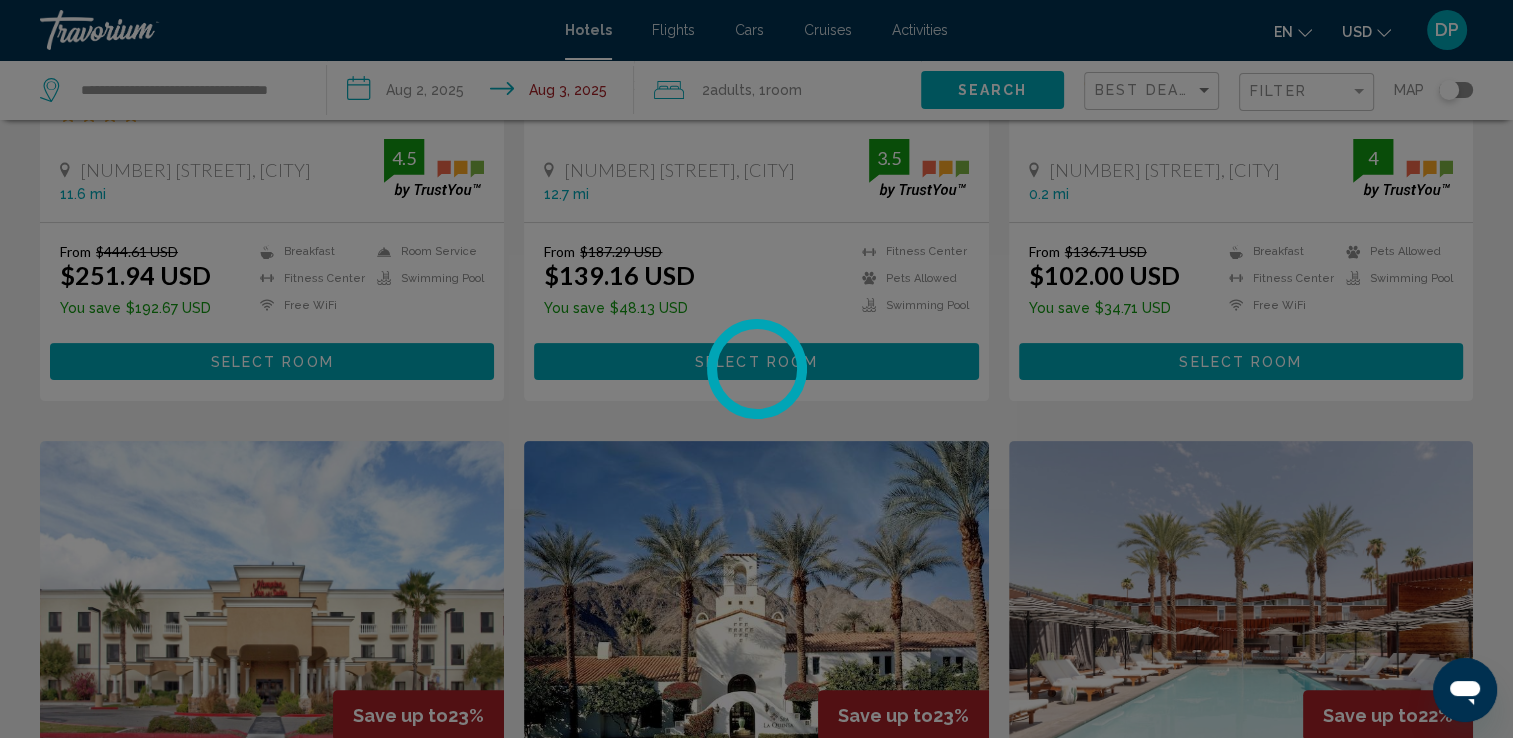 scroll, scrollTop: 0, scrollLeft: 0, axis: both 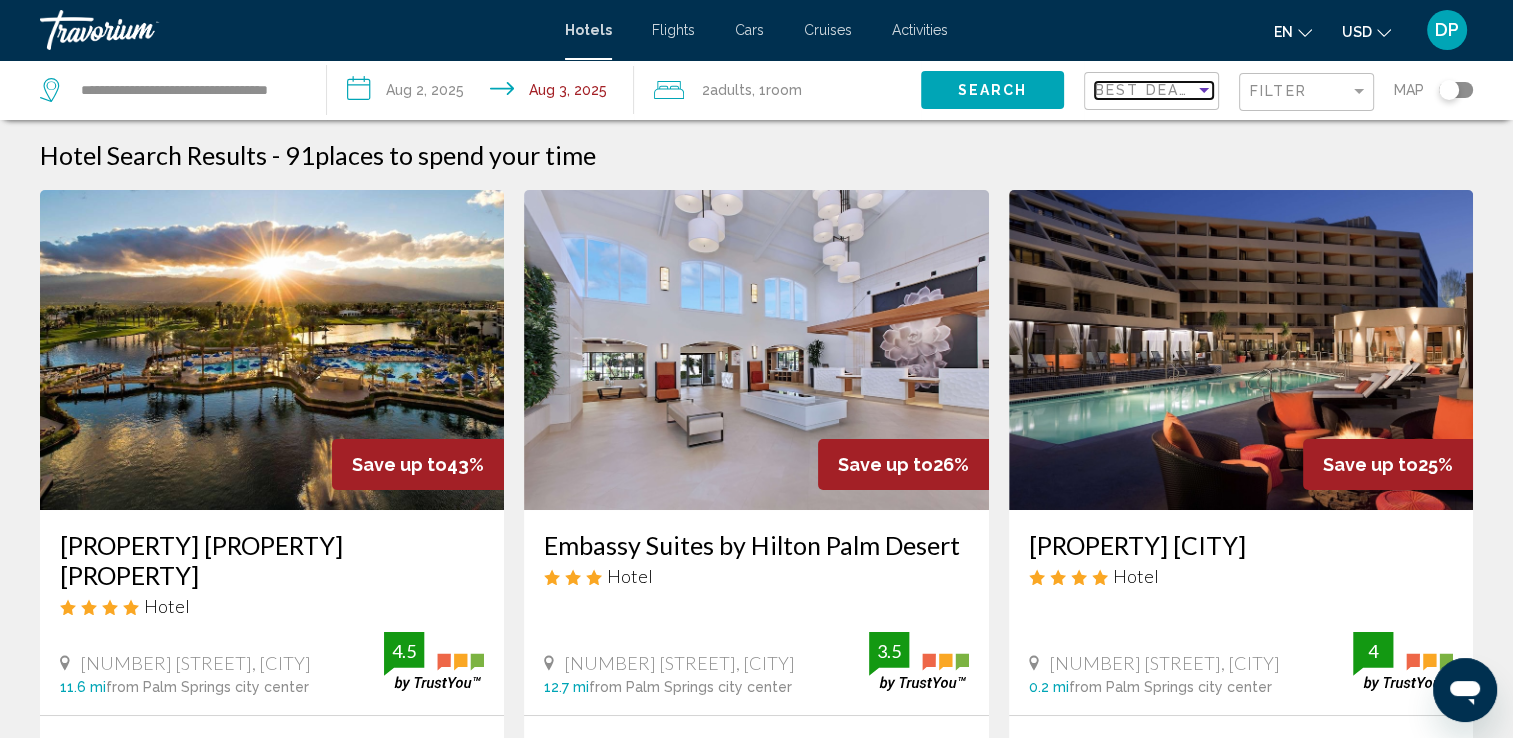 click at bounding box center [1204, 90] 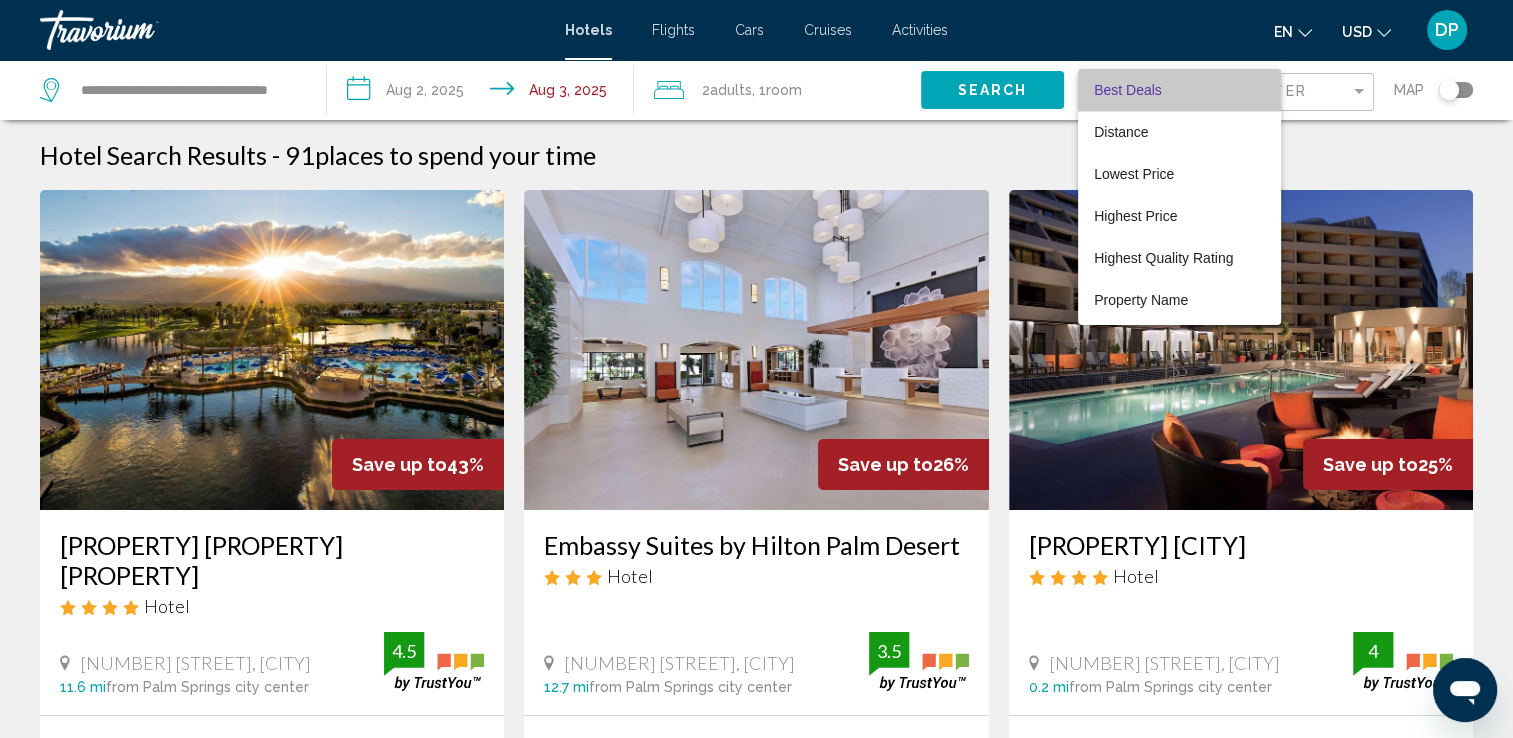 click on "Best Deals" at bounding box center [1179, 90] 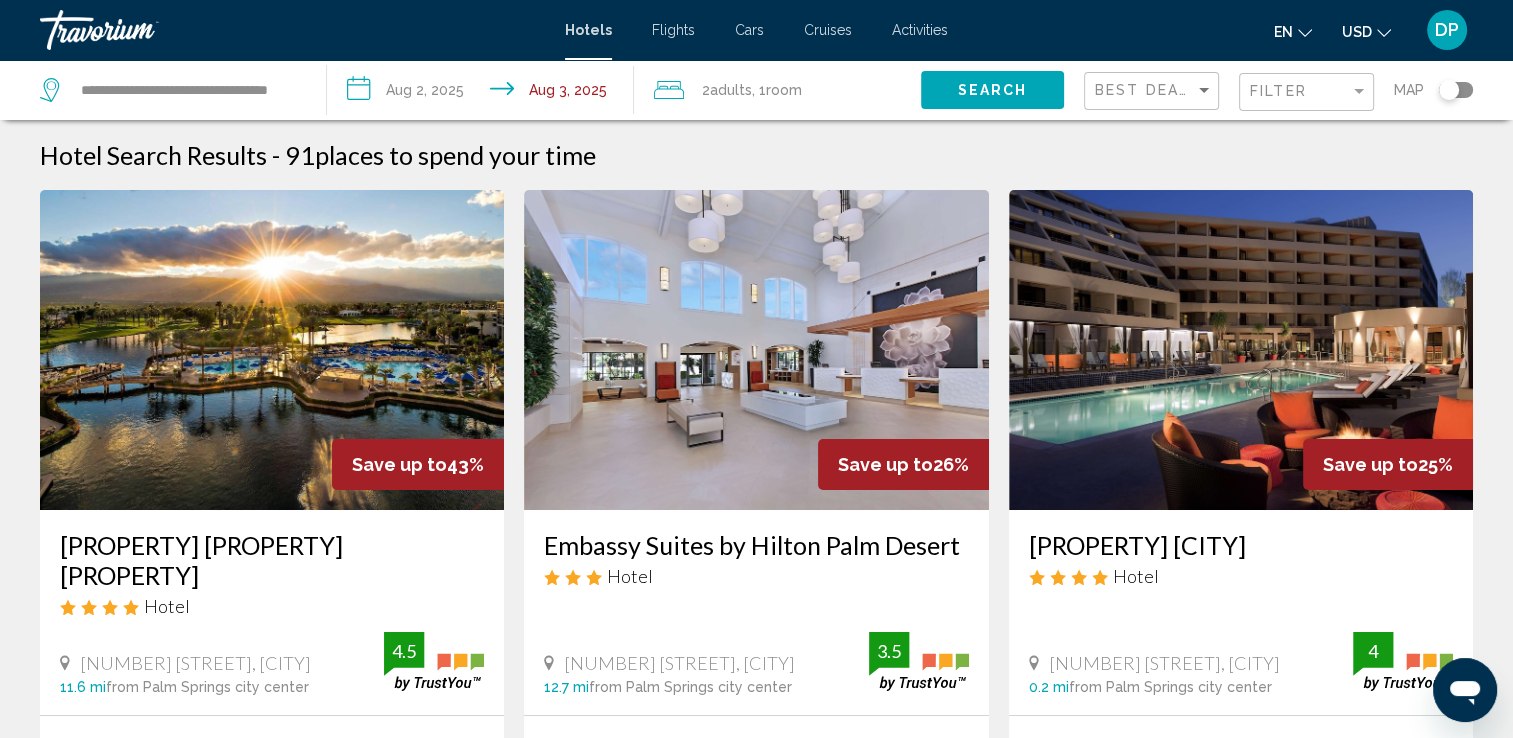 click 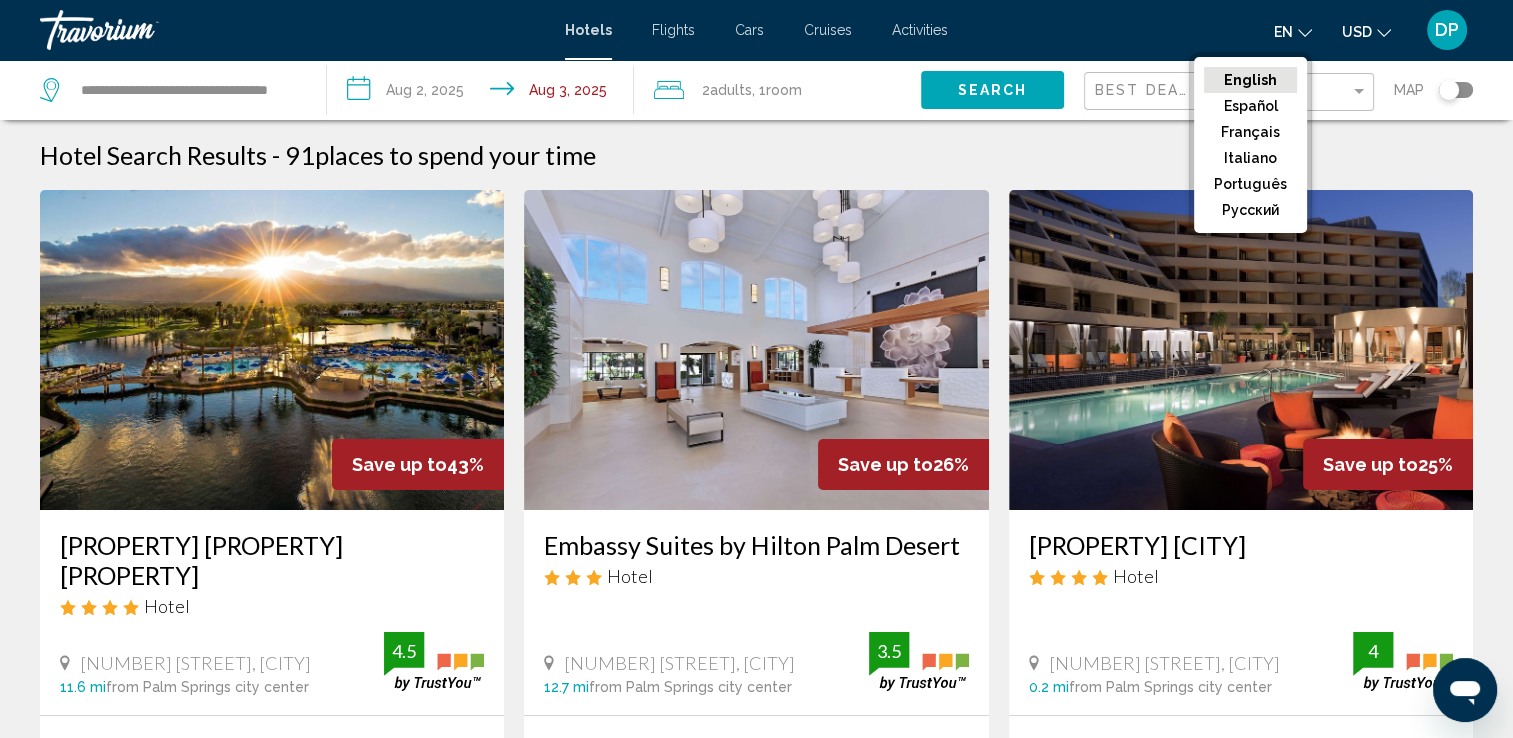 click 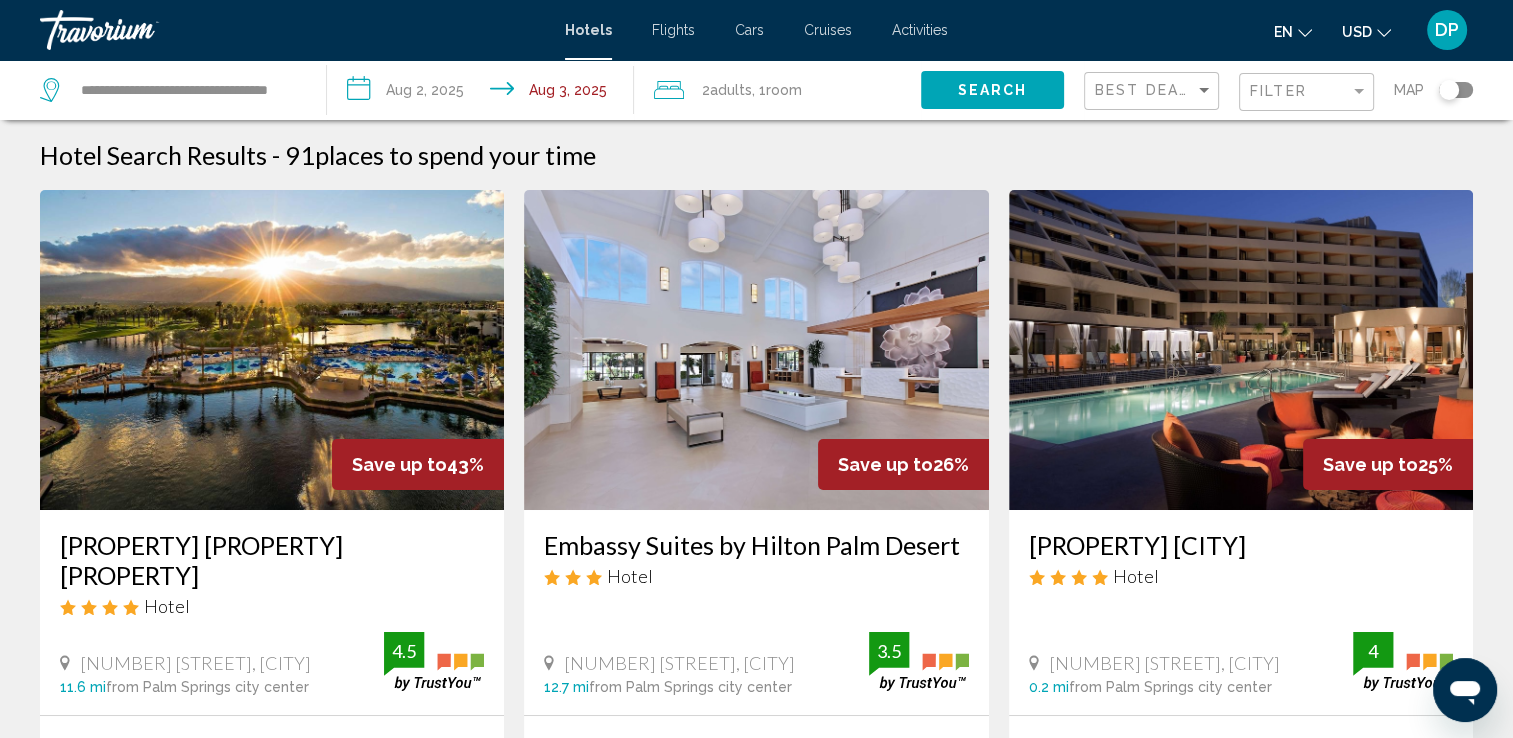 click on "USD
USD ($) MXN (Mex$) CAD (Can$) GBP (£) EUR (€) AUD (A$) NZD (NZ$) CNY (CN¥)" 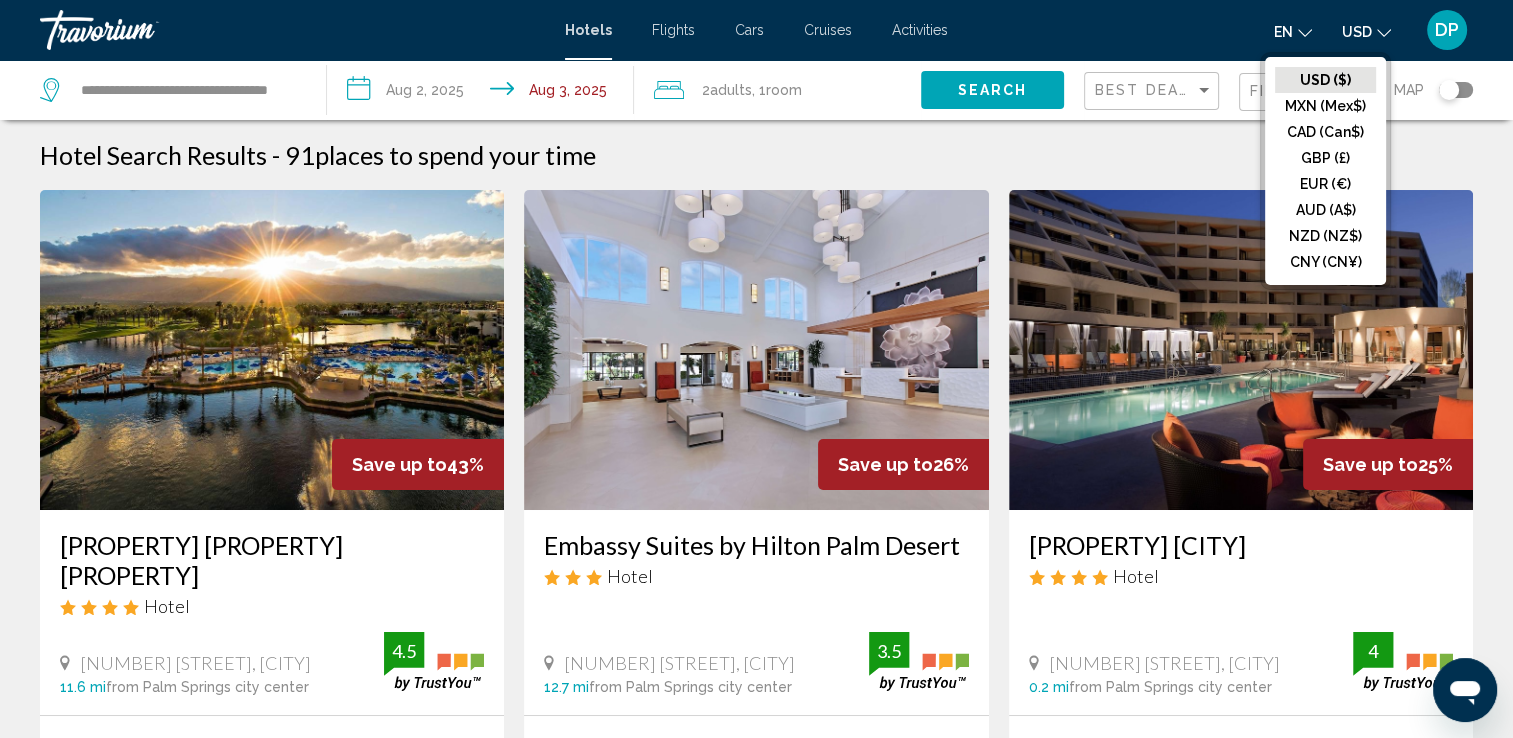 click on "USD
USD ($) MXN (Mex$) CAD (Can$) GBP (£) EUR (€) AUD (A$) NZD (NZ$) CNY (CN¥)" 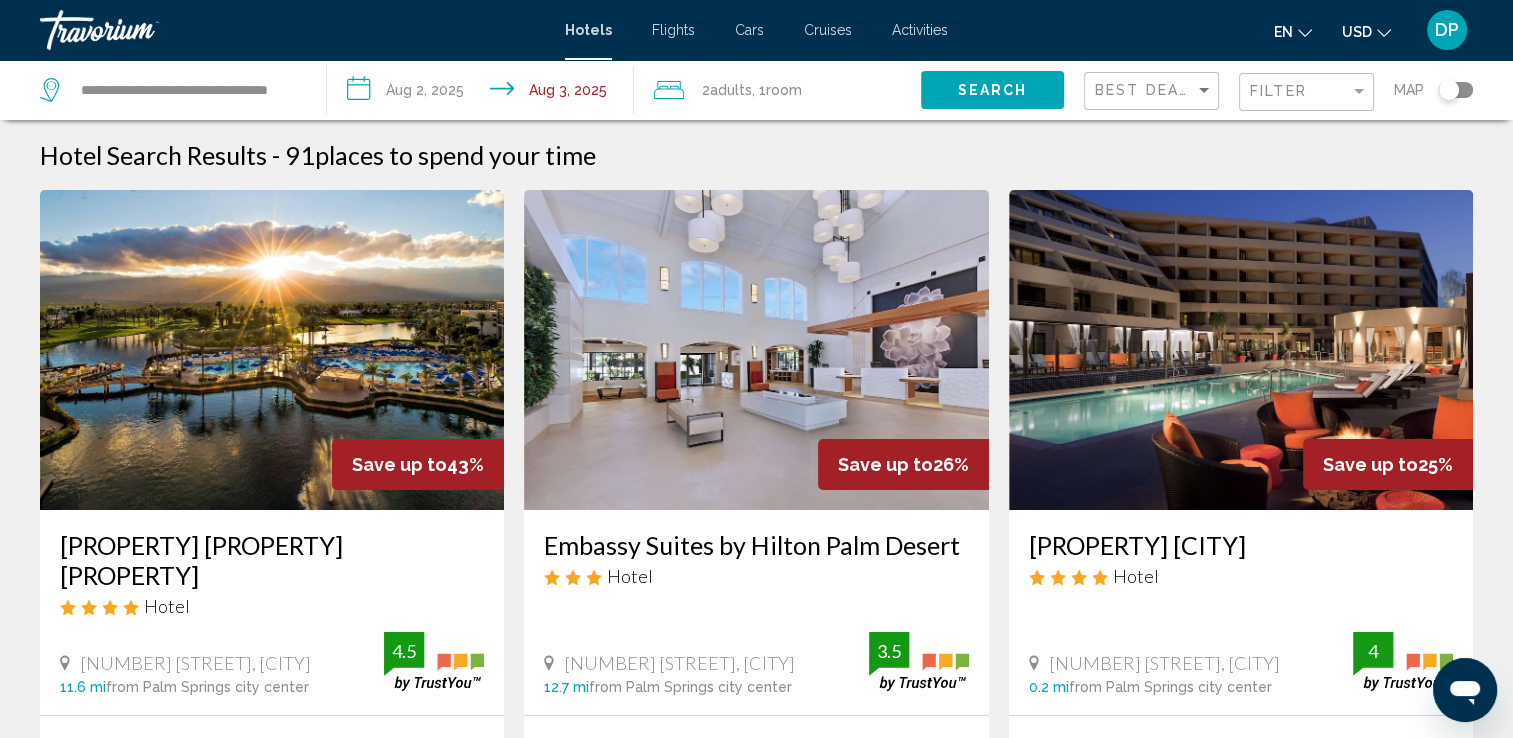 type 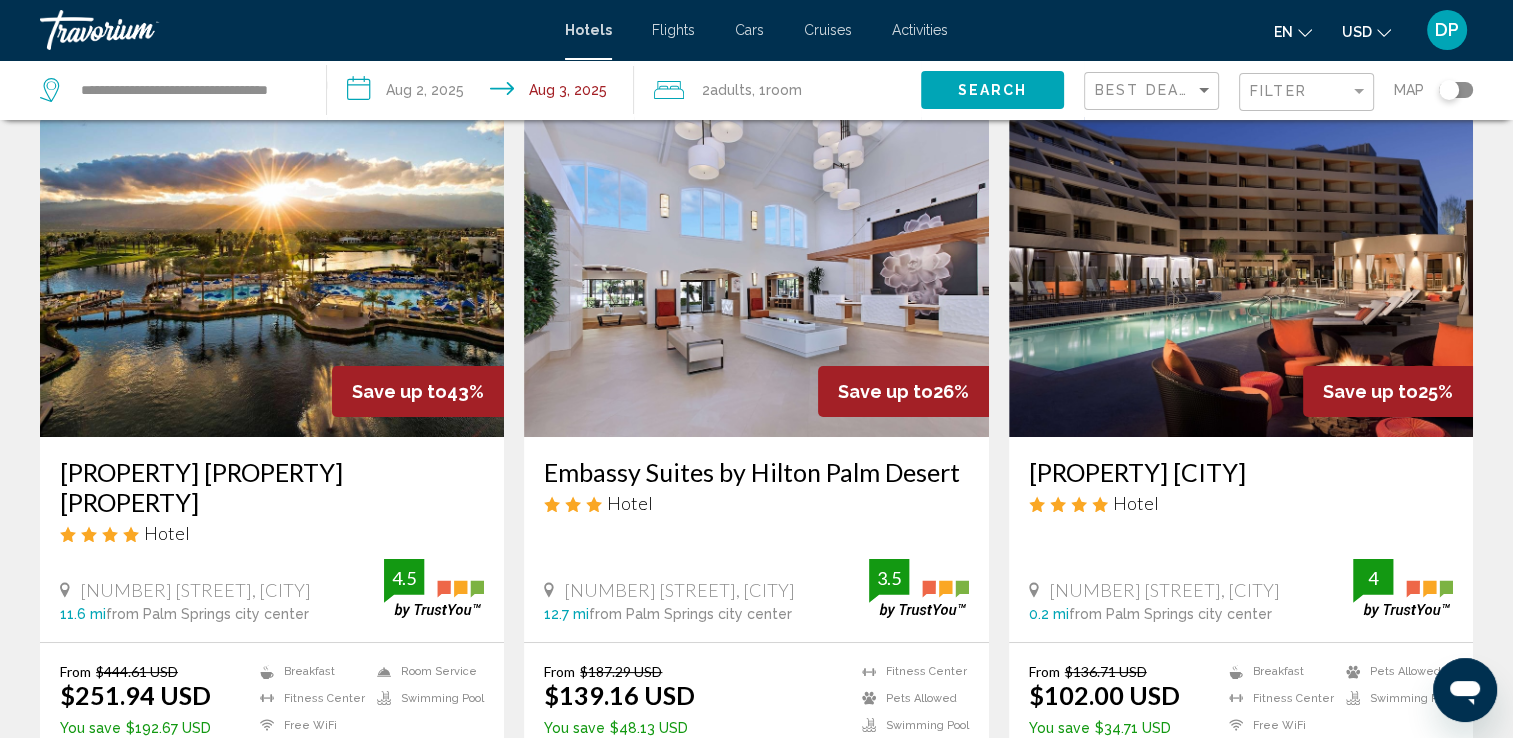 scroll, scrollTop: 0, scrollLeft: 0, axis: both 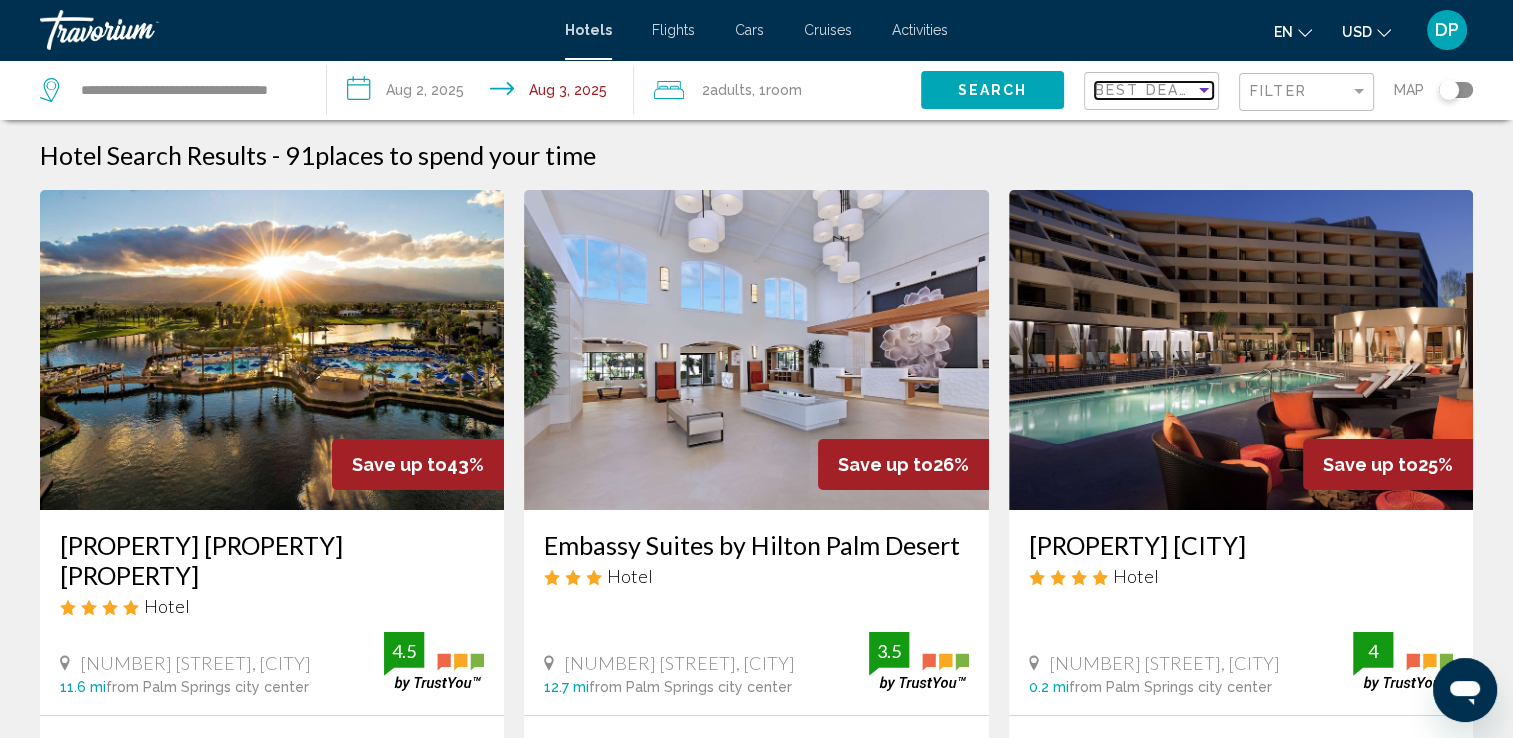 click at bounding box center (1204, 90) 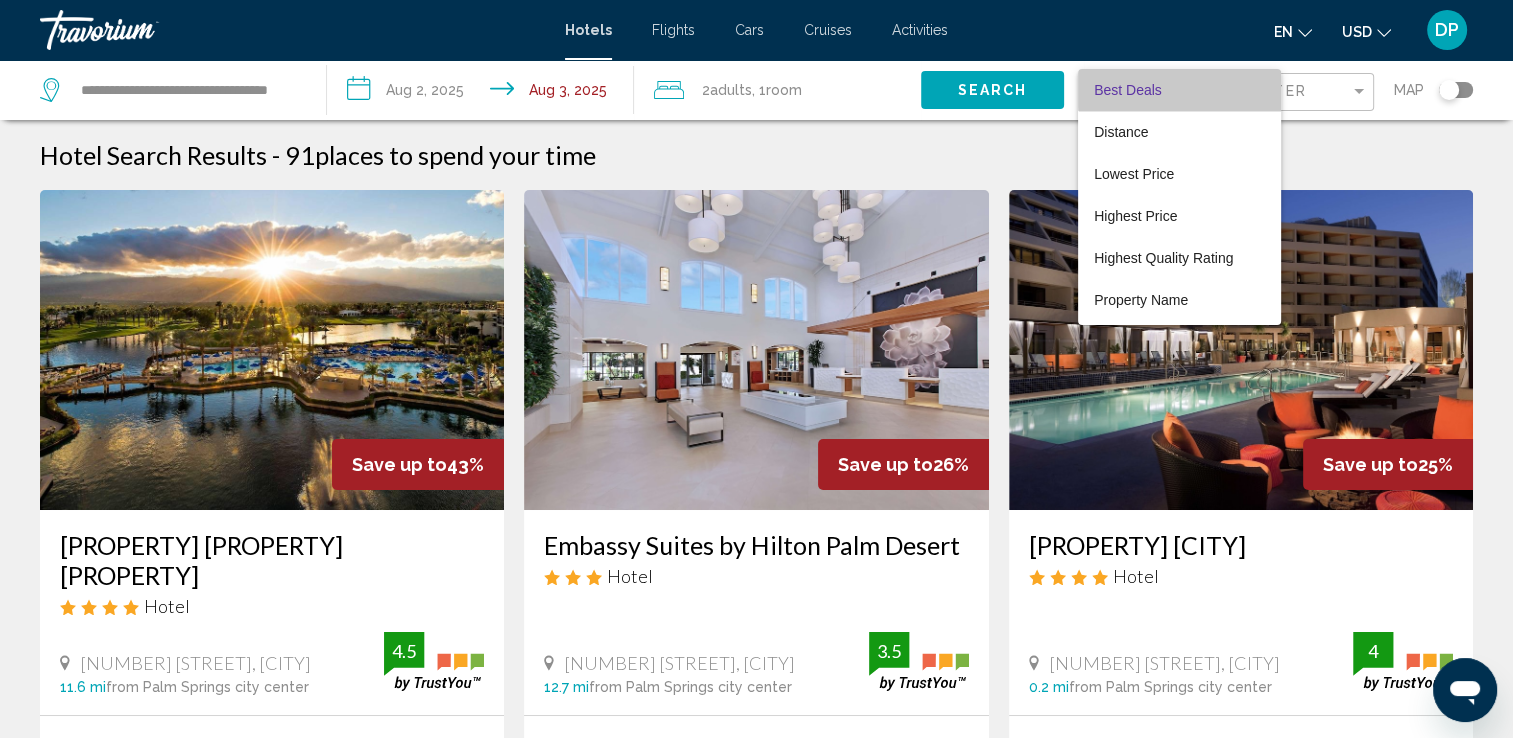 click on "Best Deals" at bounding box center (1179, 90) 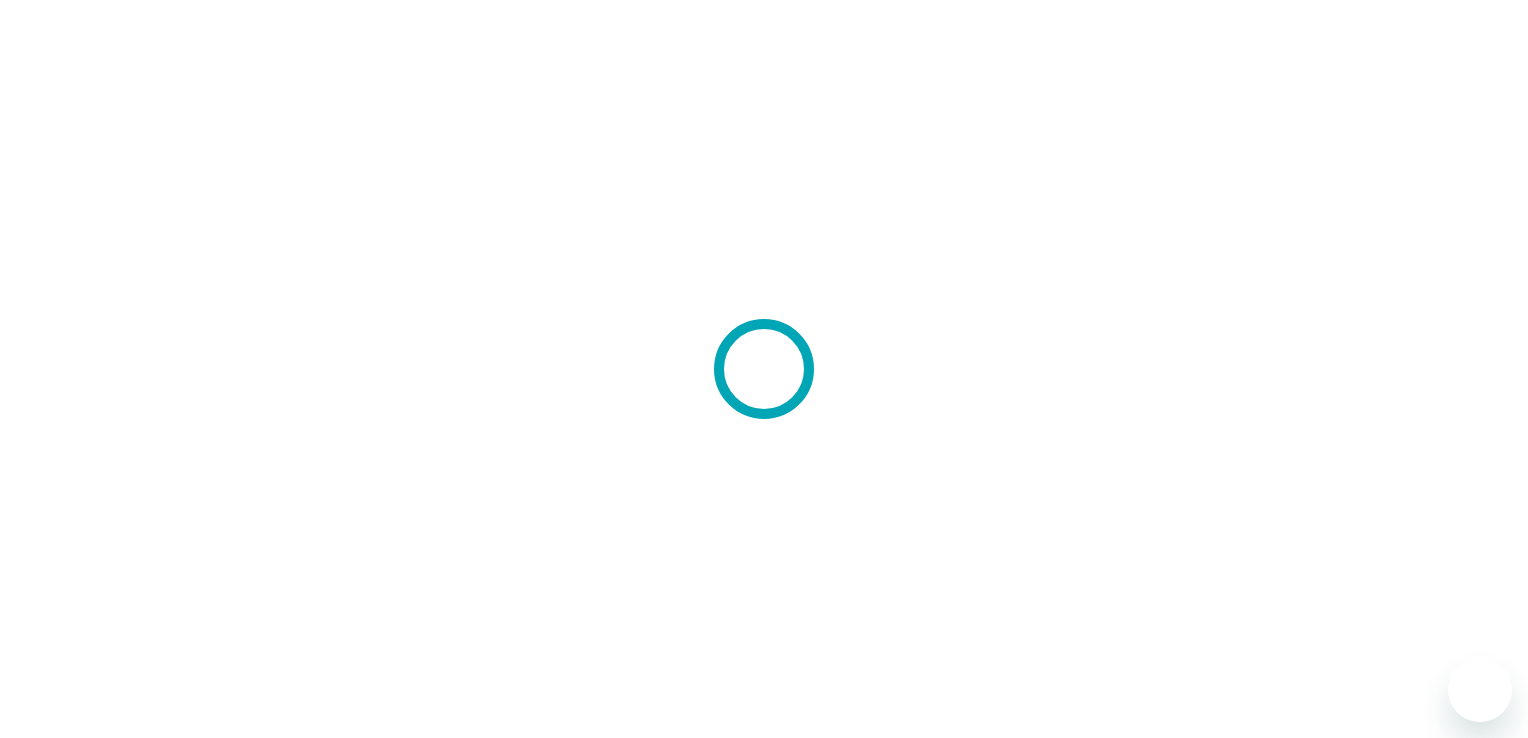 scroll, scrollTop: 0, scrollLeft: 0, axis: both 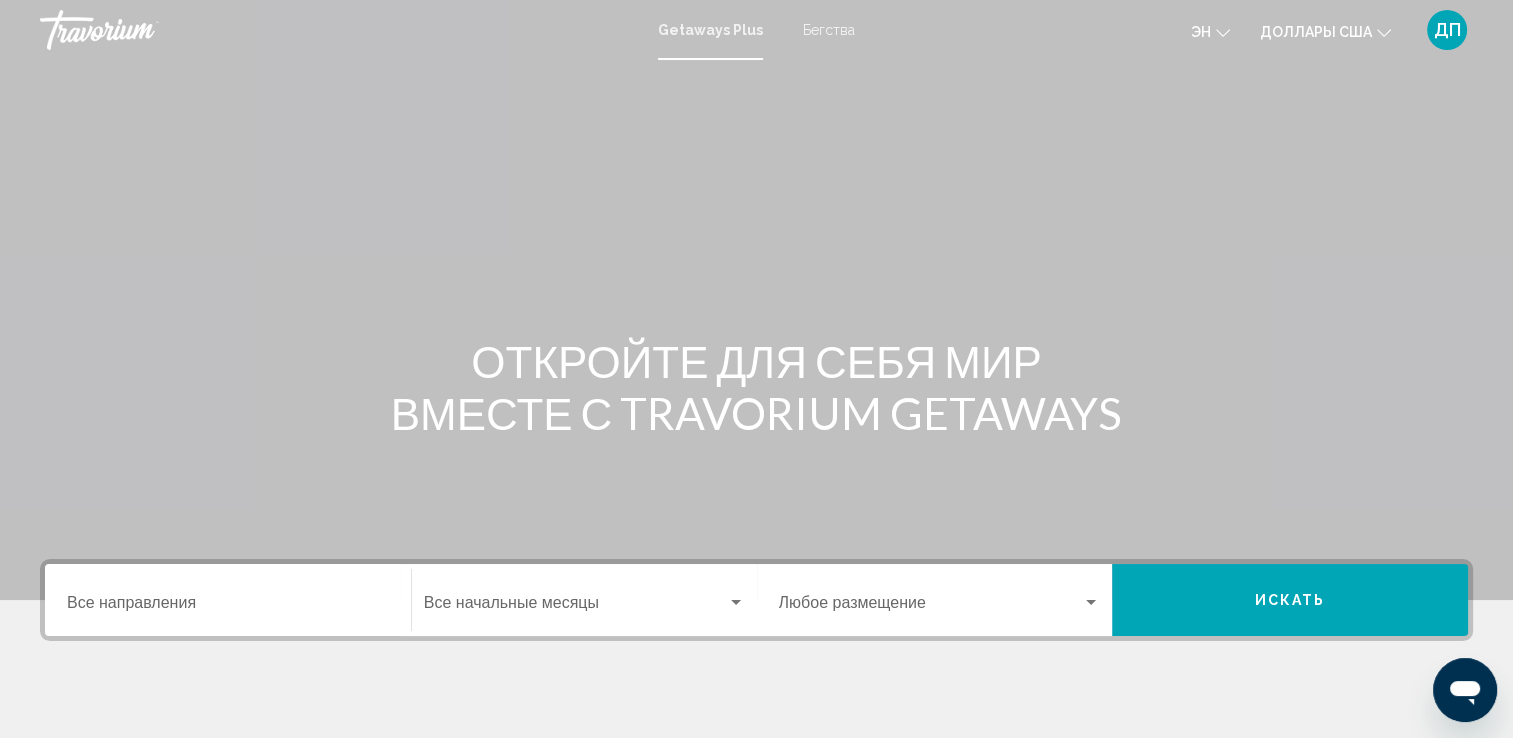 click 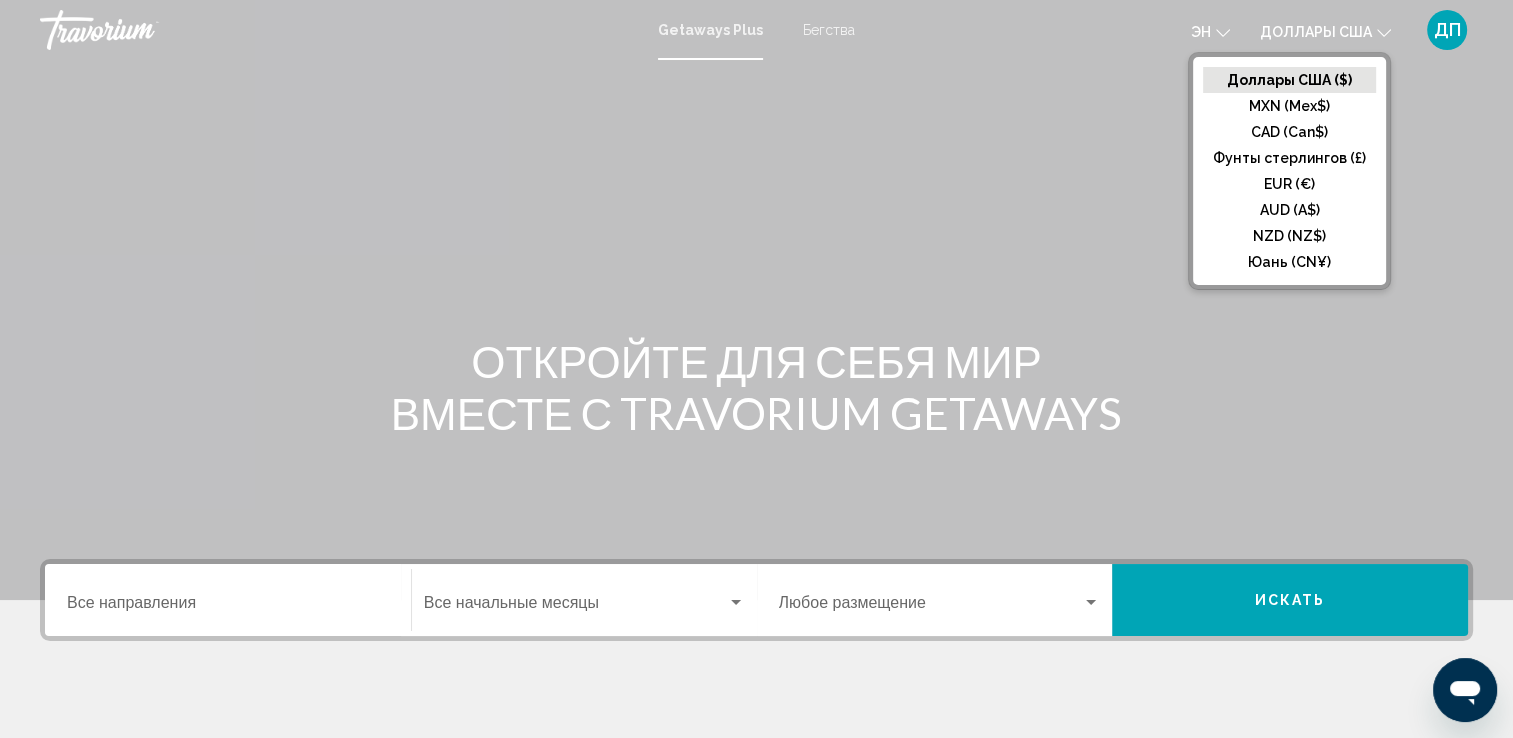 click at bounding box center (756, 300) 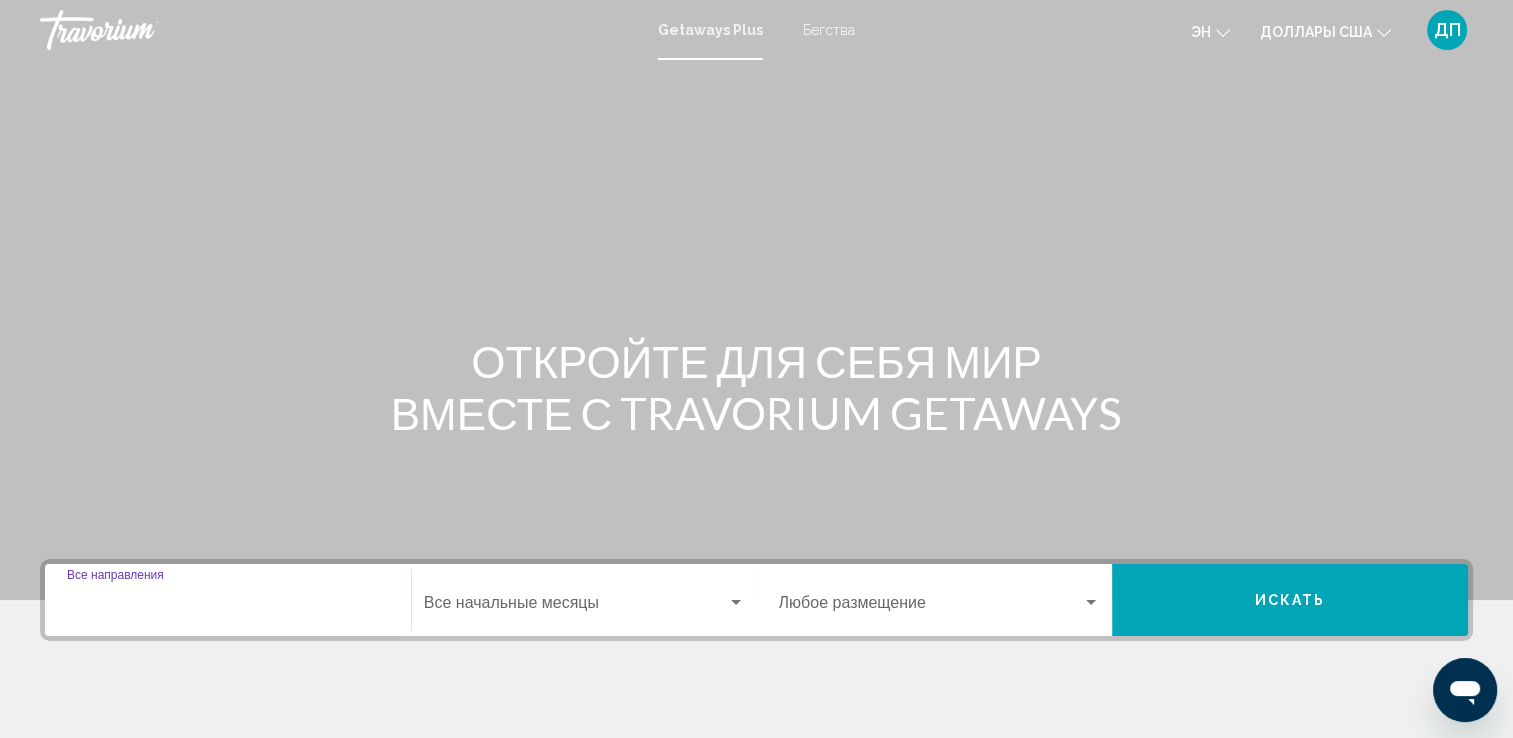 click on "Destination Все направления" at bounding box center [228, 607] 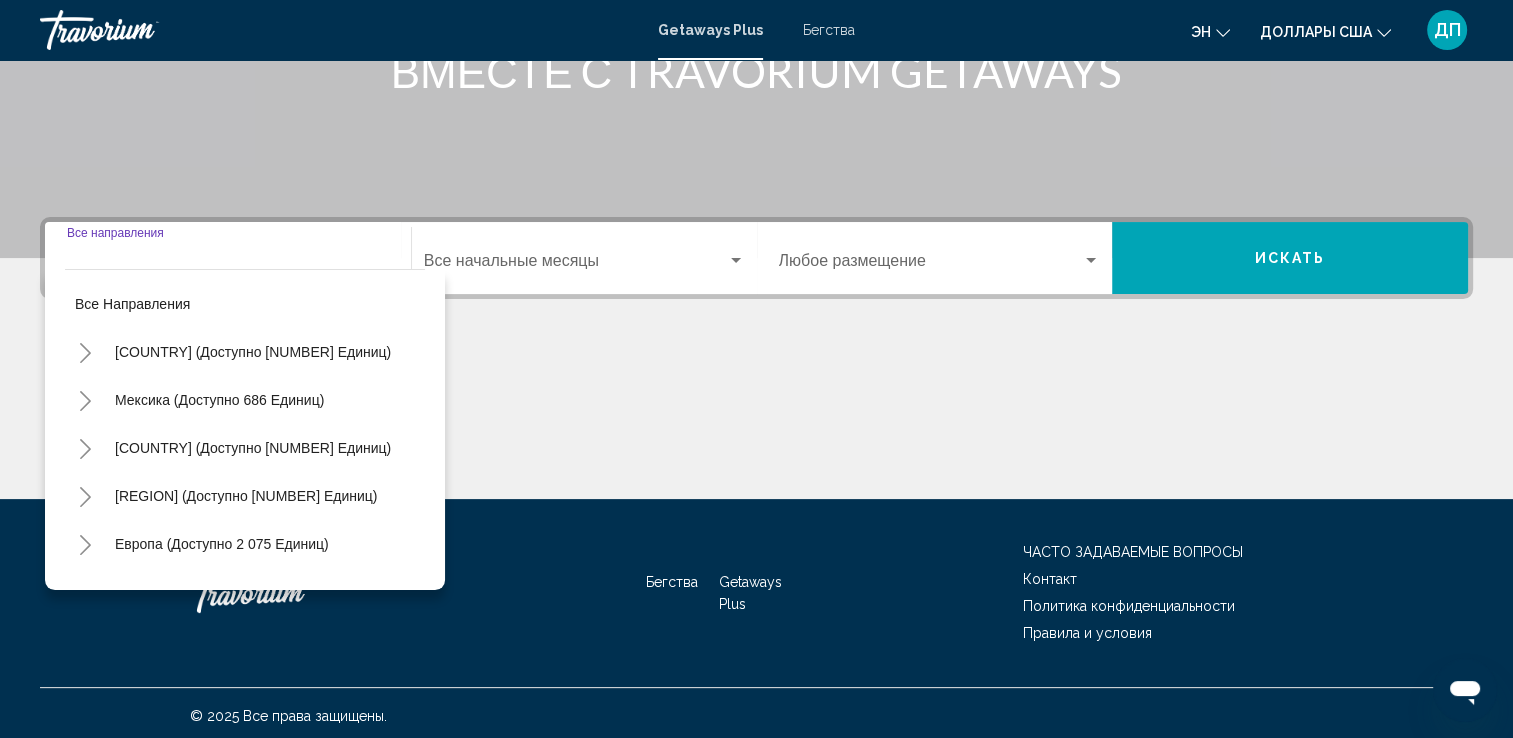 scroll, scrollTop: 347, scrollLeft: 0, axis: vertical 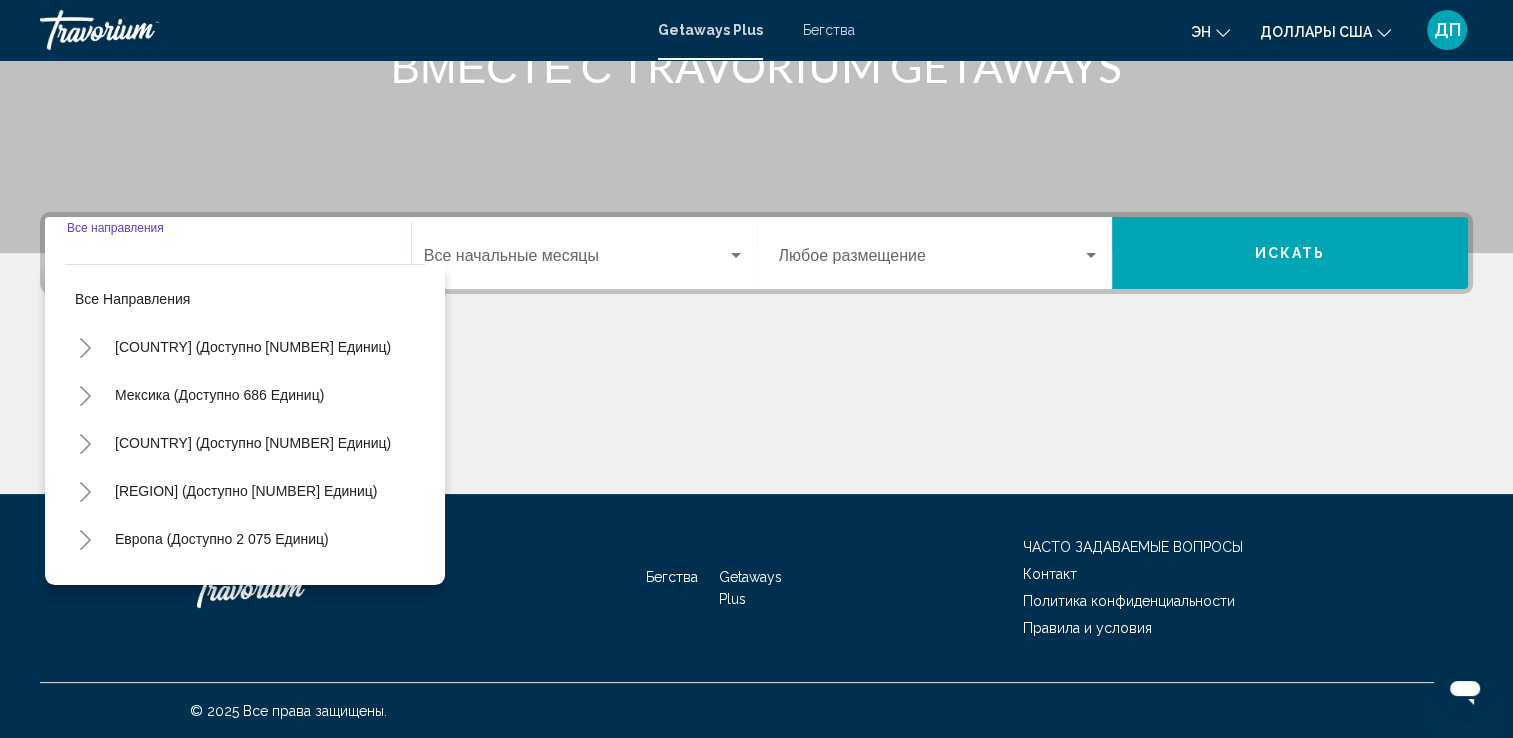 click on "Destination Все направления" at bounding box center (228, 260) 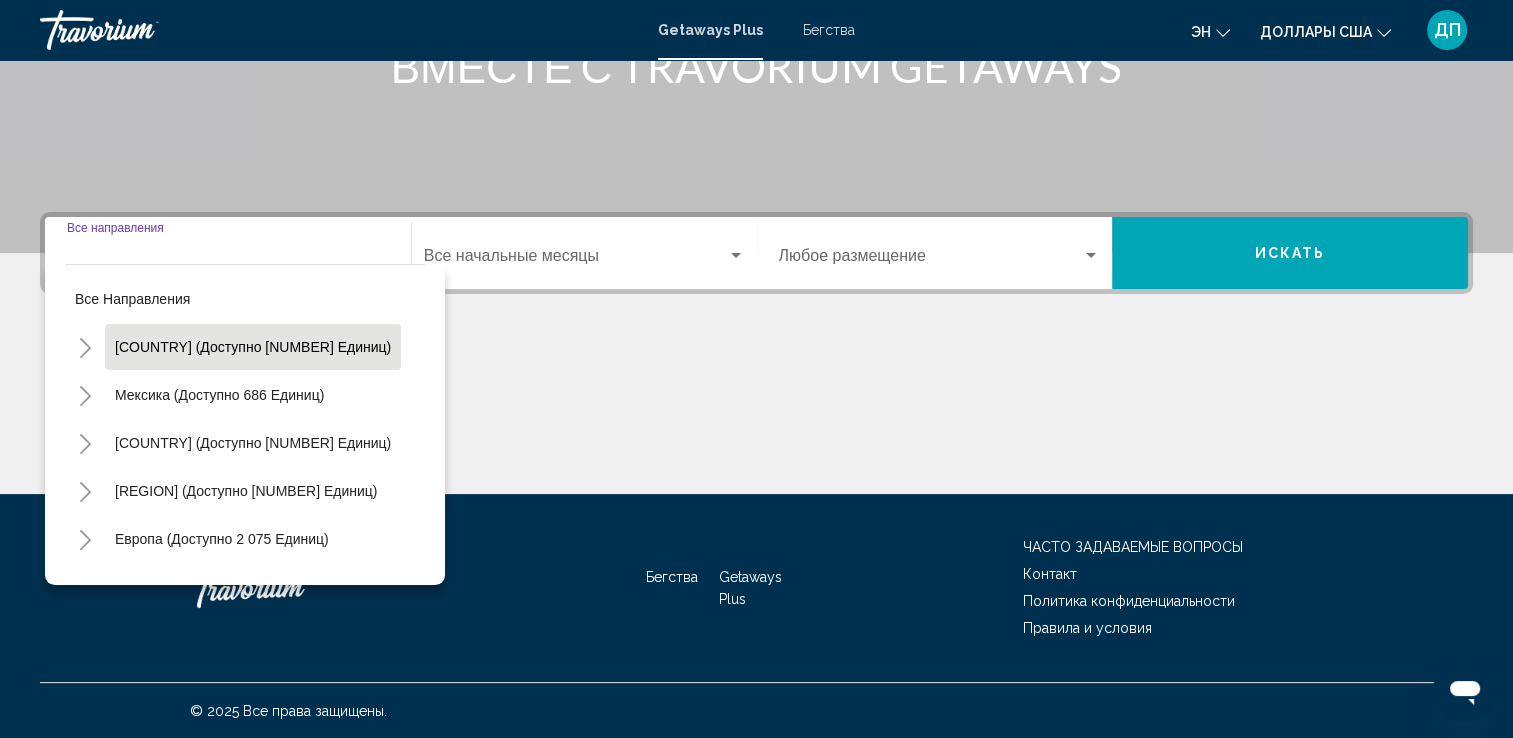 drag, startPoint x: 147, startPoint y: 252, endPoint x: 161, endPoint y: 346, distance: 95.036835 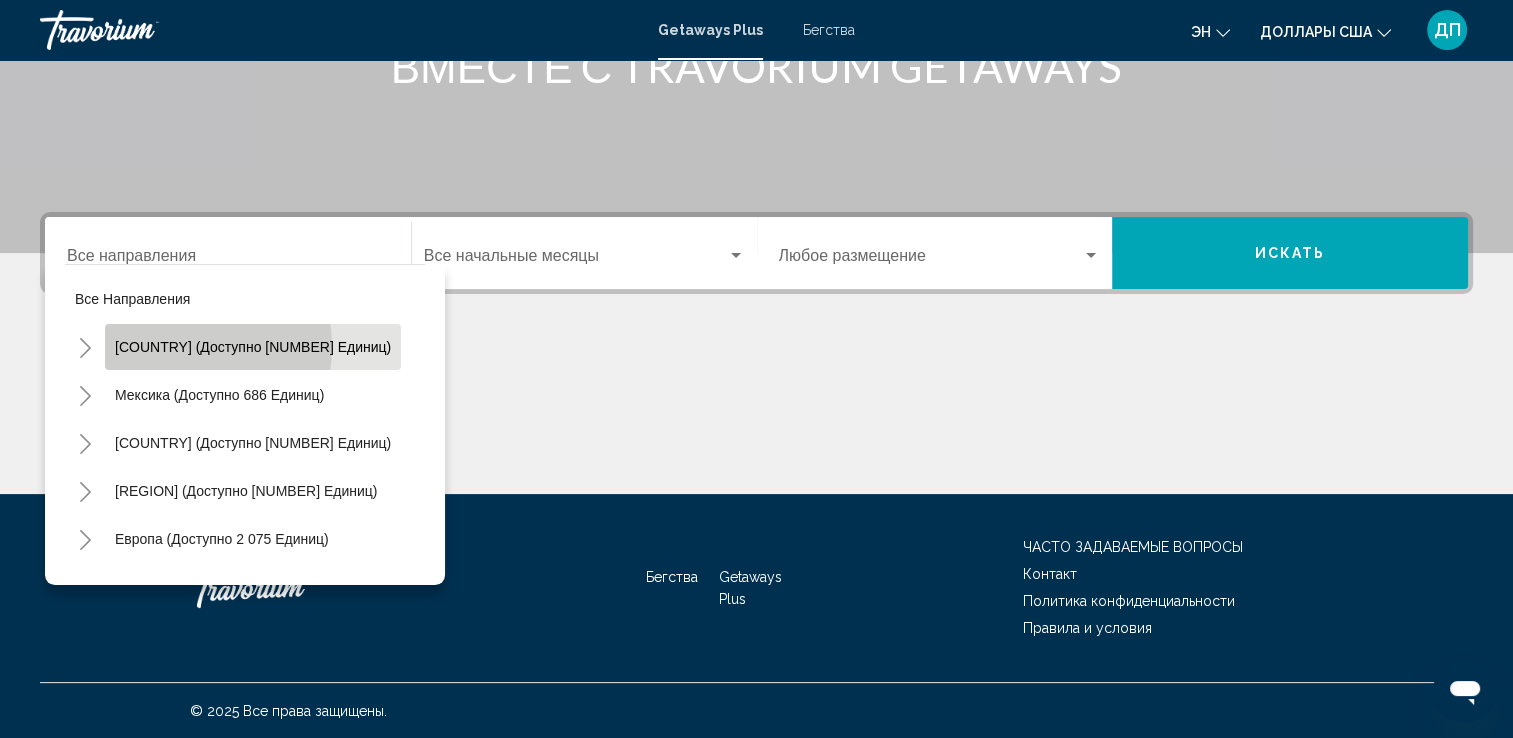 click on "[COUNTRY] (доступно [NUMBER] единиц)" 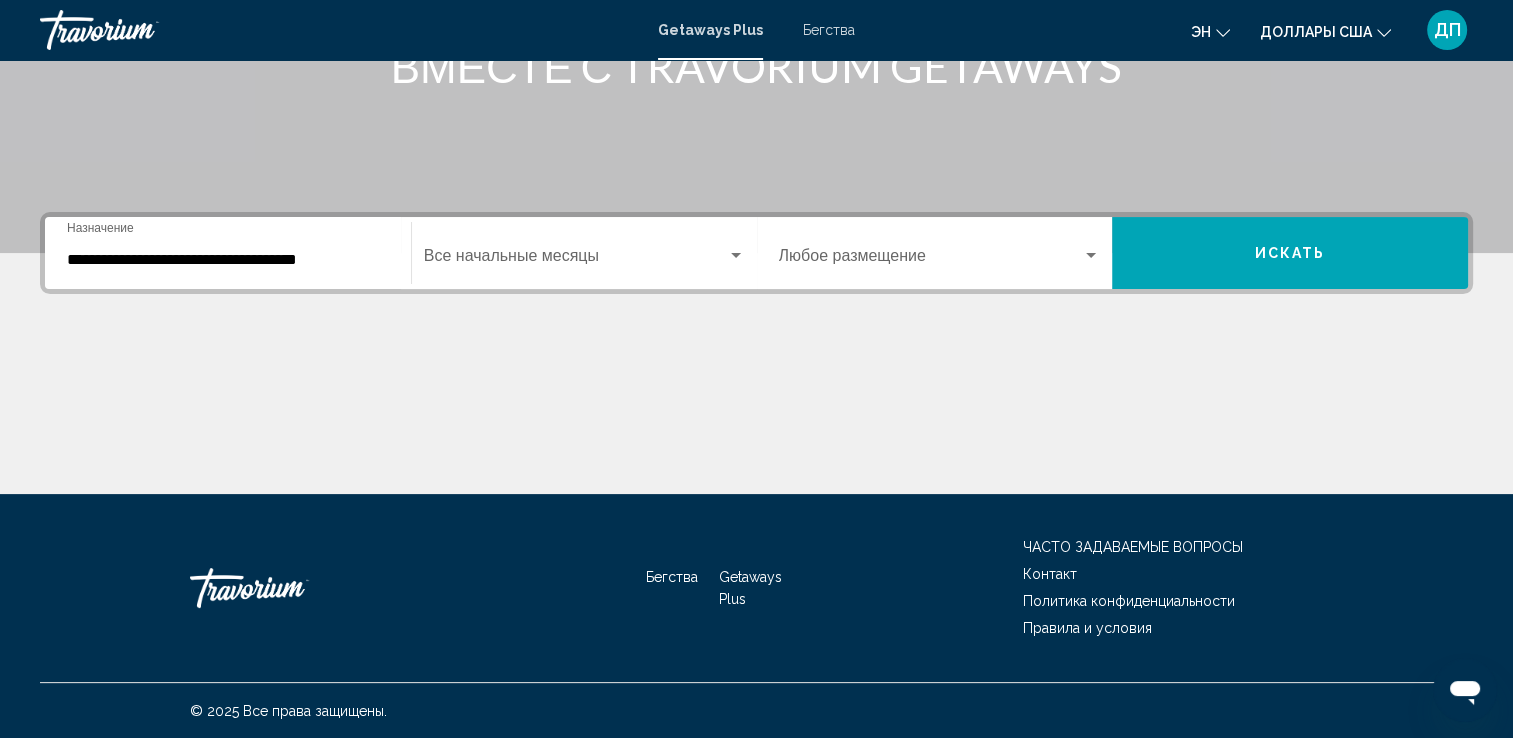 click on "**********" at bounding box center [228, 253] 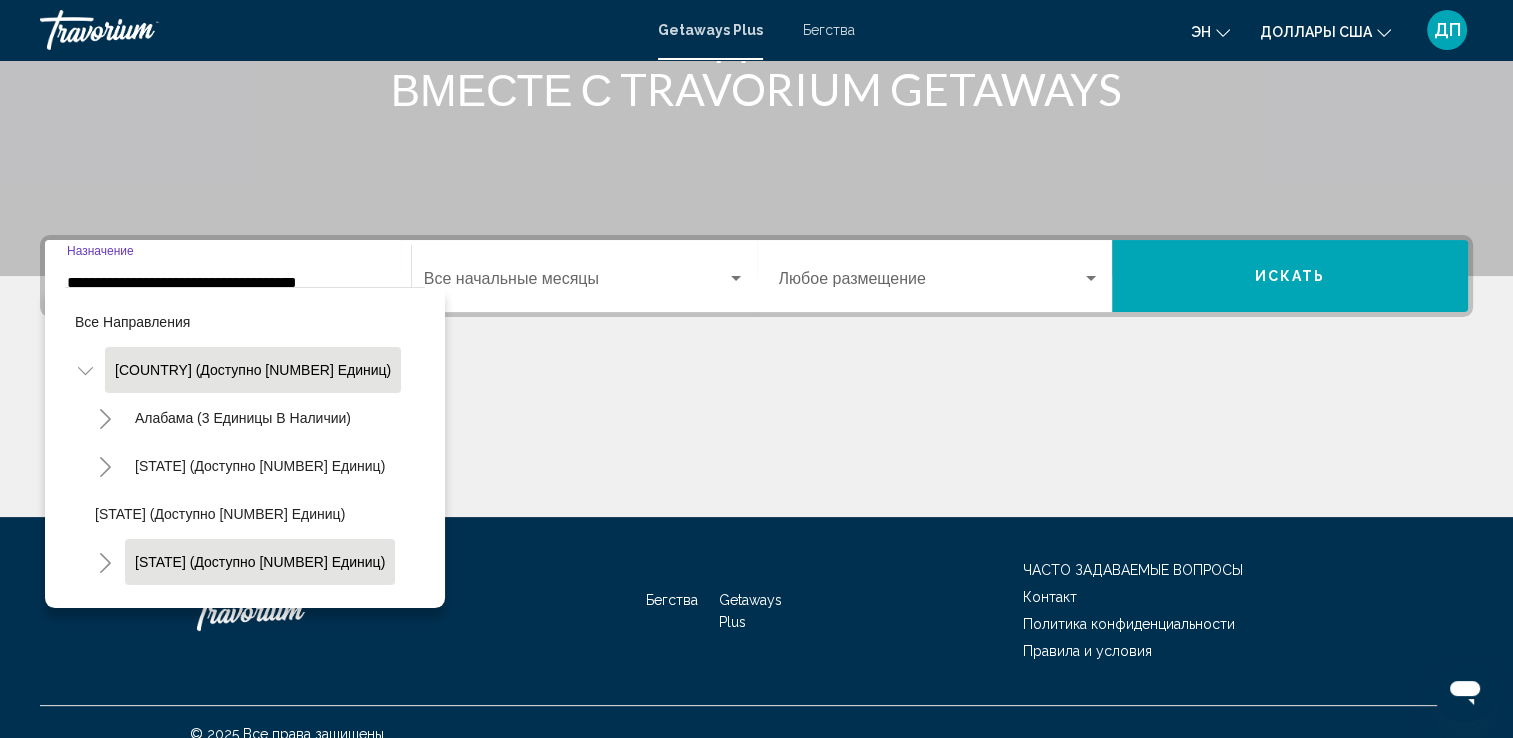 click on "[STATE] (доступно [NUMBER] единиц)" 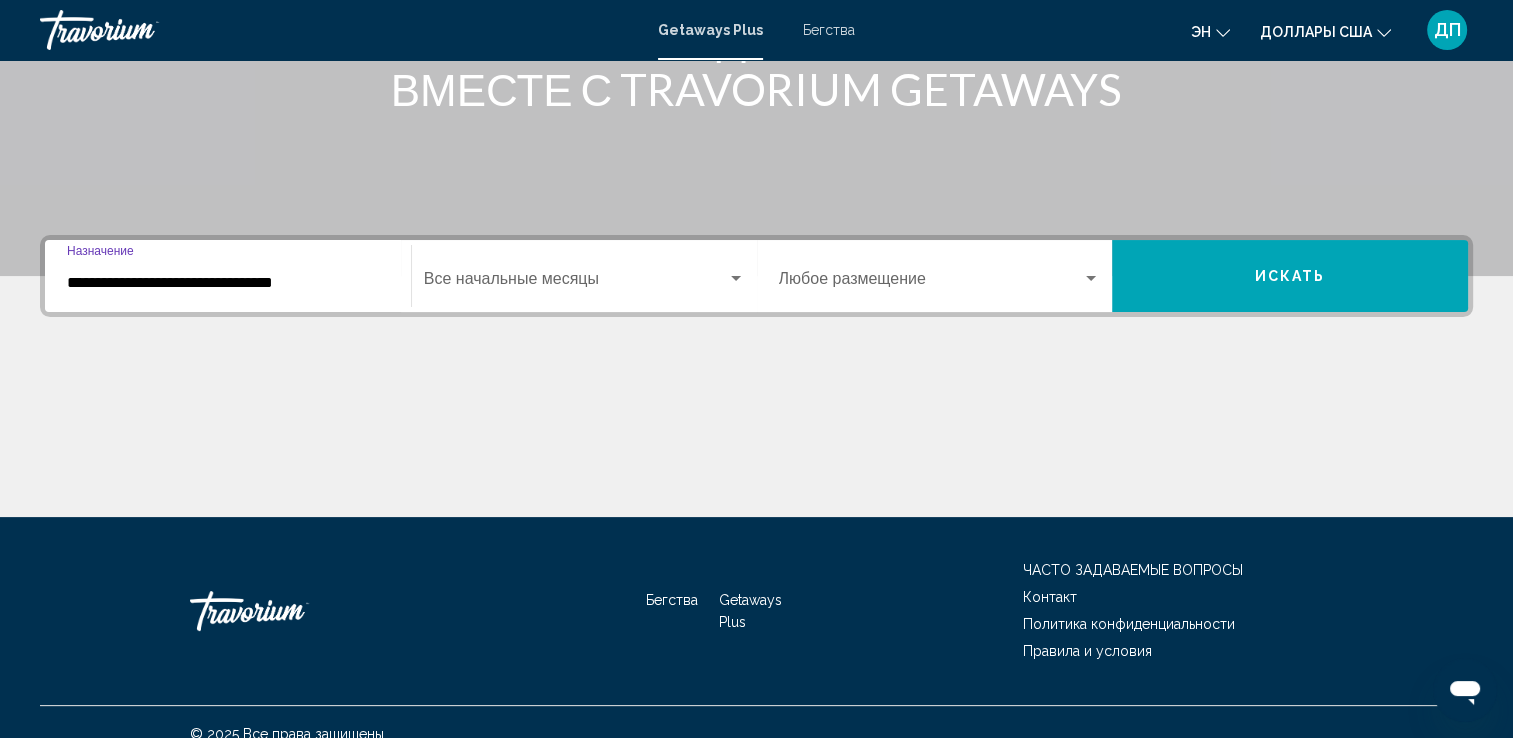 scroll, scrollTop: 347, scrollLeft: 0, axis: vertical 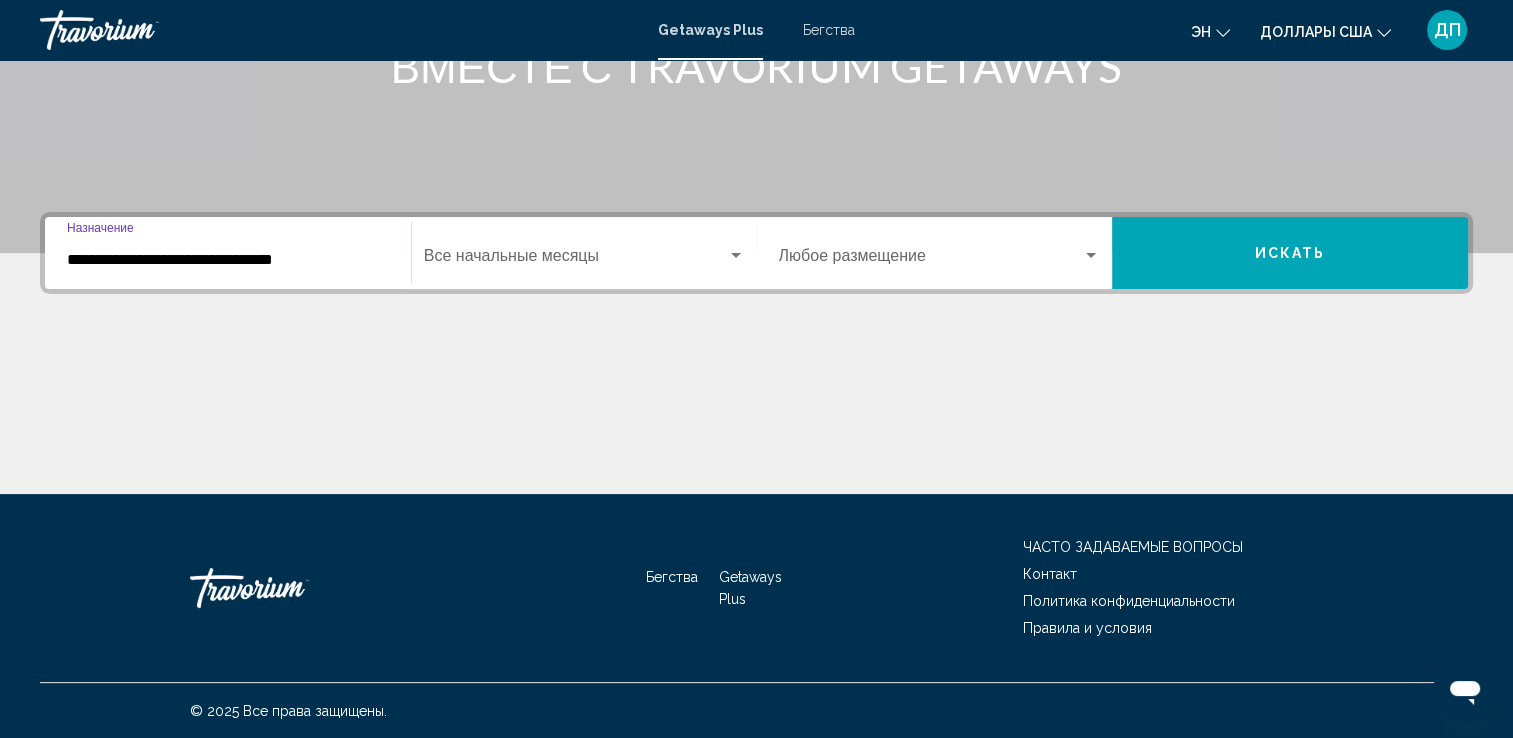 click on "**********" at bounding box center (228, 253) 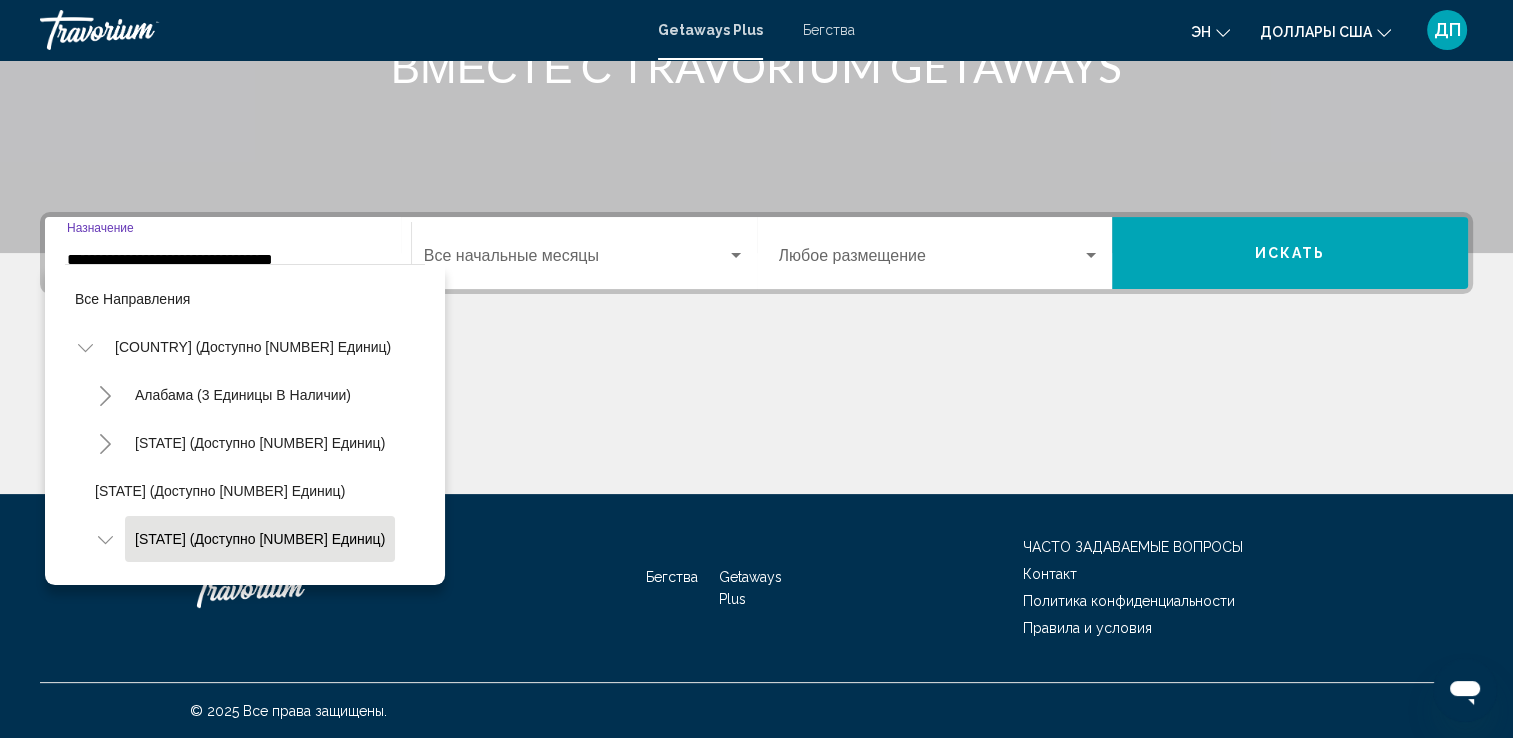 scroll, scrollTop: 126, scrollLeft: 0, axis: vertical 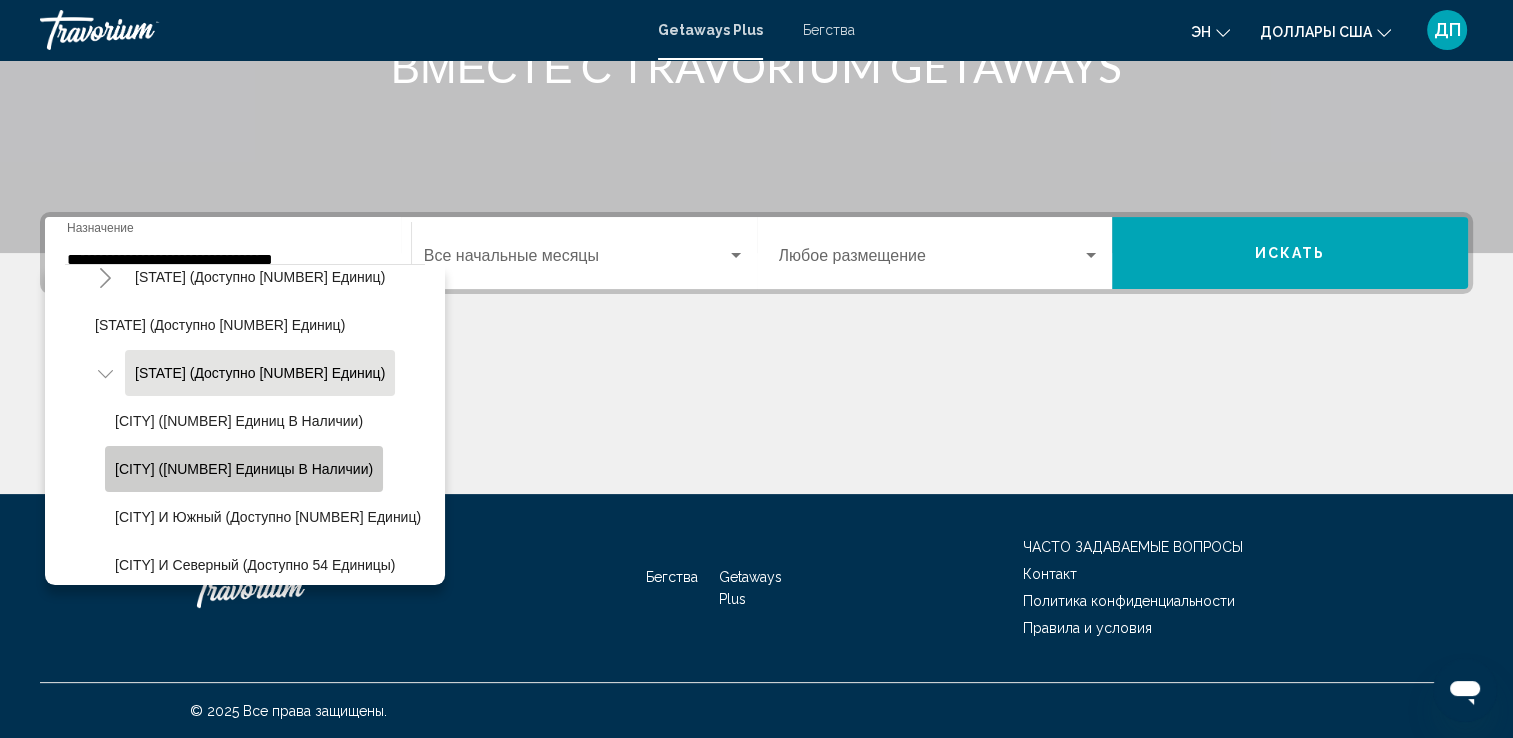 click on "[CITY] ([NUMBER] единицы в наличии)" 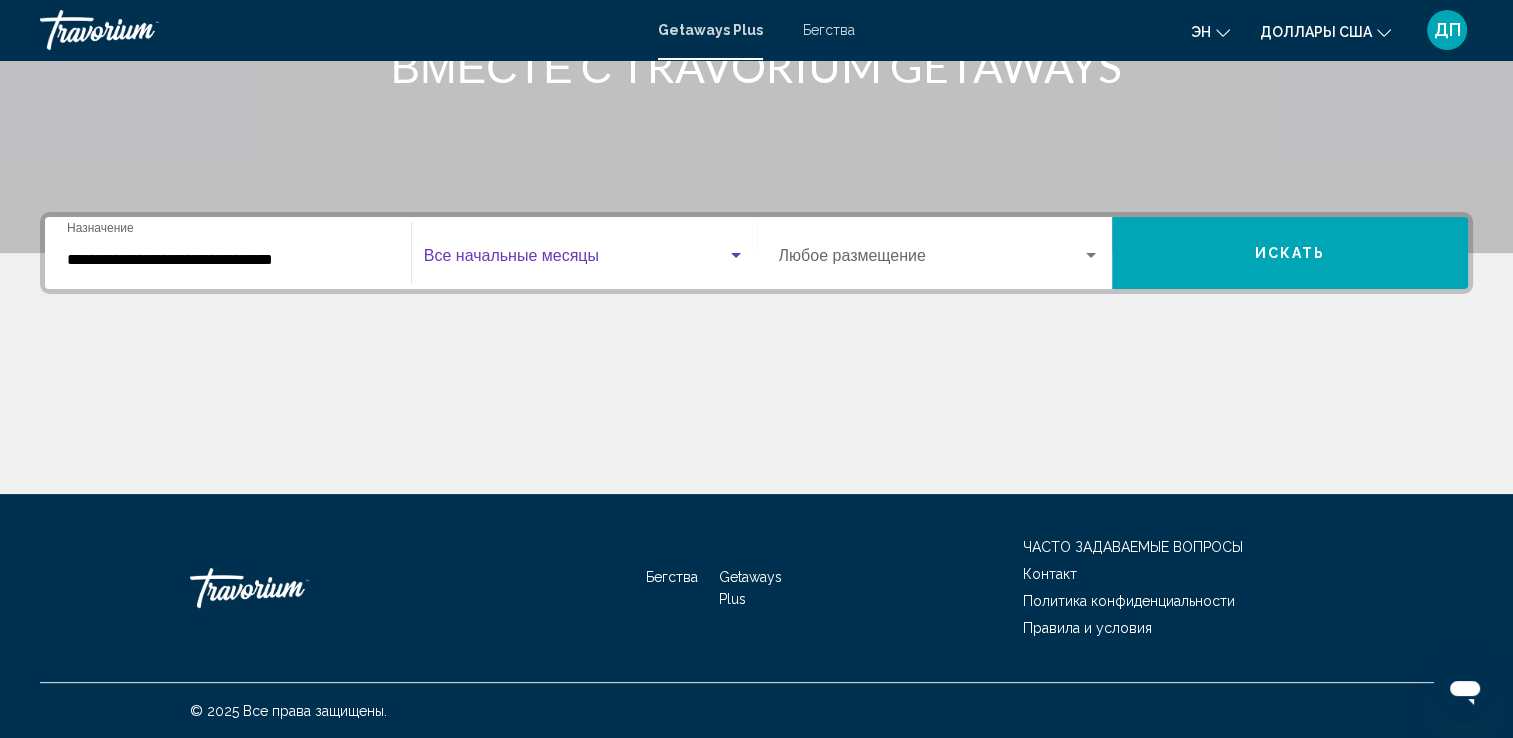 click at bounding box center (736, 255) 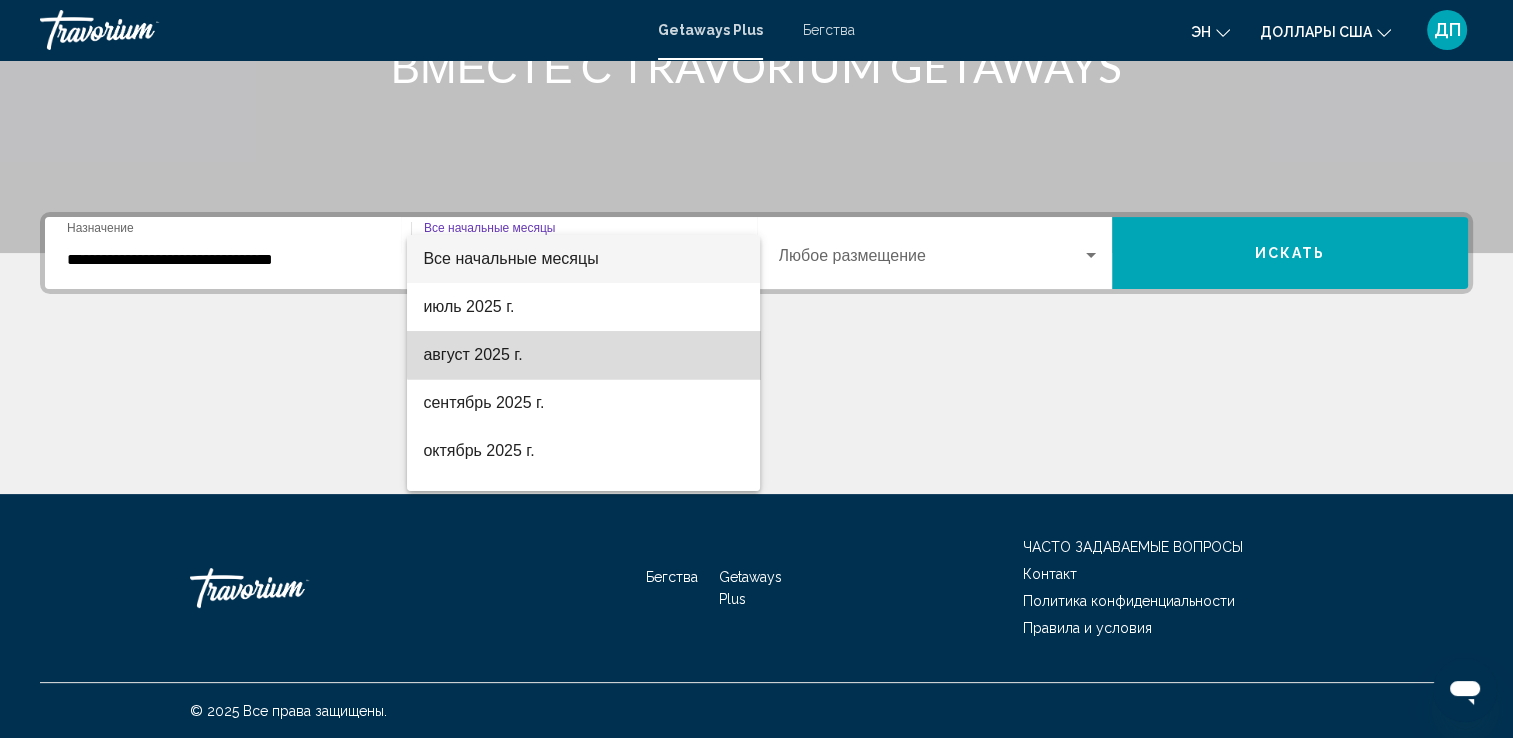 click on "август 2025 г." at bounding box center [583, 355] 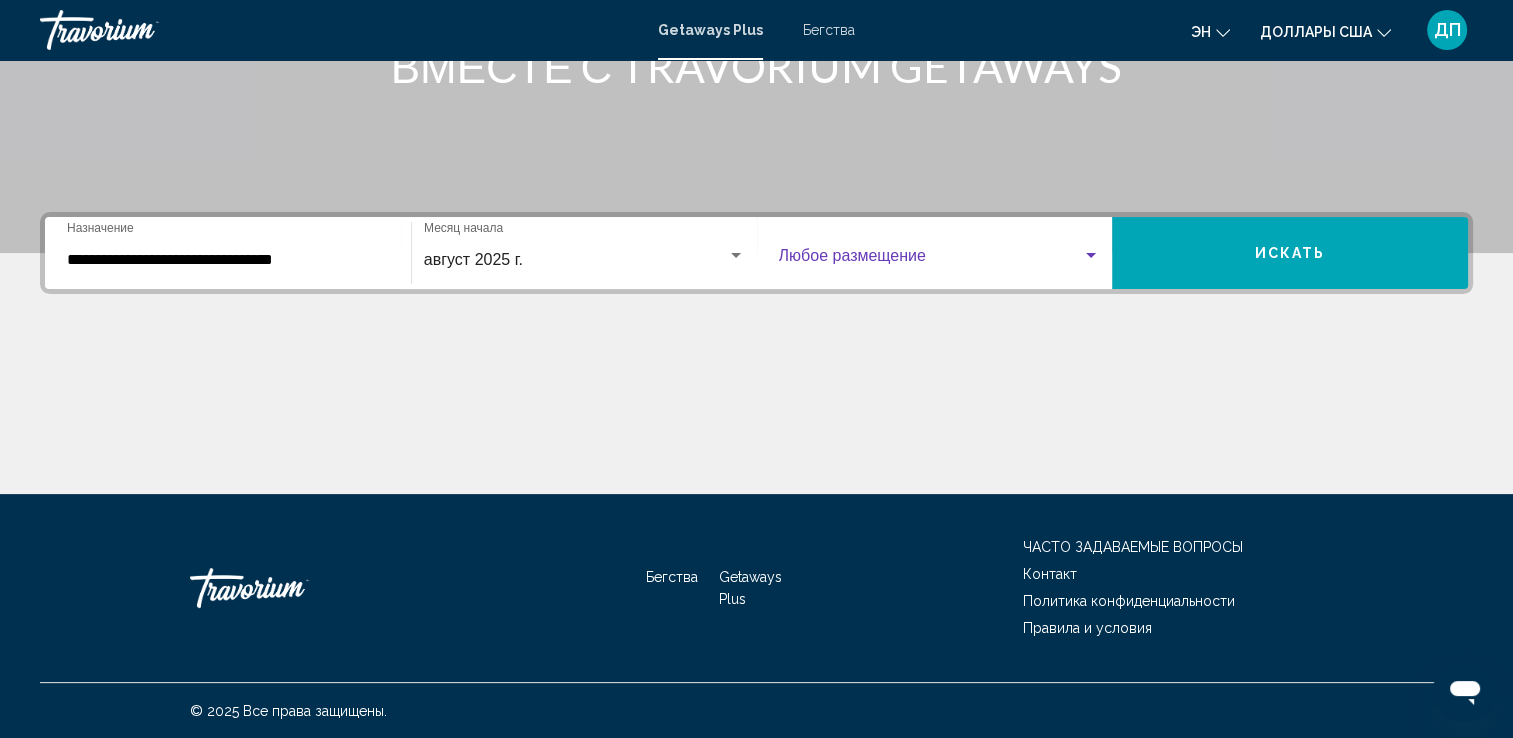 click at bounding box center [1091, 255] 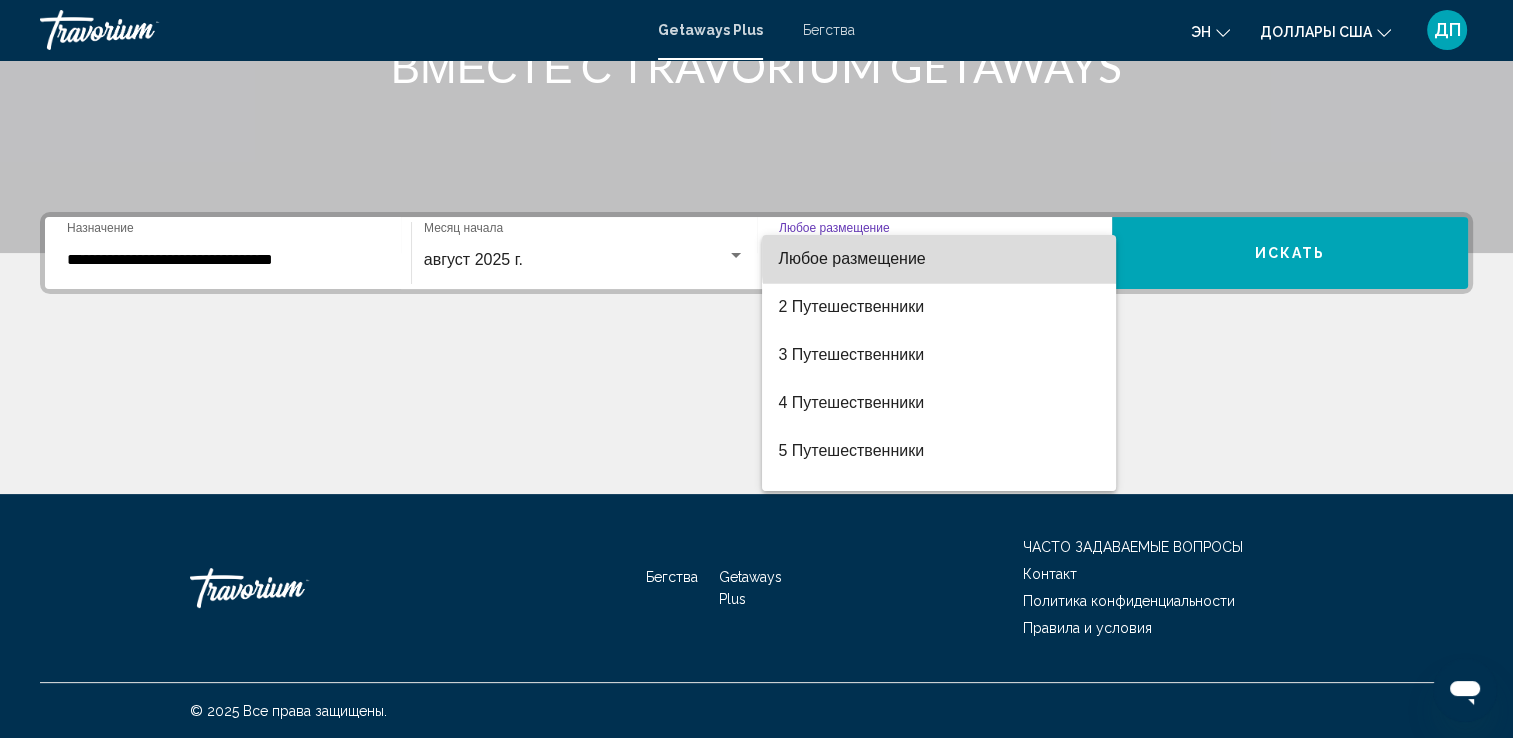 click on "Любое размещение" at bounding box center [939, 259] 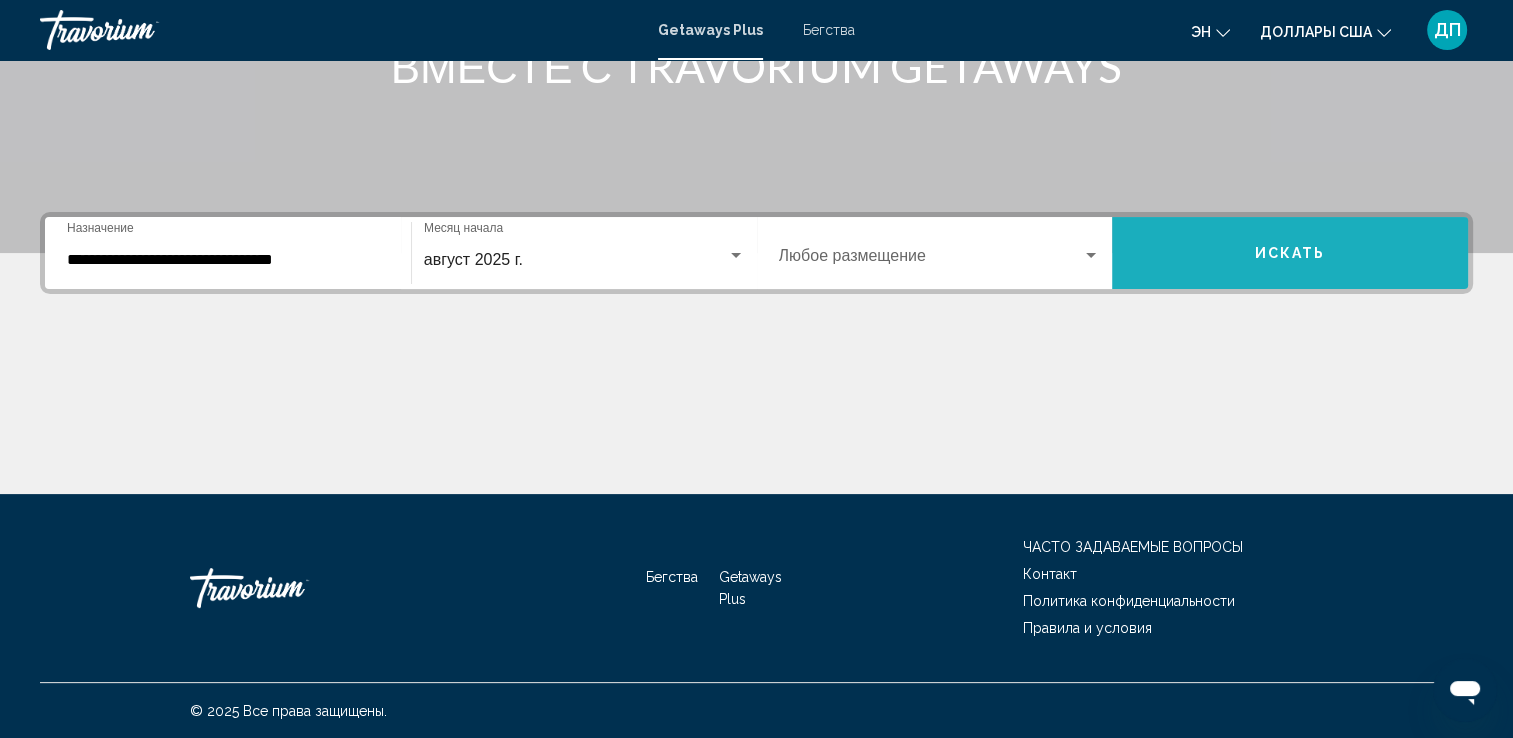 click on "Искать" at bounding box center [1290, 253] 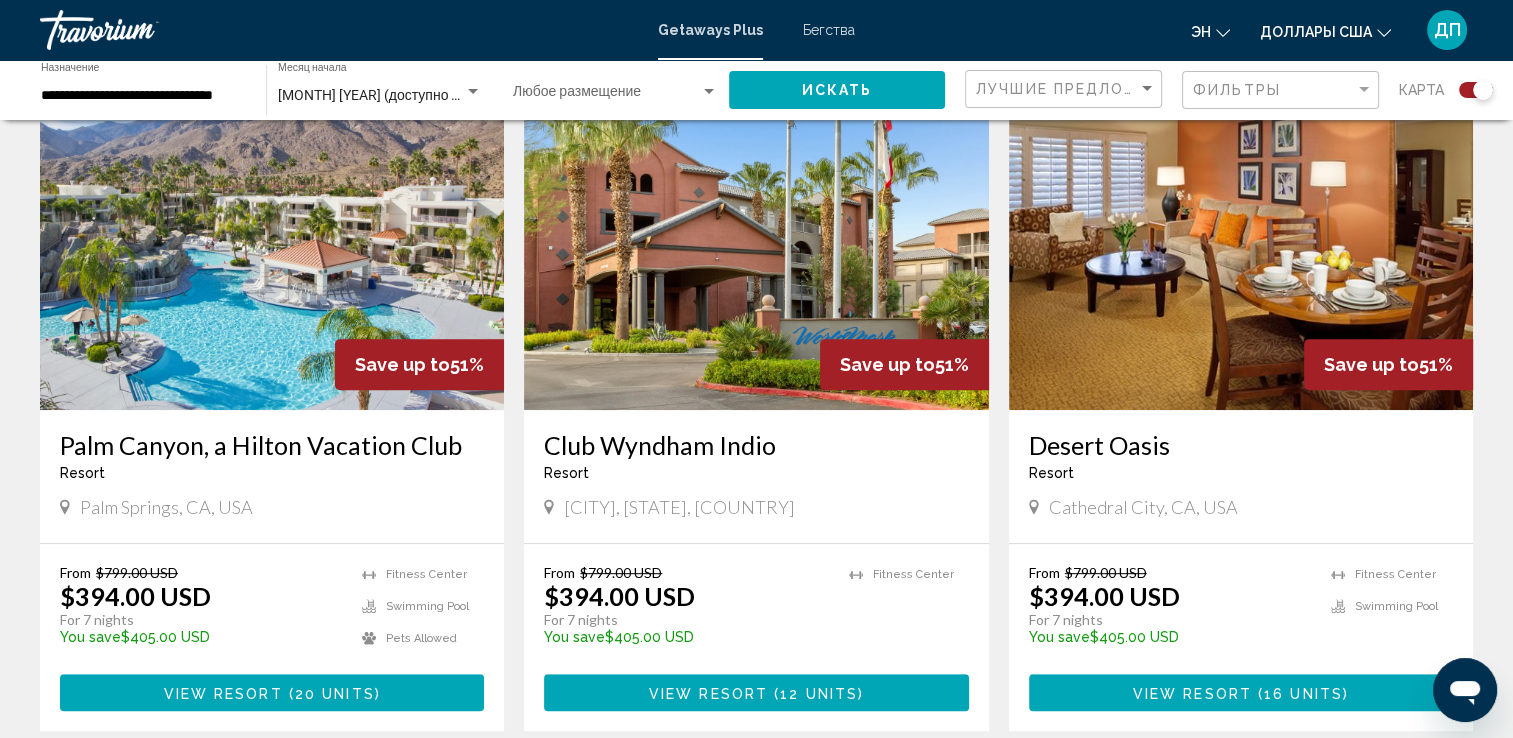 scroll, scrollTop: 760, scrollLeft: 0, axis: vertical 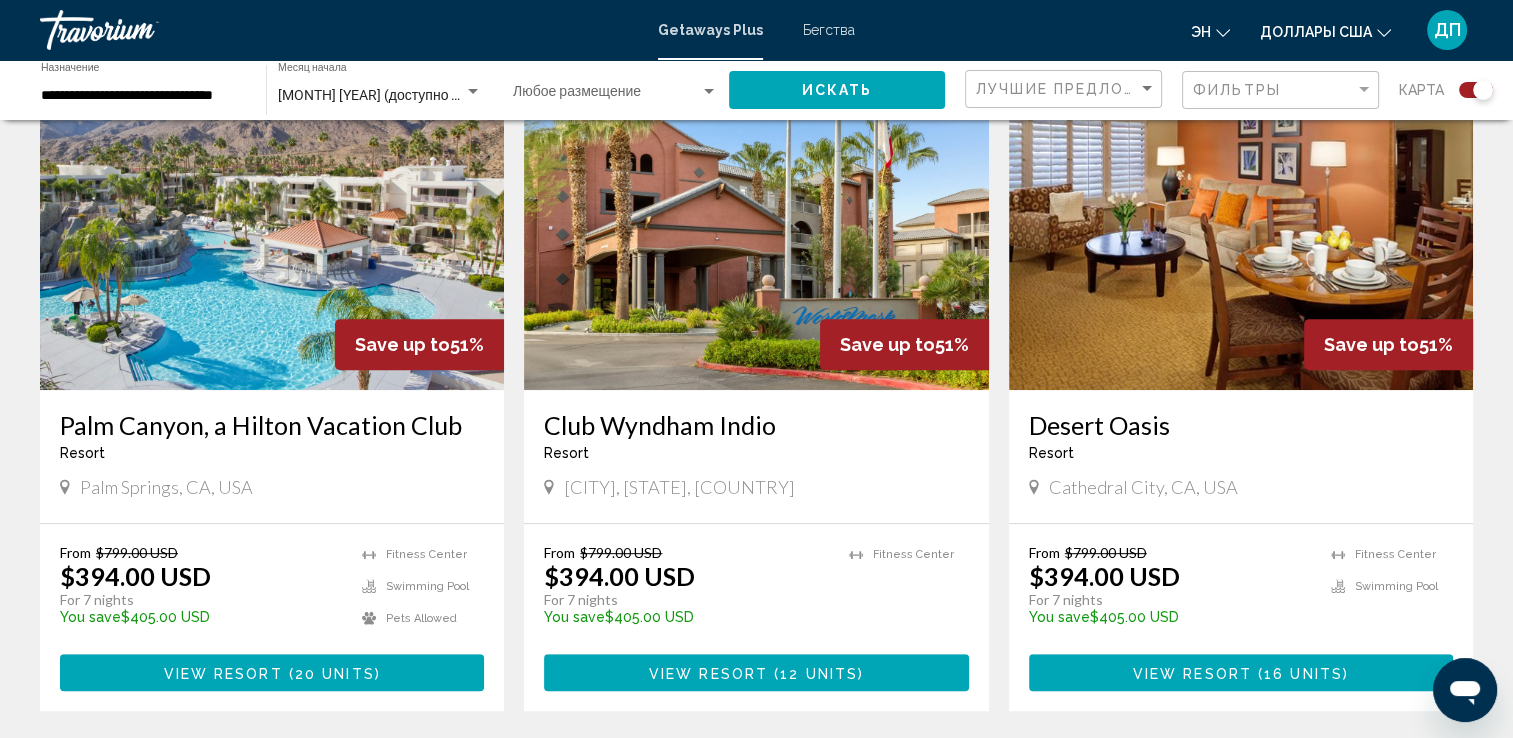 click at bounding box center (272, 230) 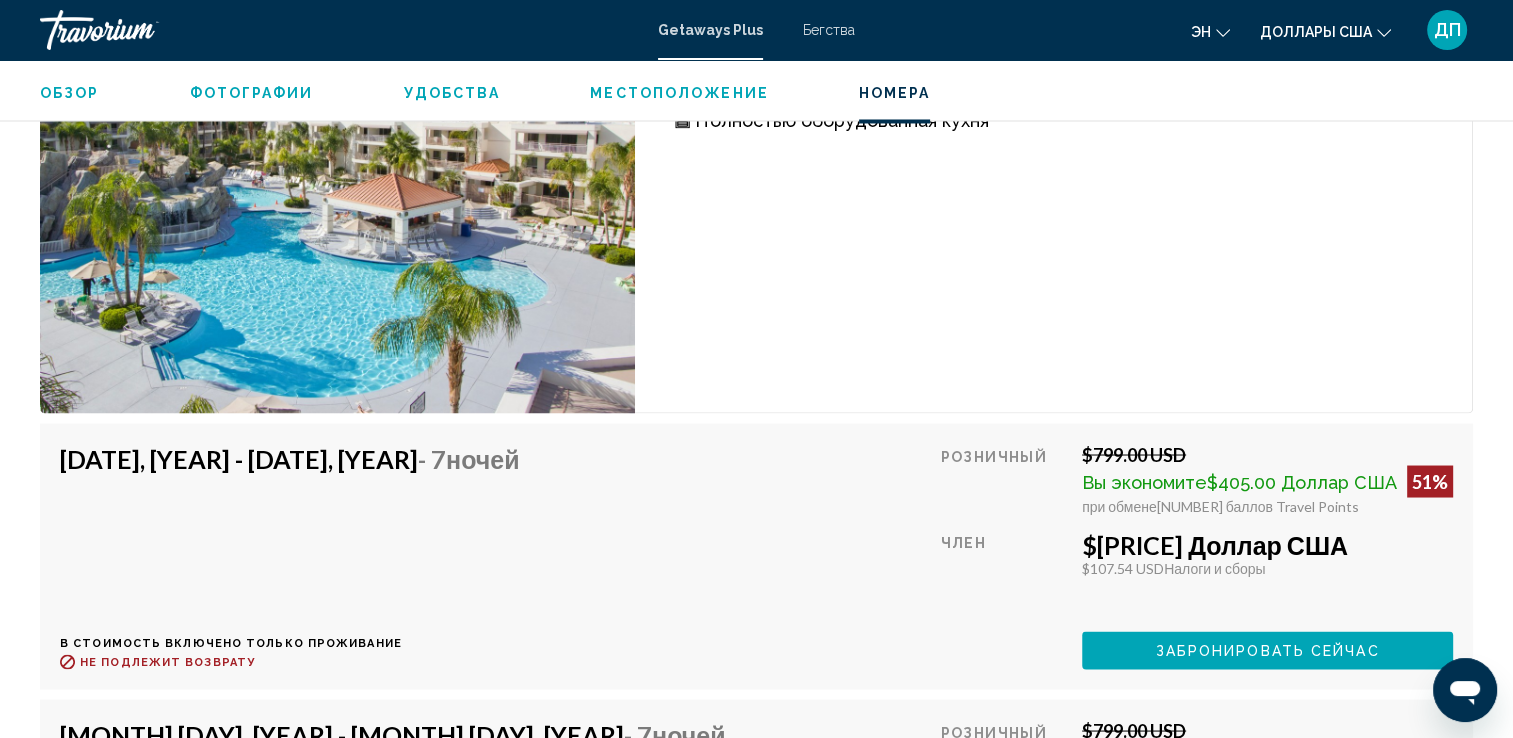 scroll, scrollTop: 3493, scrollLeft: 0, axis: vertical 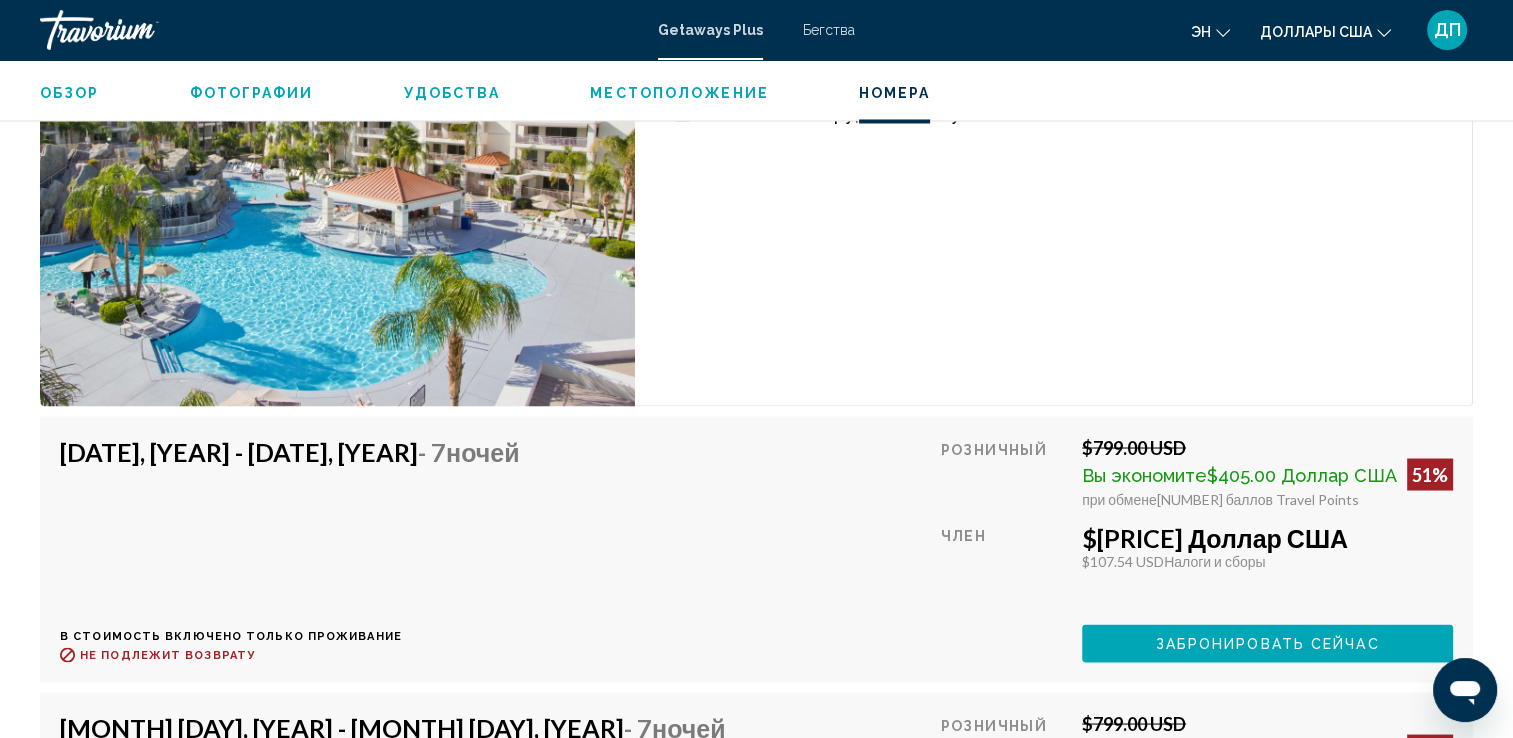 type 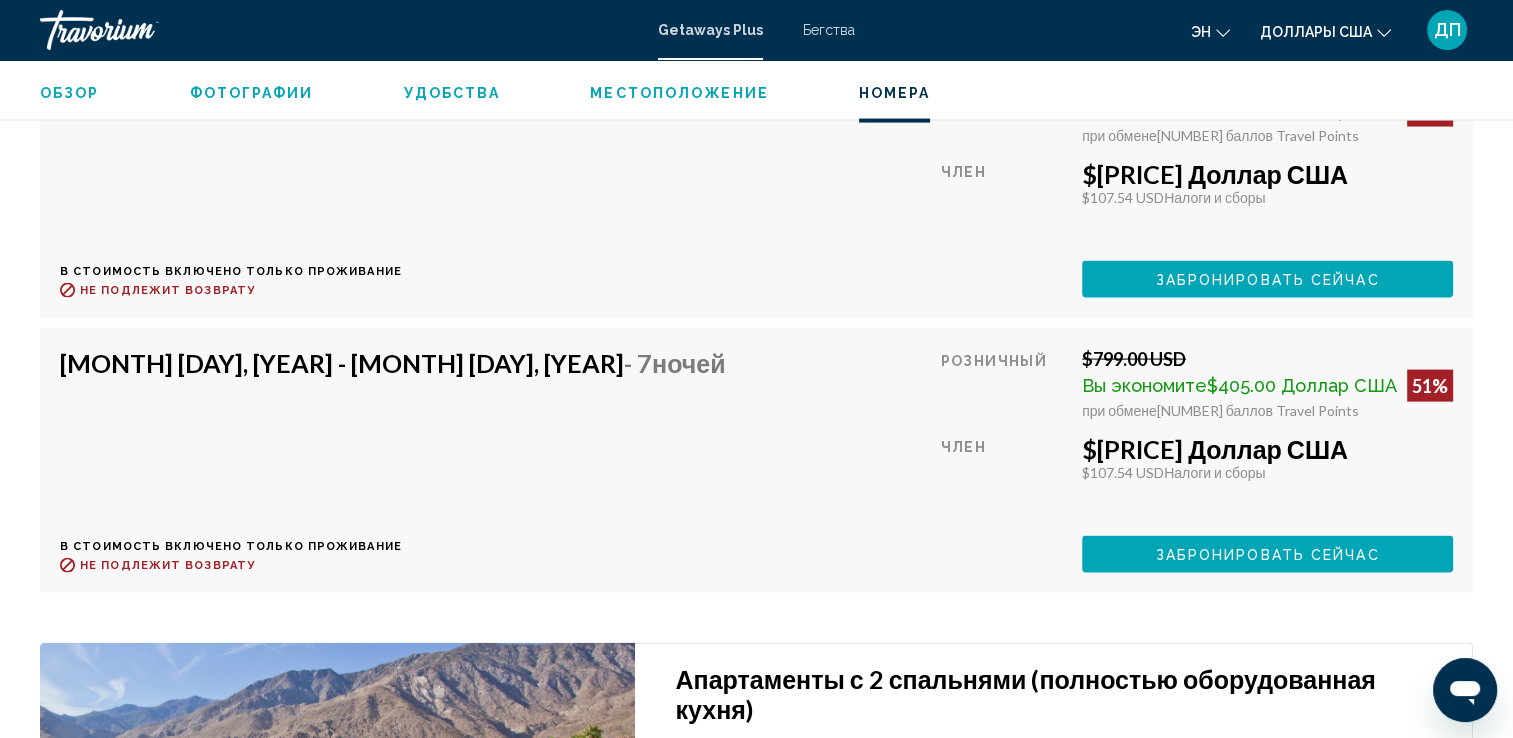 scroll, scrollTop: 4131, scrollLeft: 0, axis: vertical 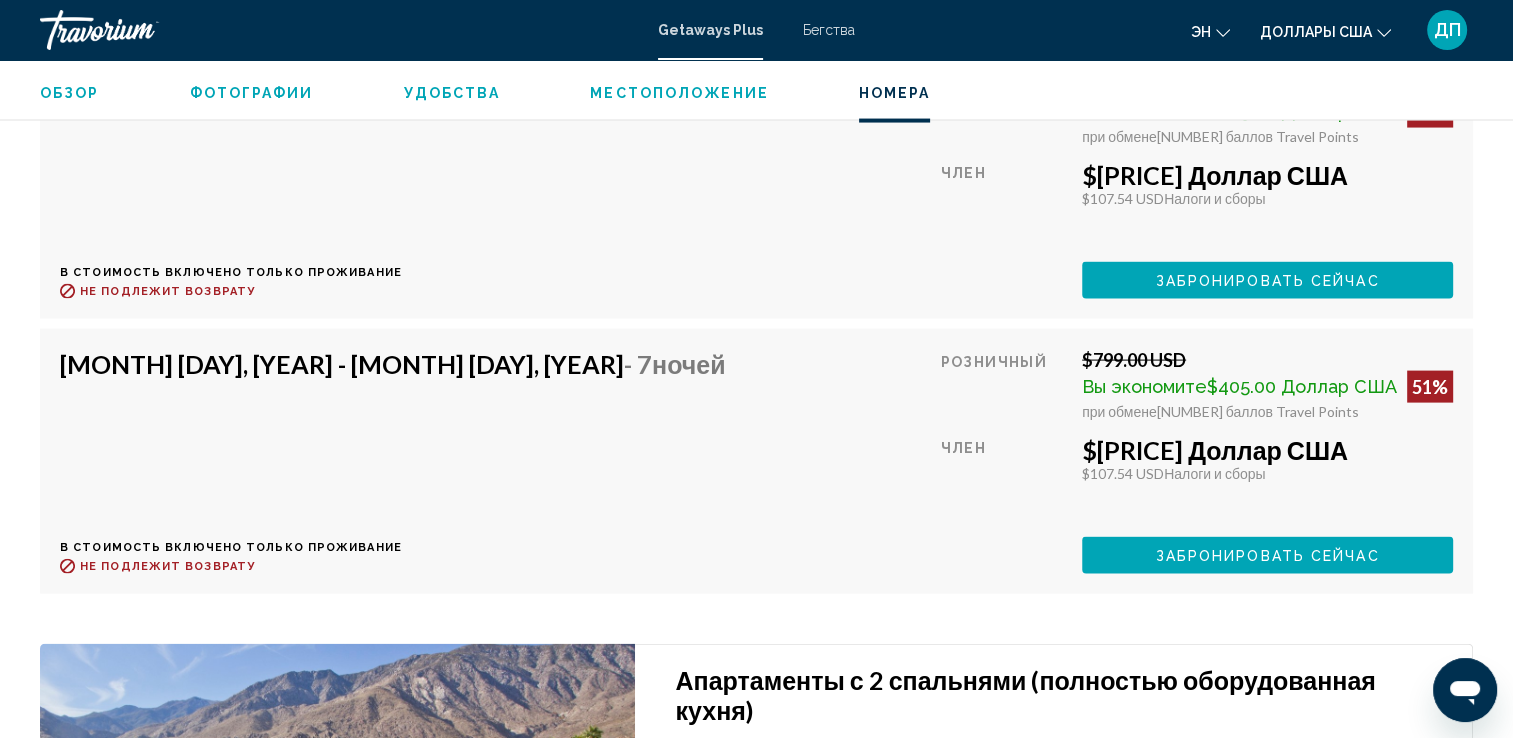 click 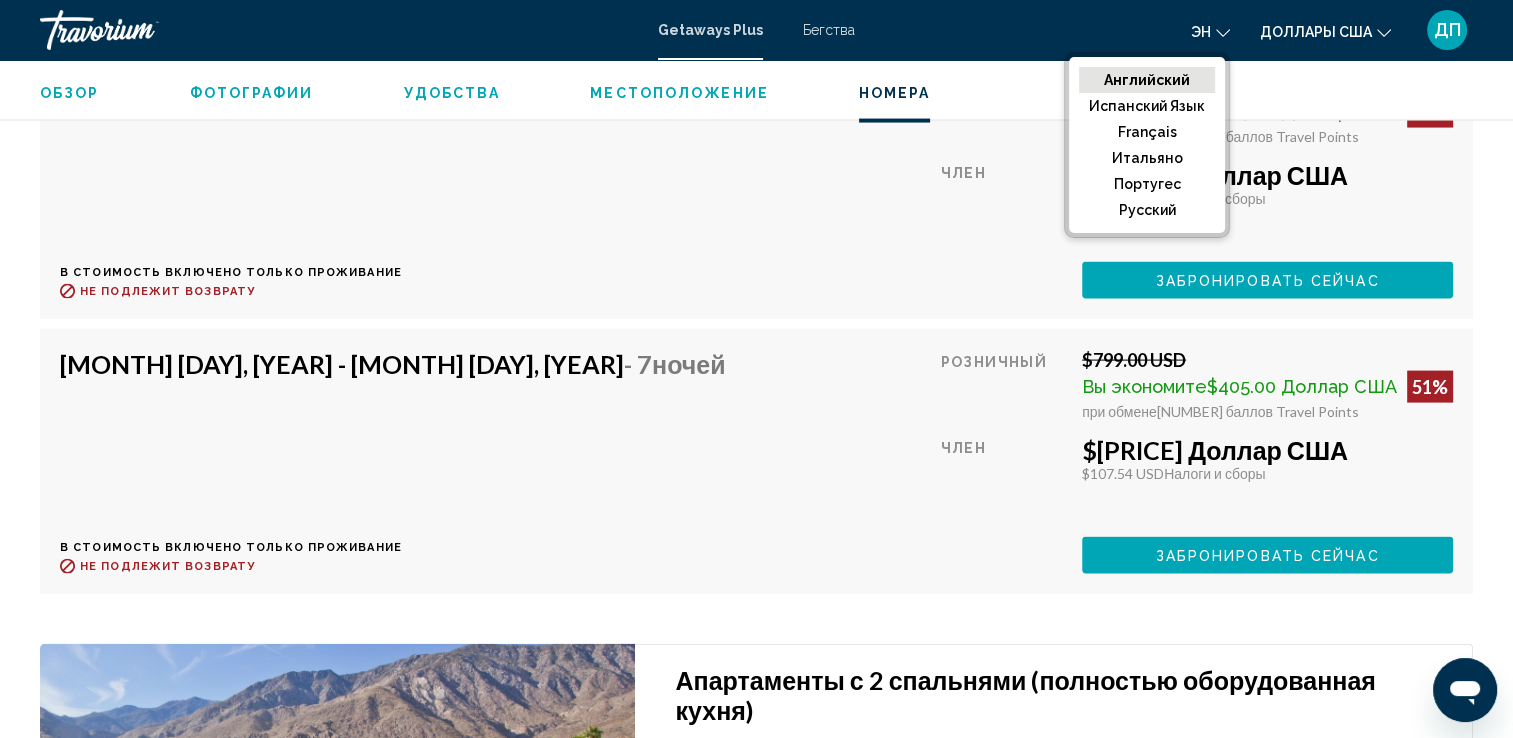 click on "эн
Английский Испанский язык Français Итальяно Португес русский Доллары США
Доллары США ($) MXN (Mex$) CAD (Can$) Фунты стерлингов (£) EUR (€) AUD (A$) NZD (NZ$) Юань (CN¥) ДП Login" at bounding box center (1174, 30) 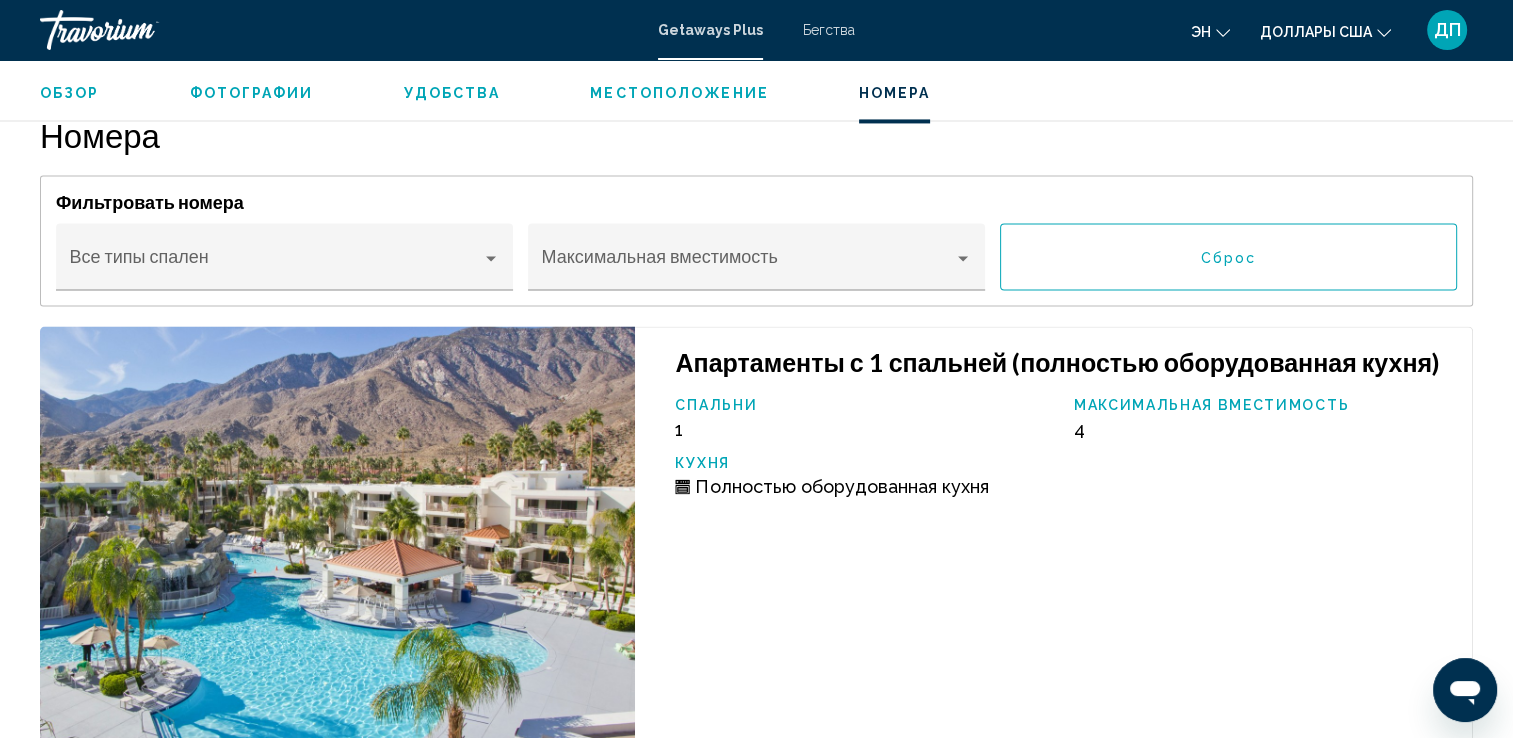 scroll, scrollTop: 3091, scrollLeft: 0, axis: vertical 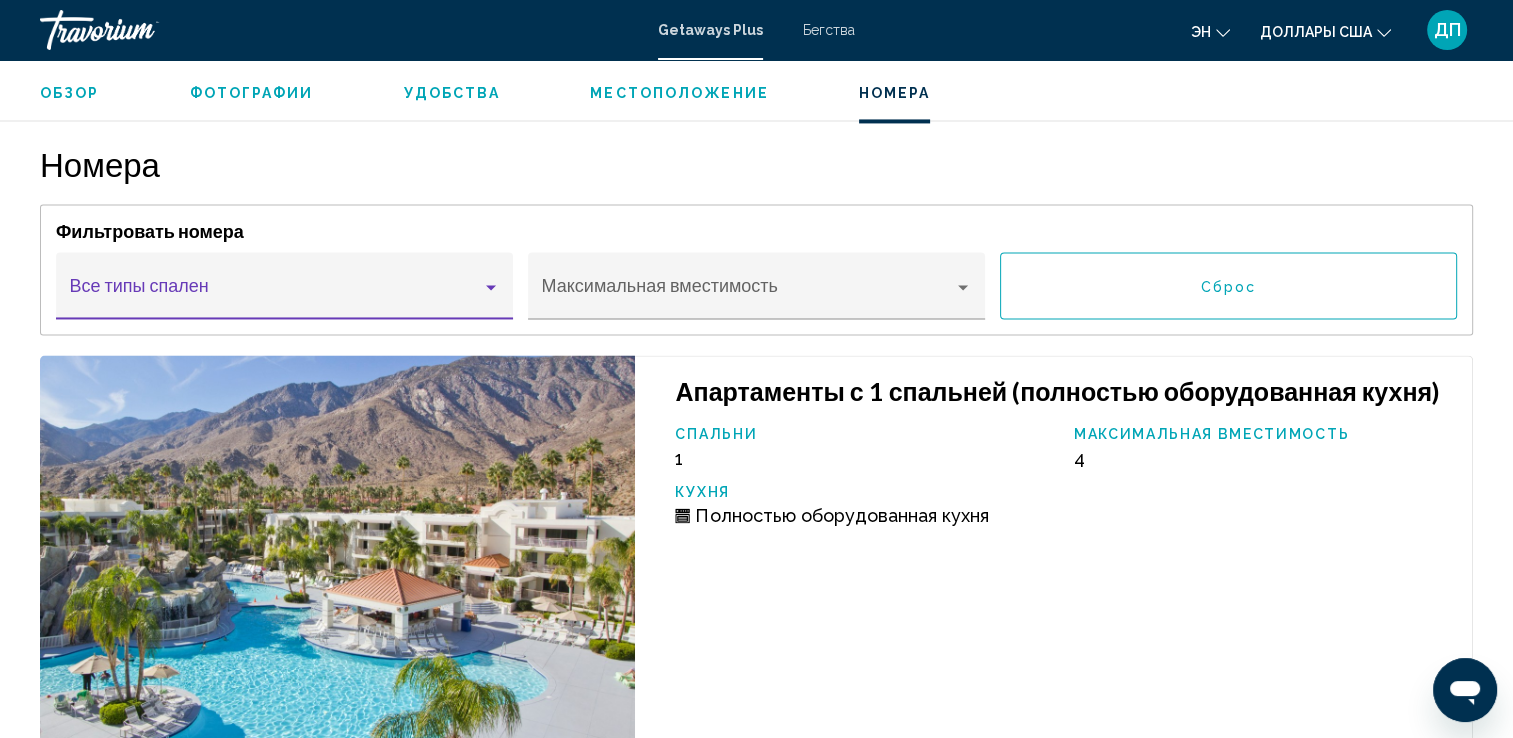 click at bounding box center [285, 295] 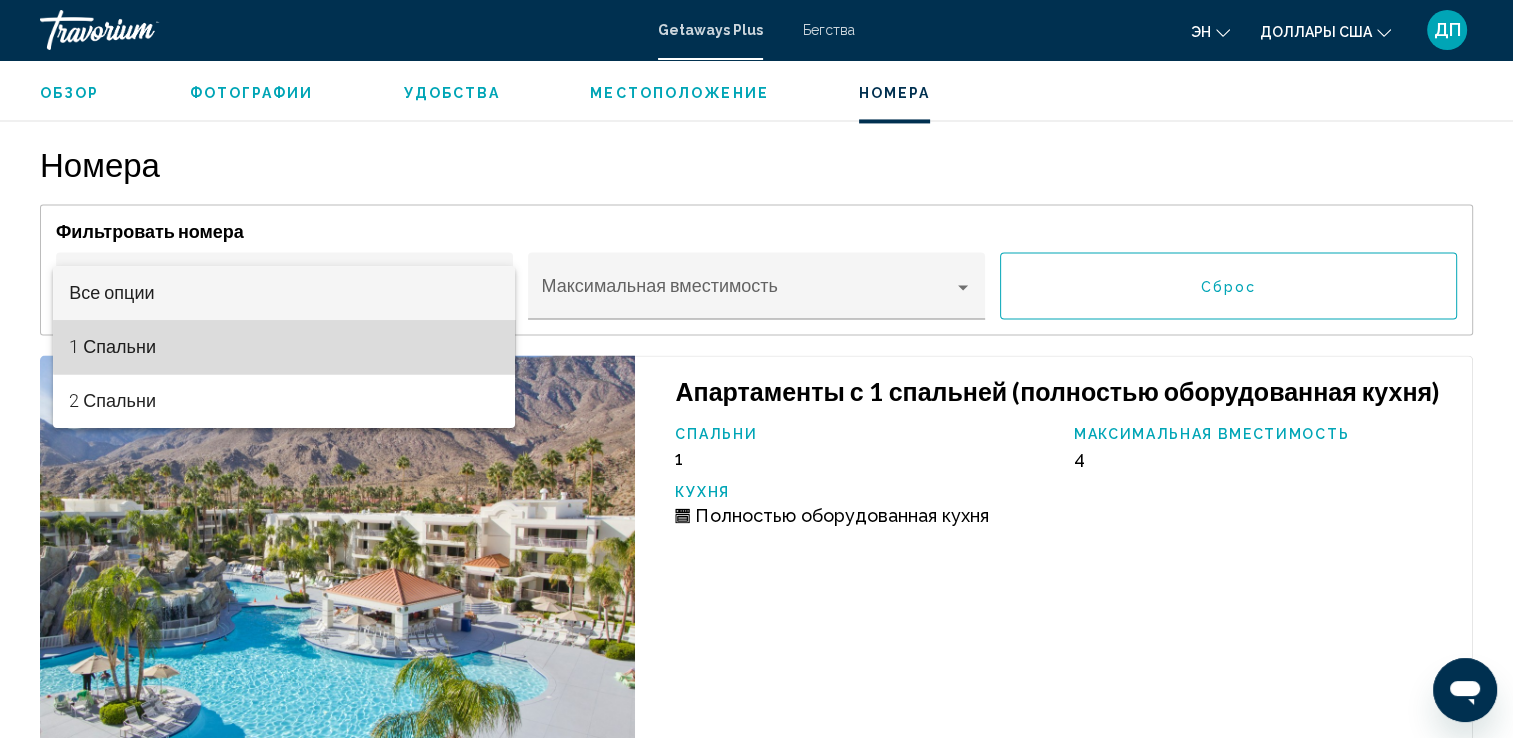 click on "1 Спальни" at bounding box center [284, 347] 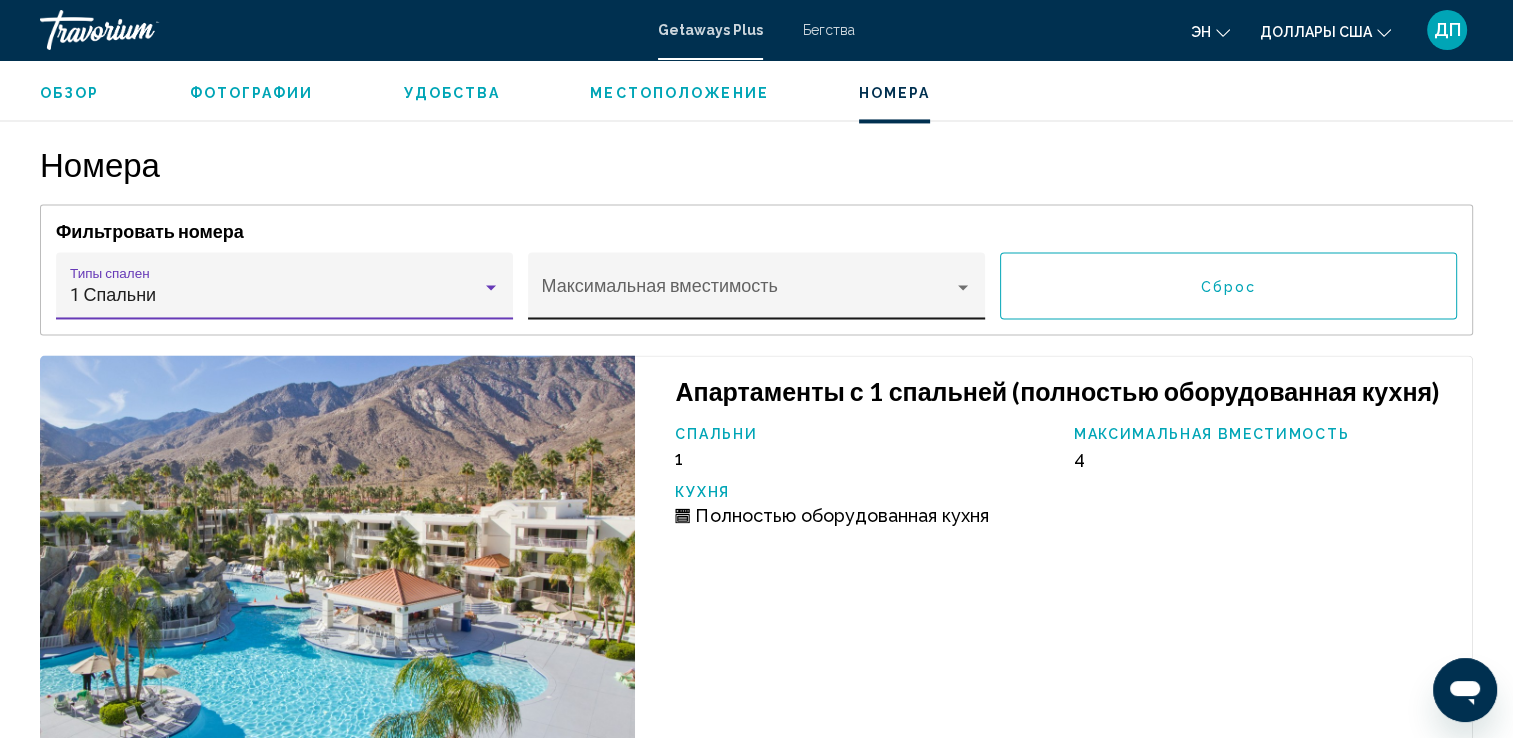 click at bounding box center (963, 287) 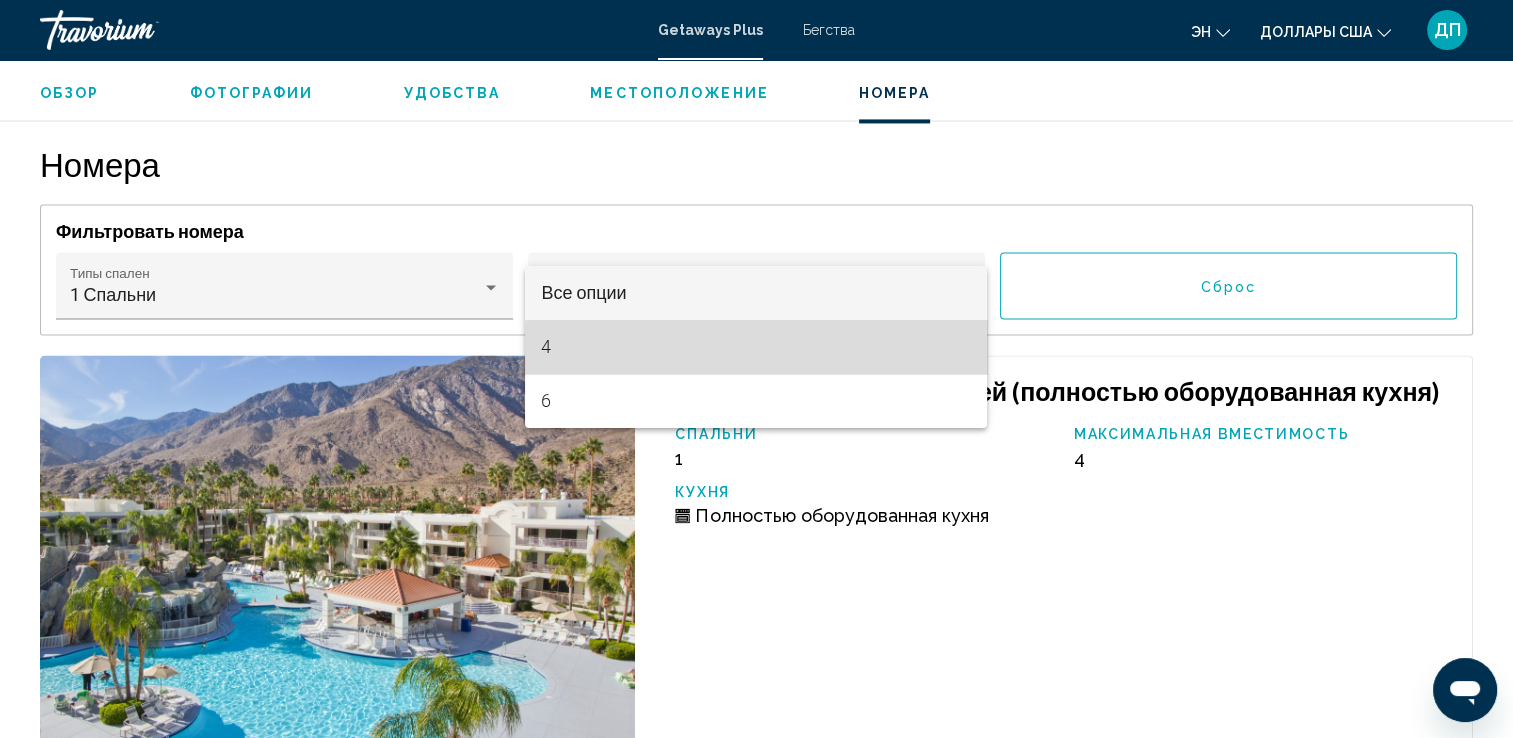 click on "4" at bounding box center [756, 347] 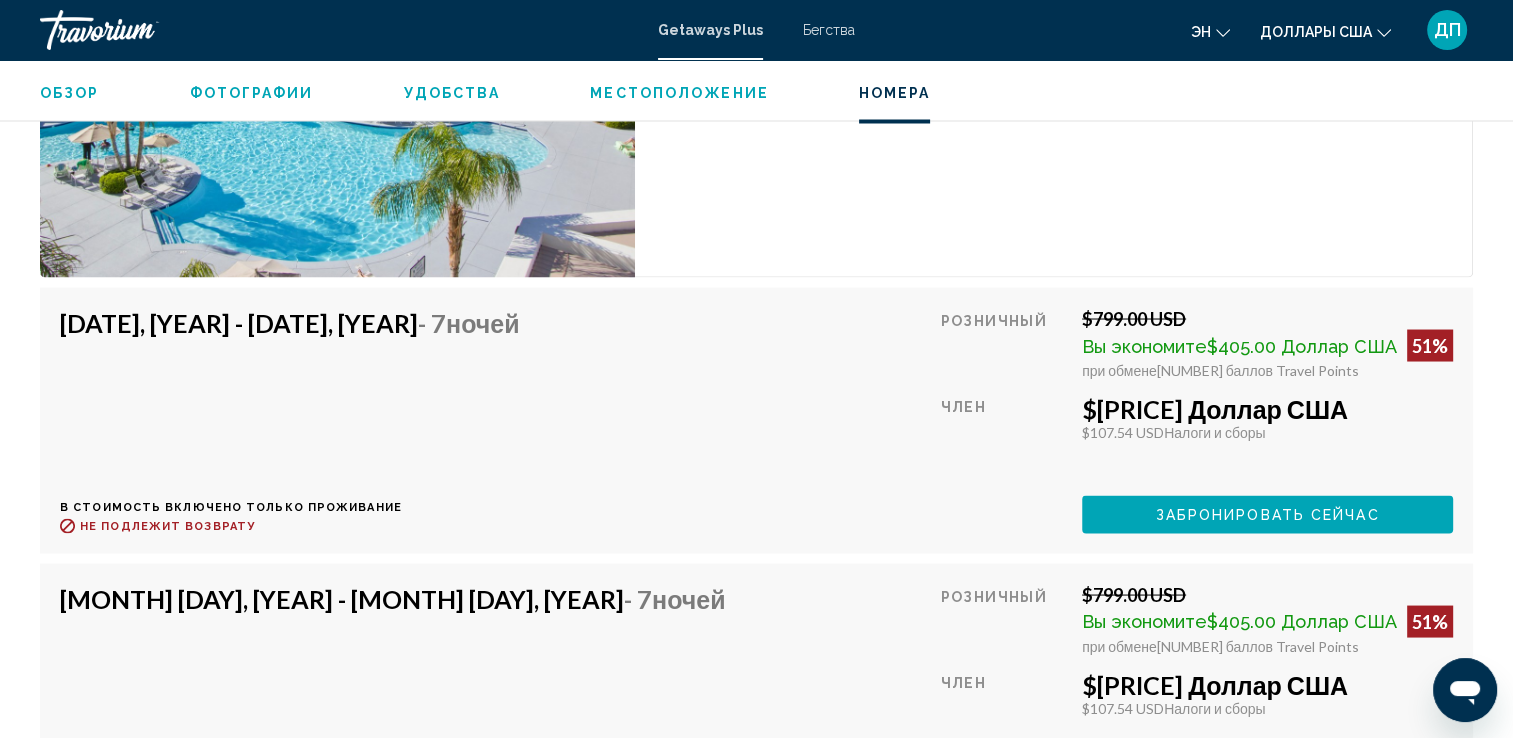 scroll, scrollTop: 3651, scrollLeft: 0, axis: vertical 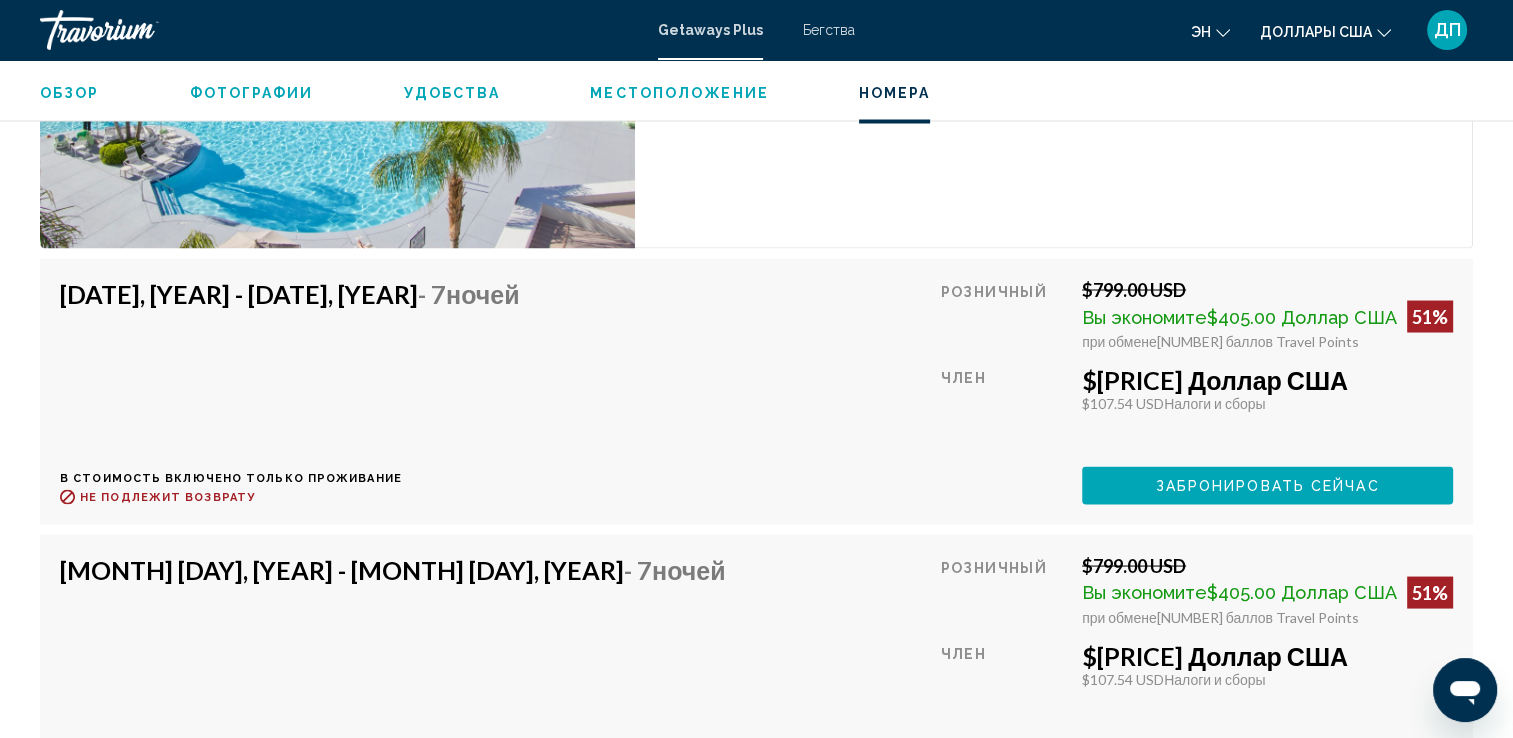 click on "ночей" at bounding box center [483, 293] 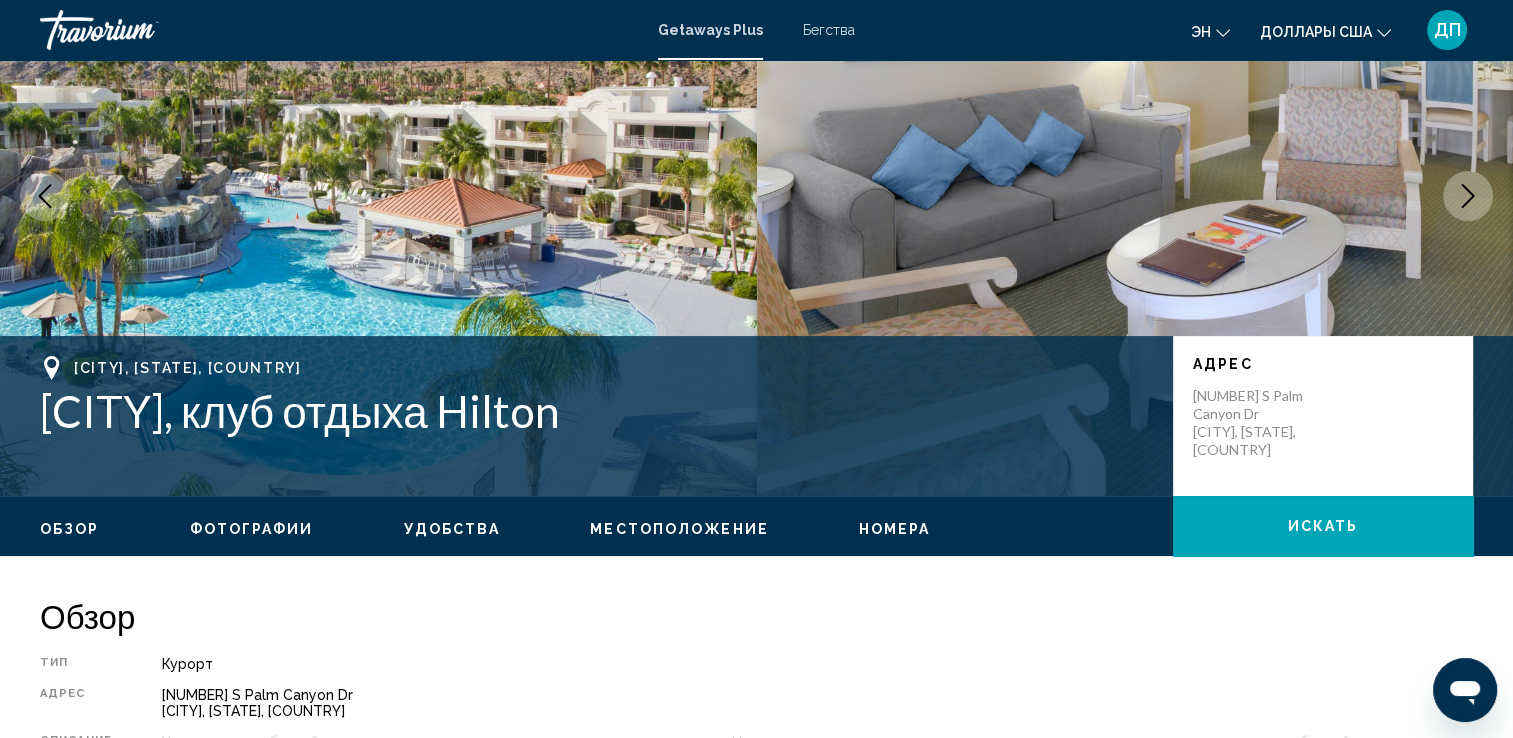 scroll, scrollTop: 91, scrollLeft: 0, axis: vertical 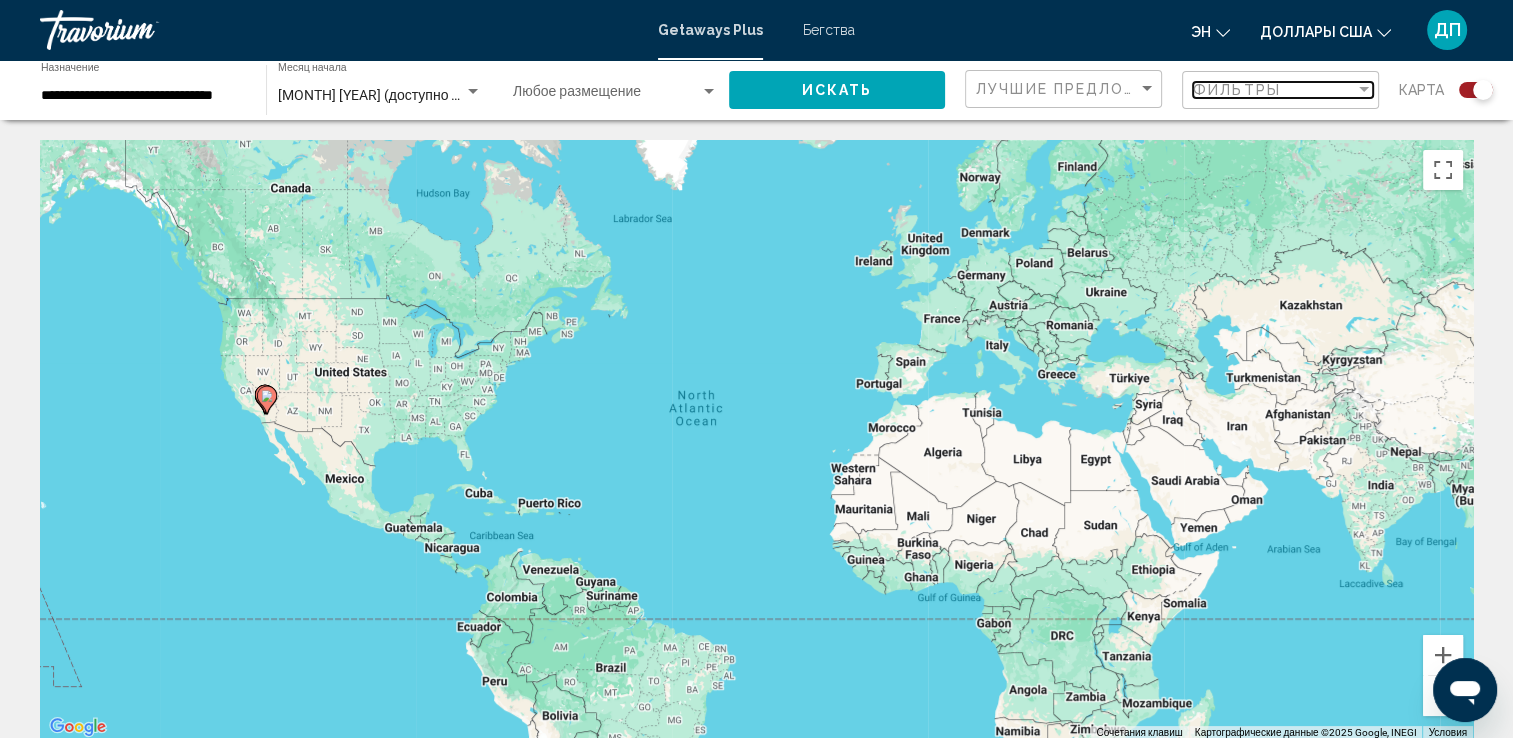click on "Фильтры" at bounding box center (1237, 90) 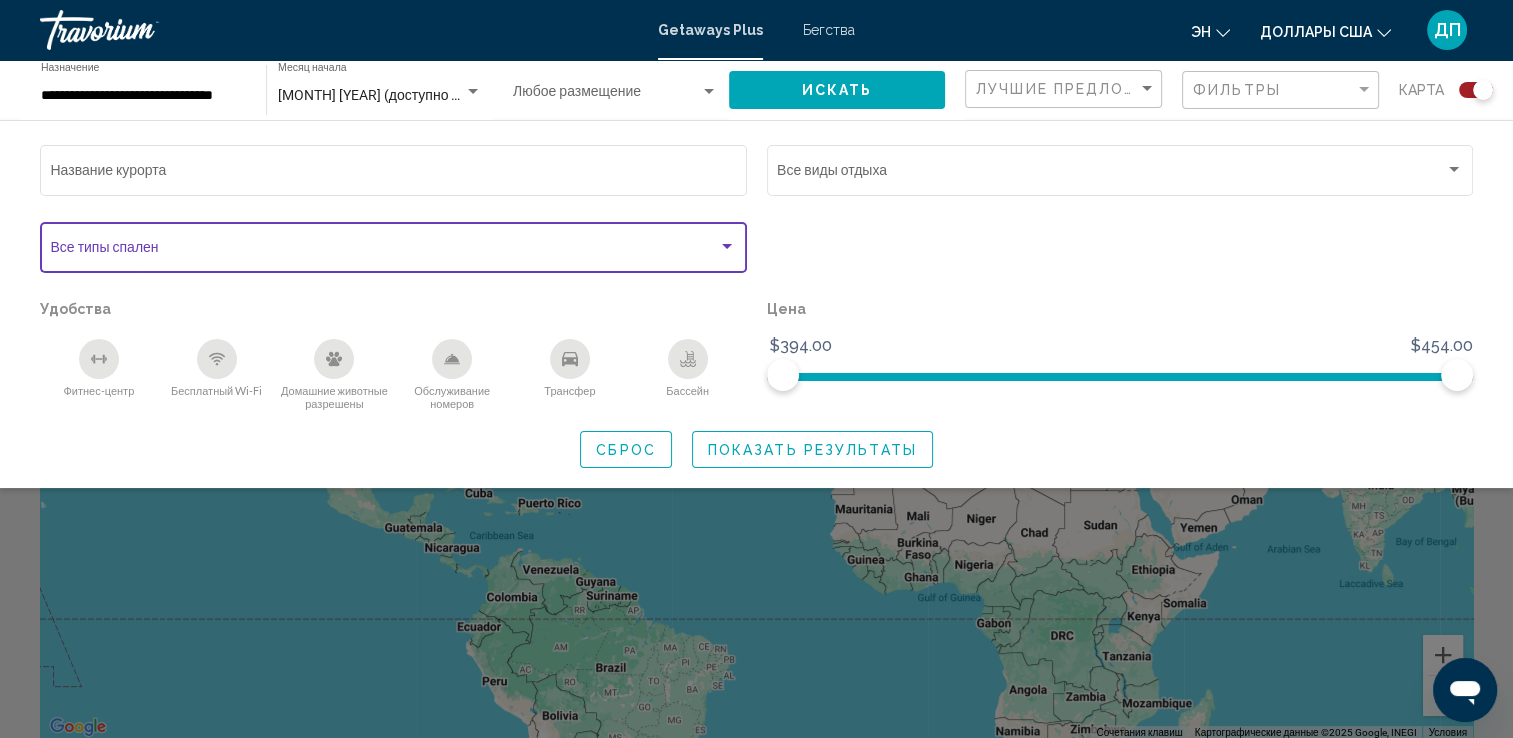 click at bounding box center (727, 247) 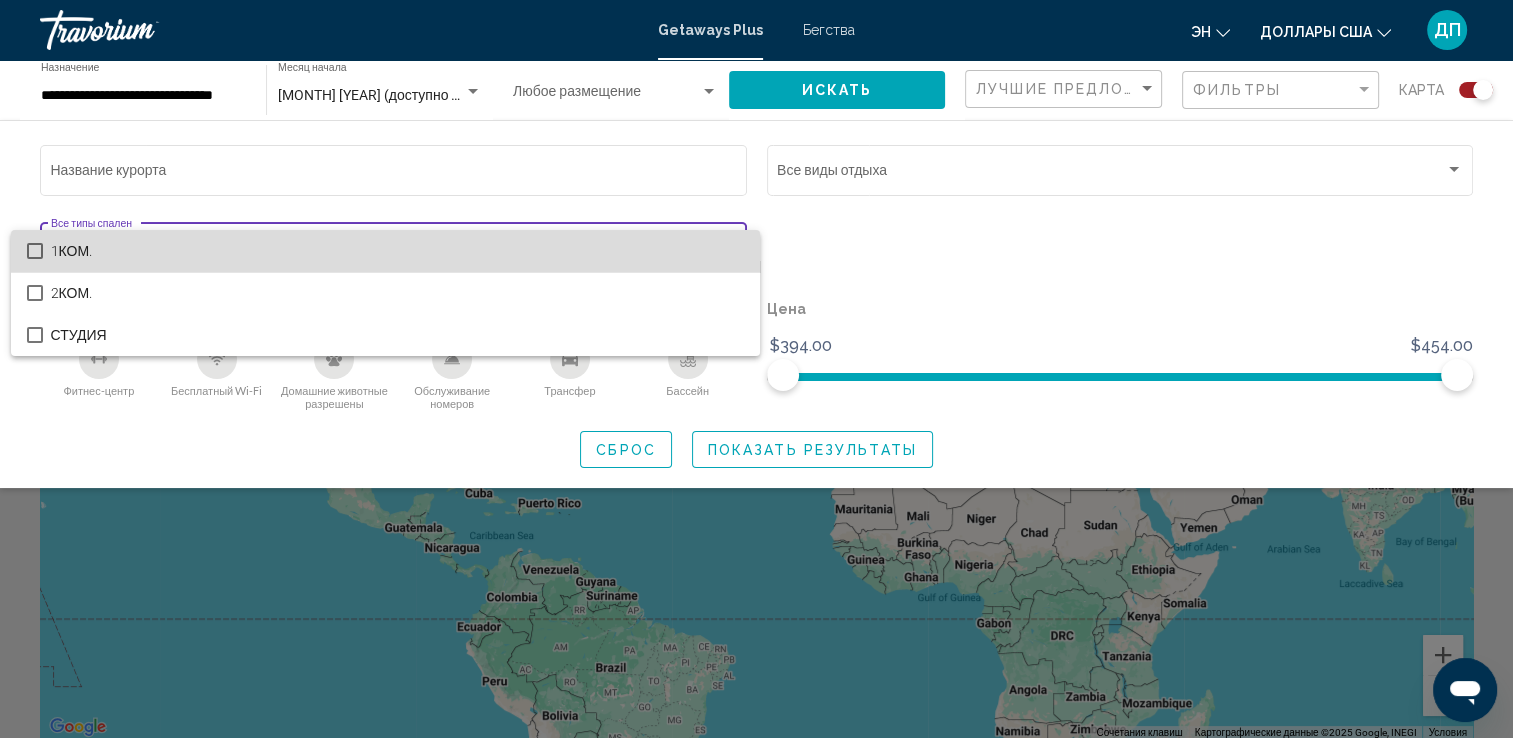 click on "1КОМ." at bounding box center [397, 251] 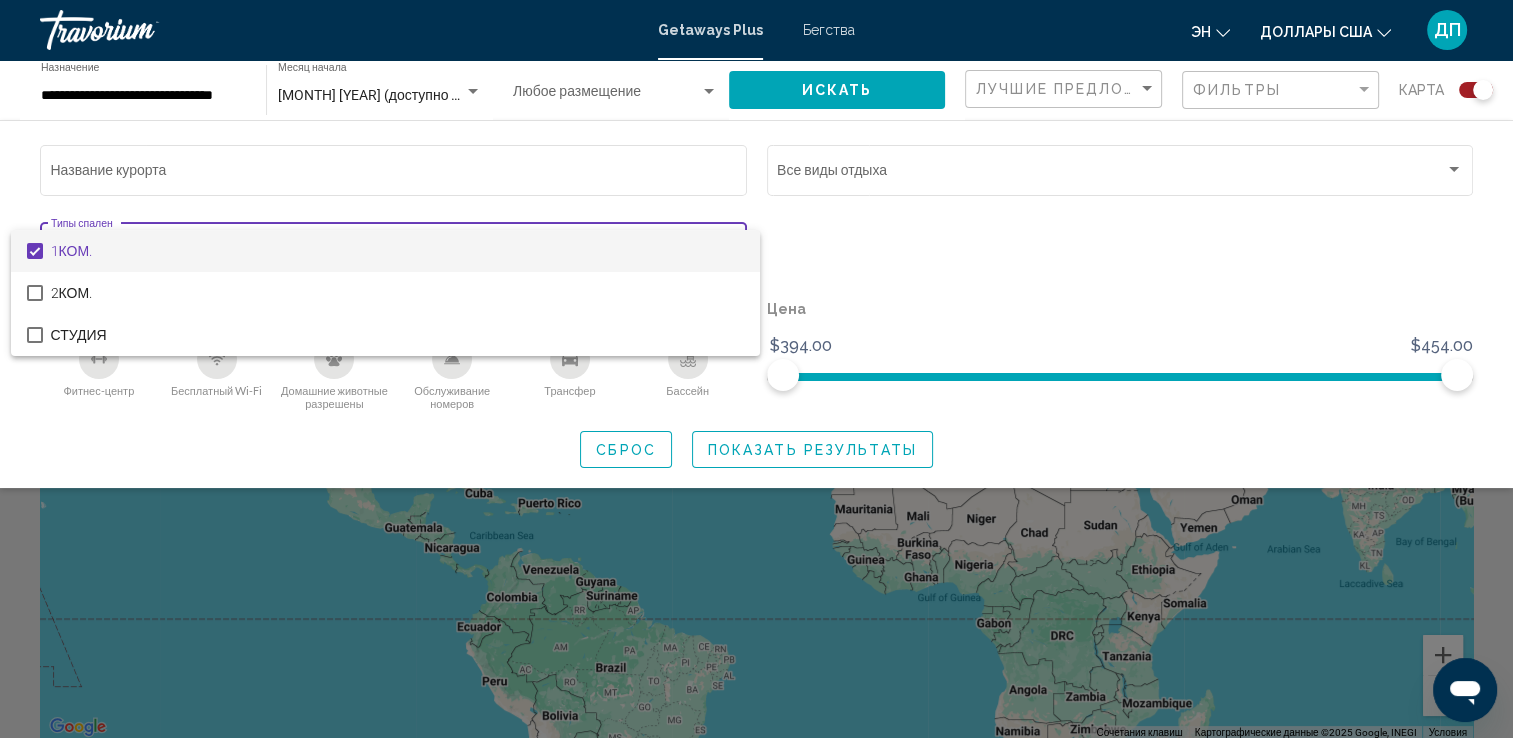 click at bounding box center (756, 369) 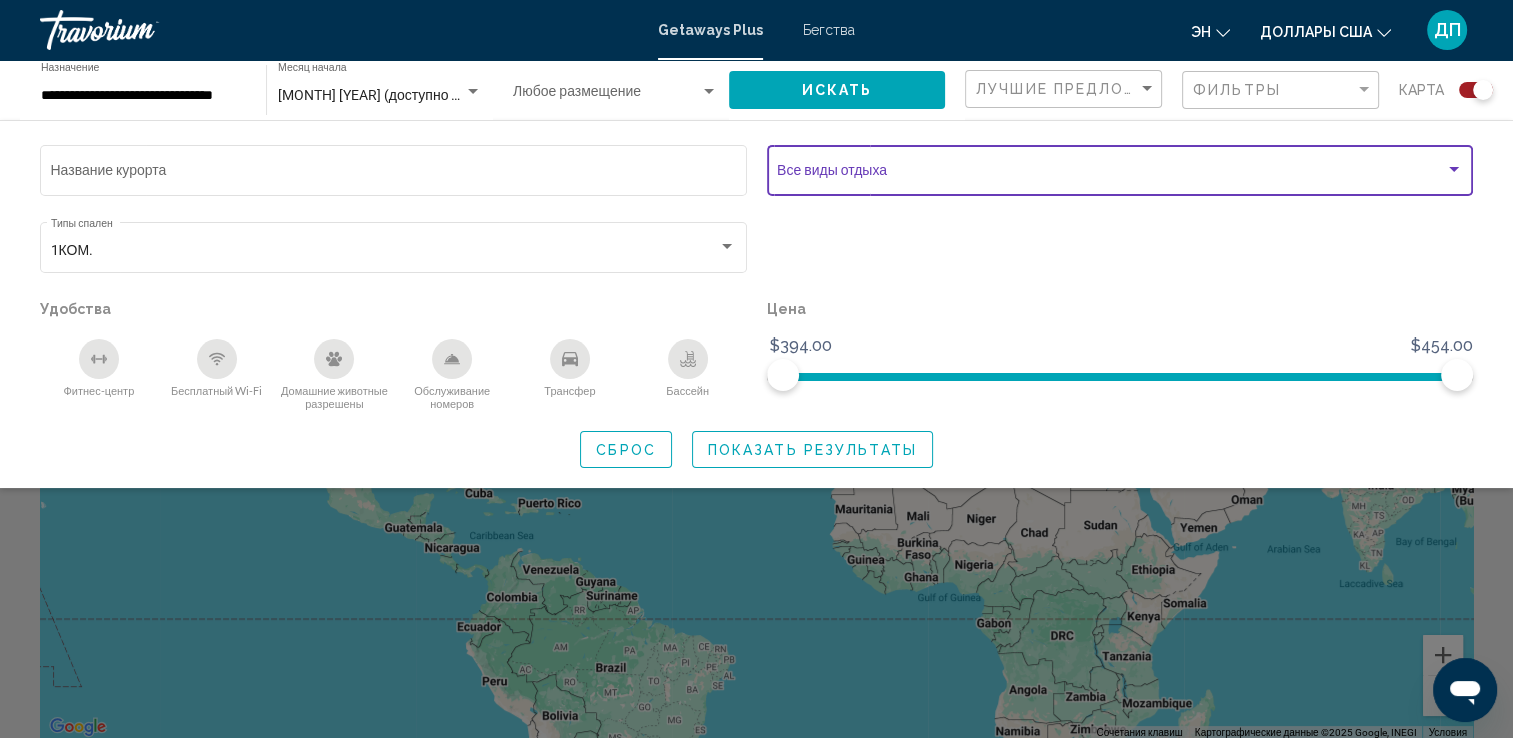 click at bounding box center [1454, 169] 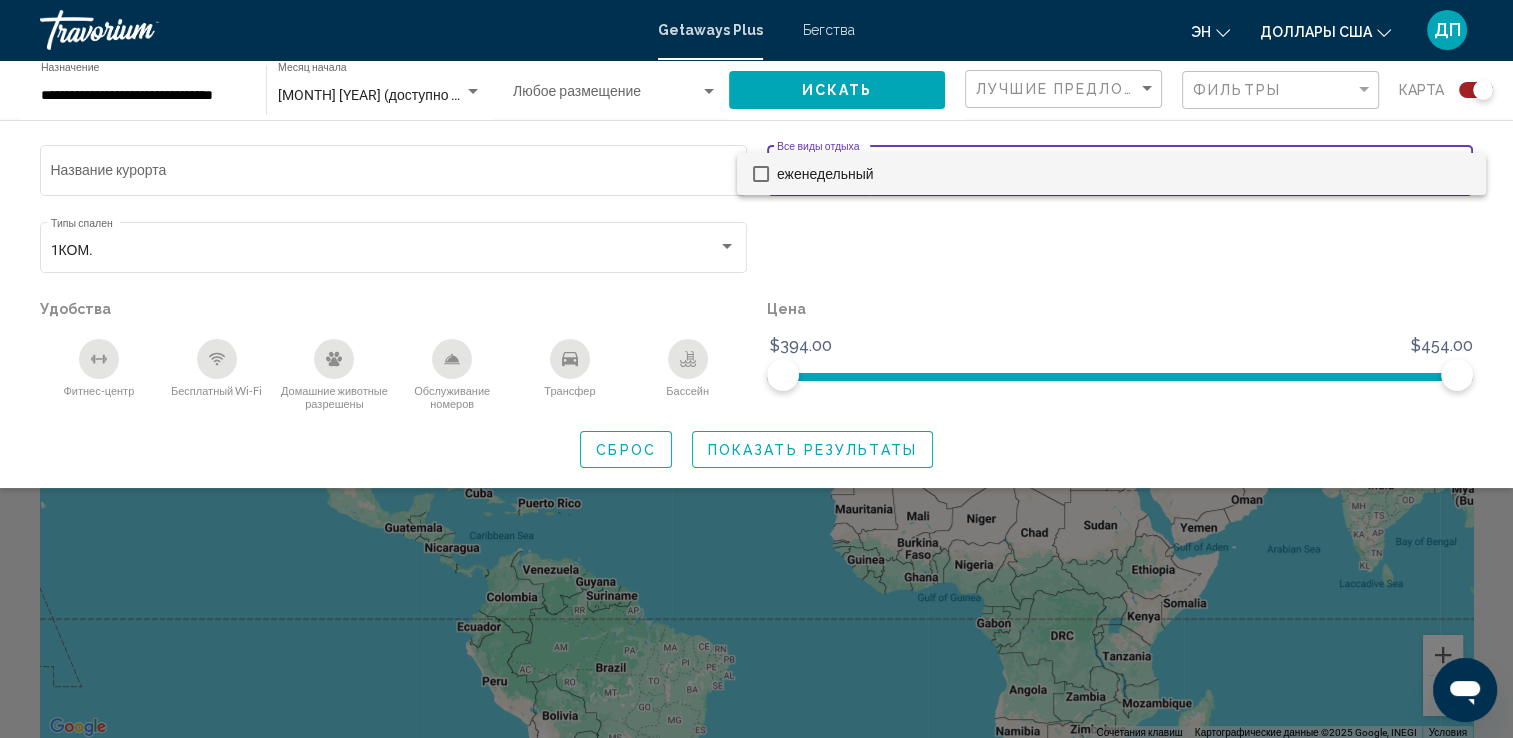 click at bounding box center [756, 369] 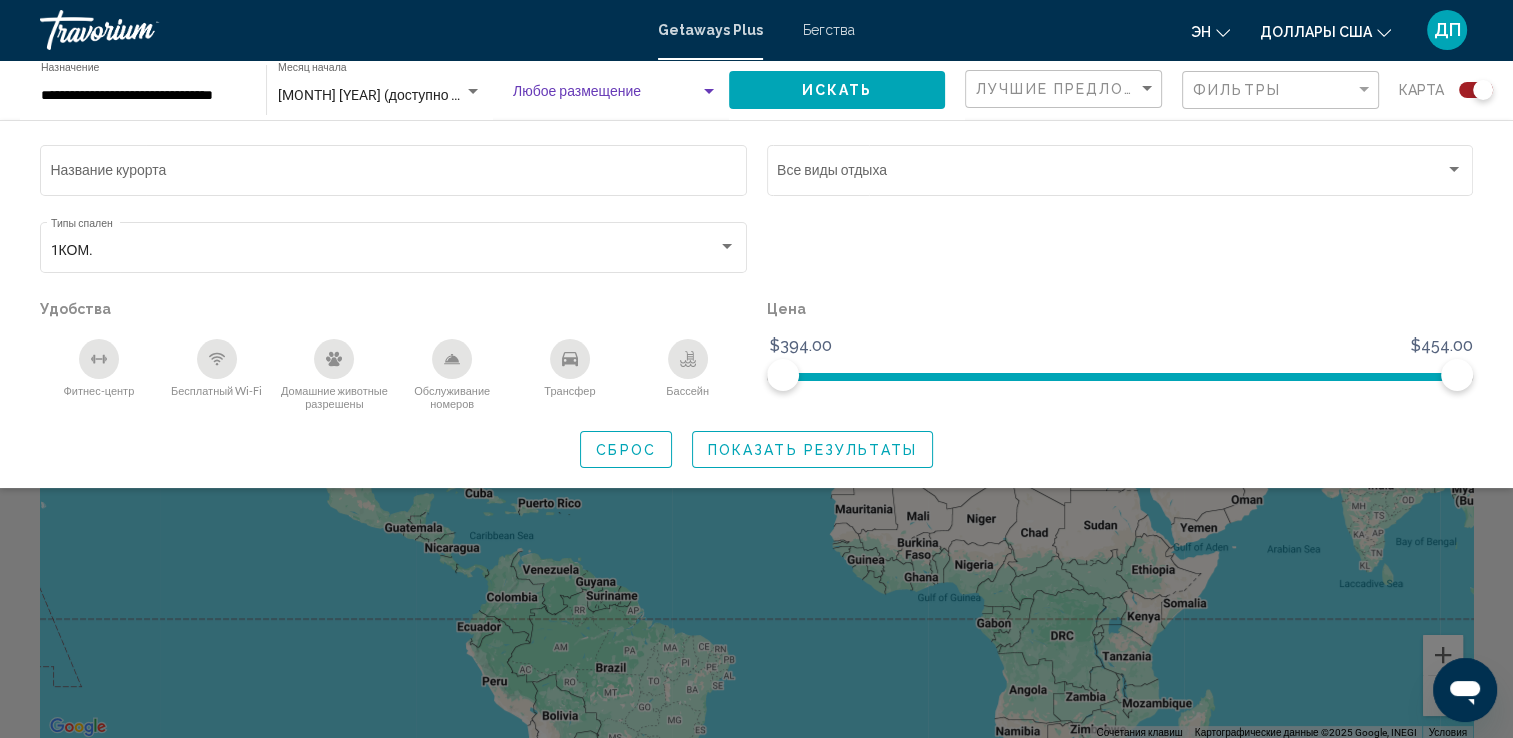 click at bounding box center [709, 92] 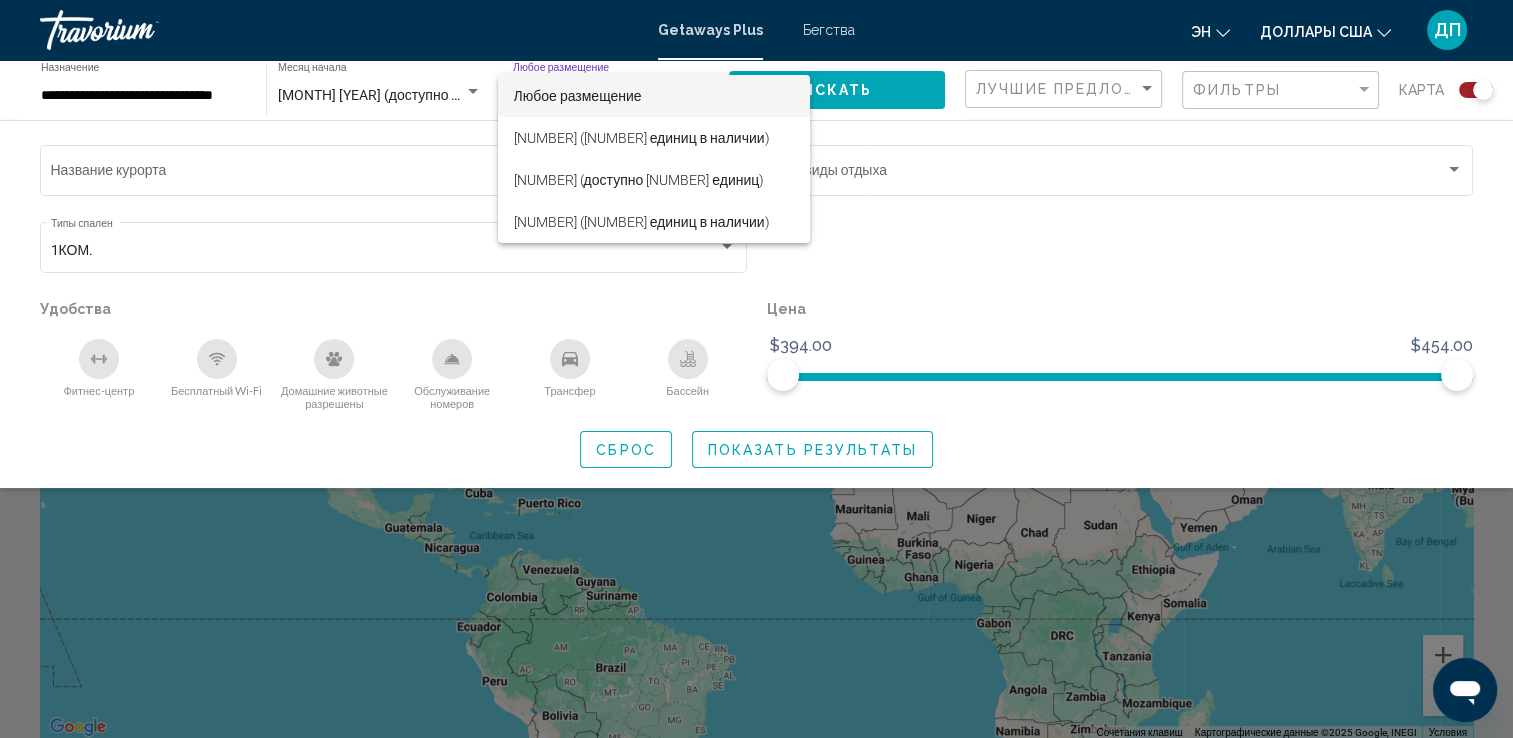 click at bounding box center [756, 369] 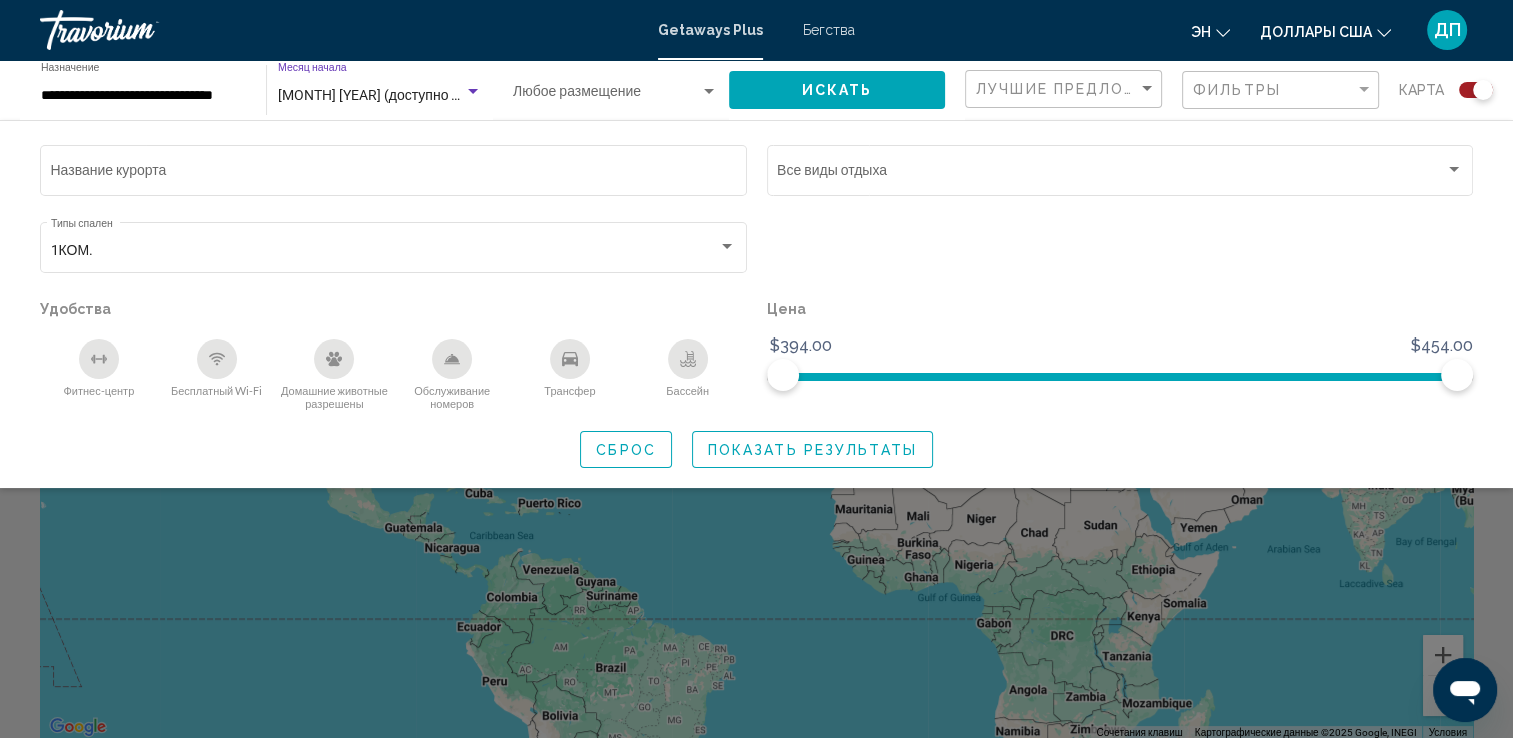 click at bounding box center (473, 92) 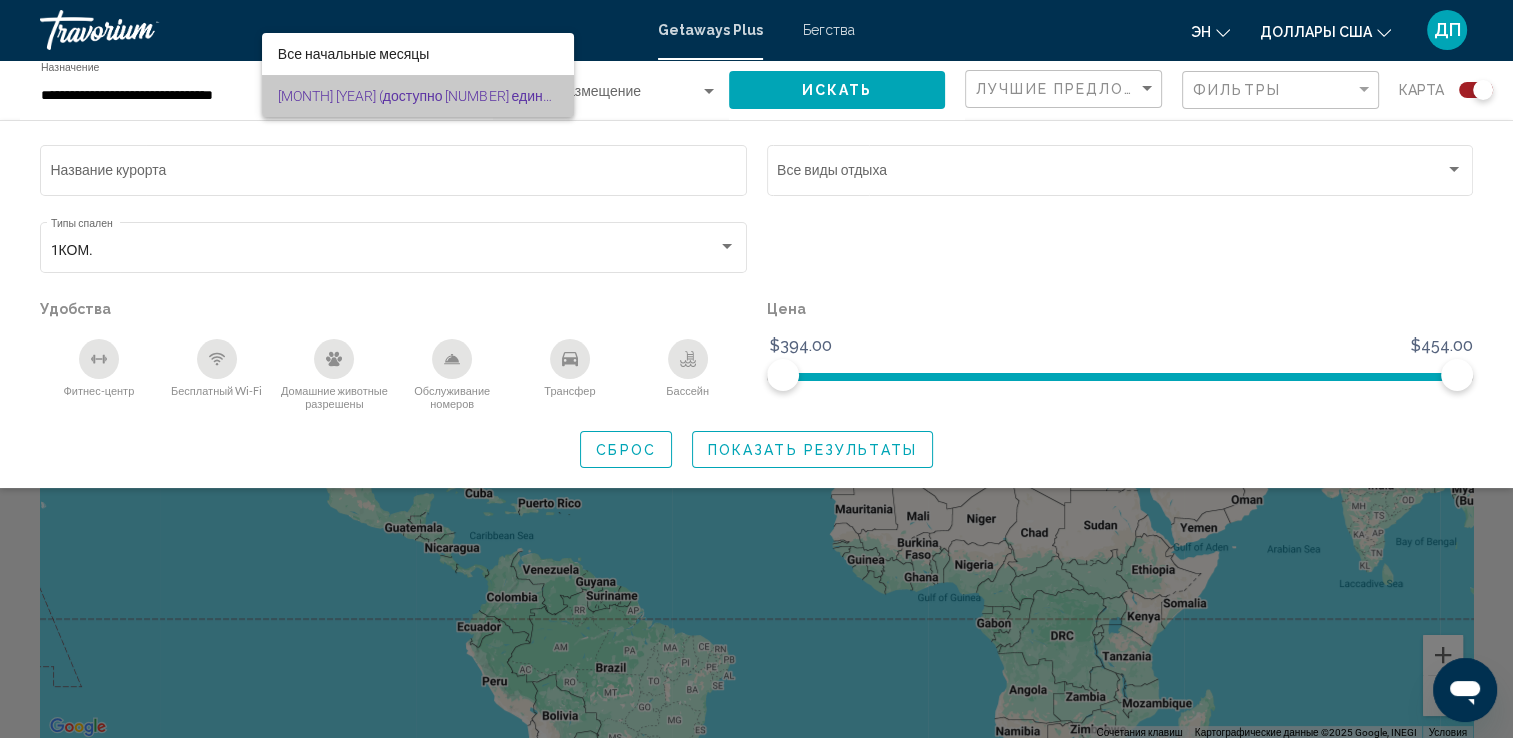 click on "[MONTH] [YEAR] (доступно [NUMBER] единиц)" at bounding box center (421, 96) 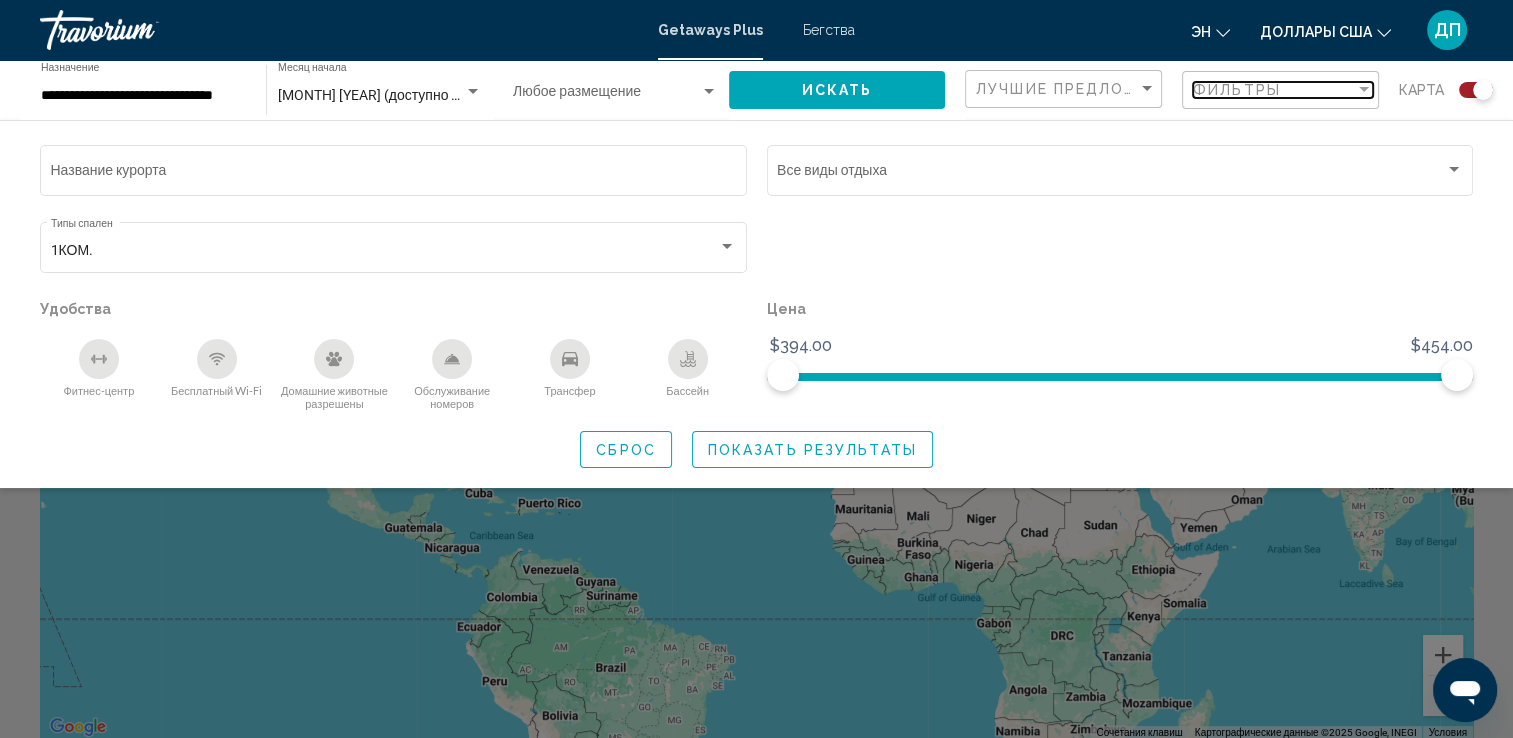 click at bounding box center (1364, 90) 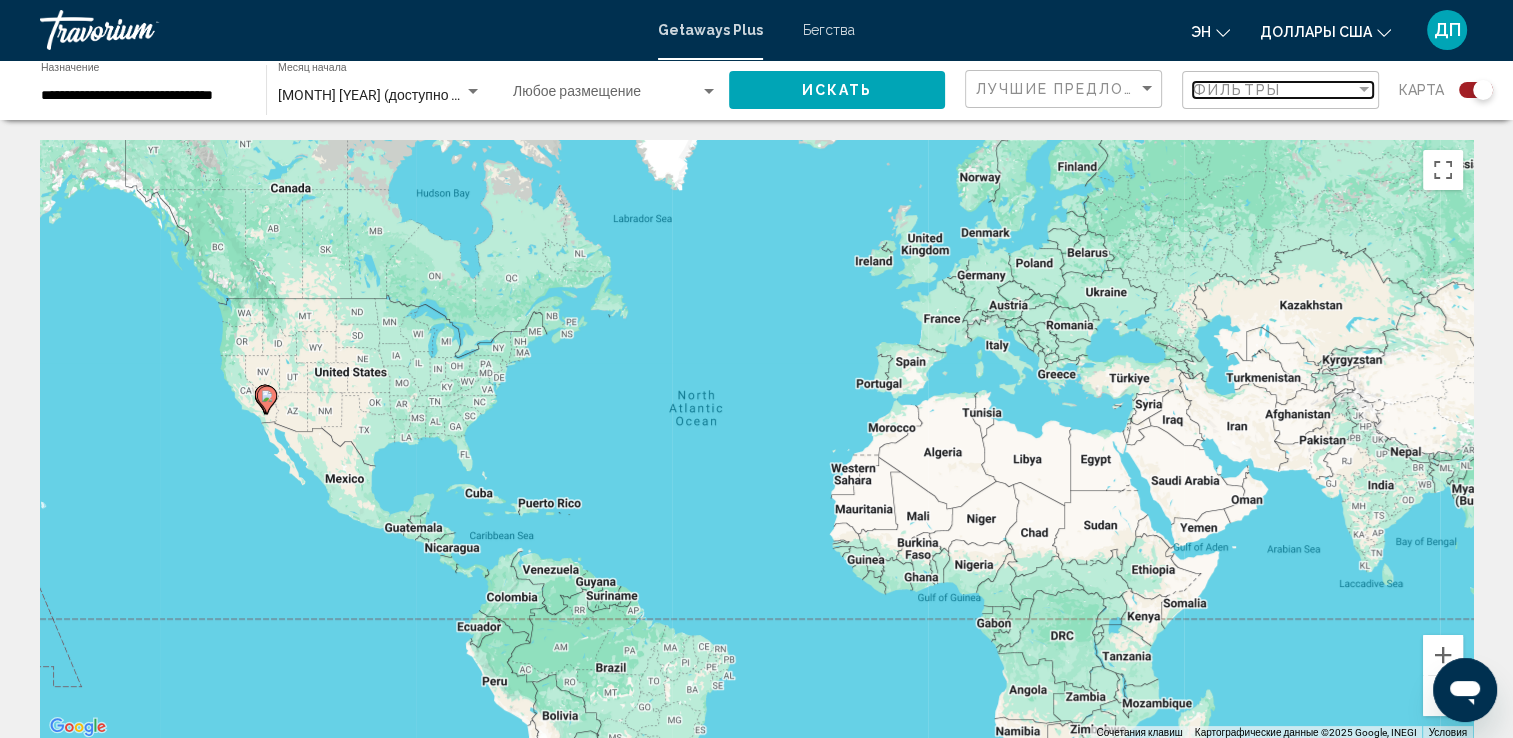 click at bounding box center [1364, 90] 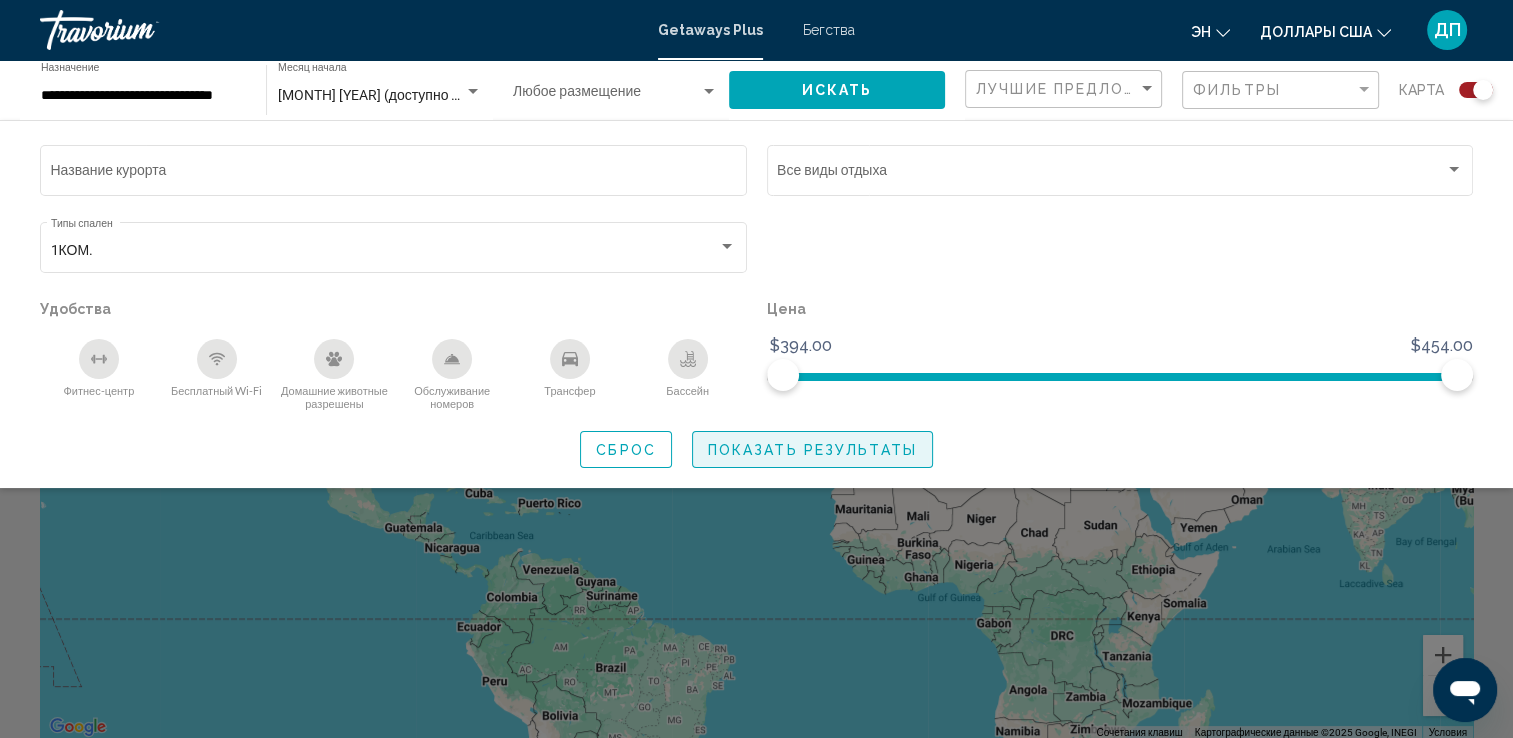 click on "Показать результаты" 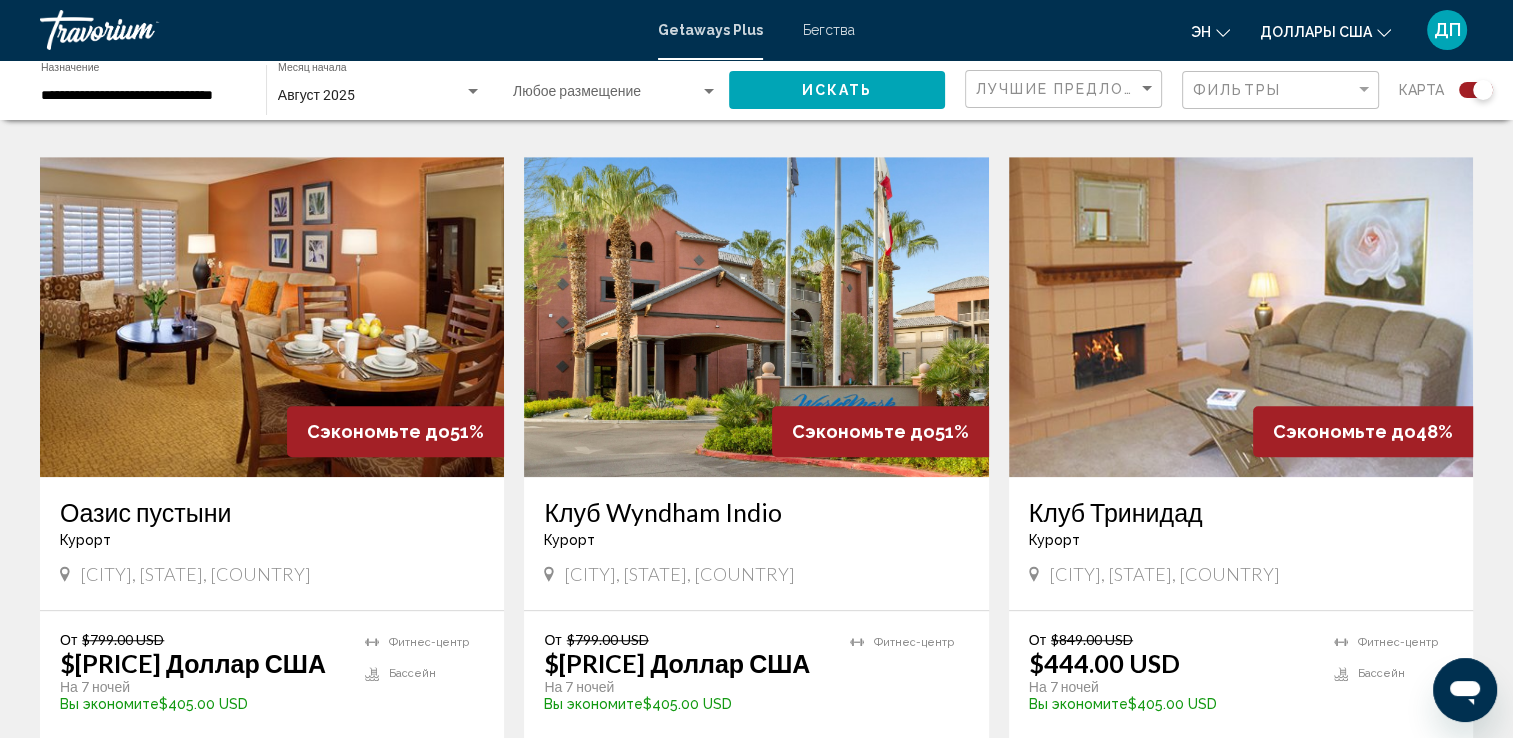 scroll, scrollTop: 1360, scrollLeft: 0, axis: vertical 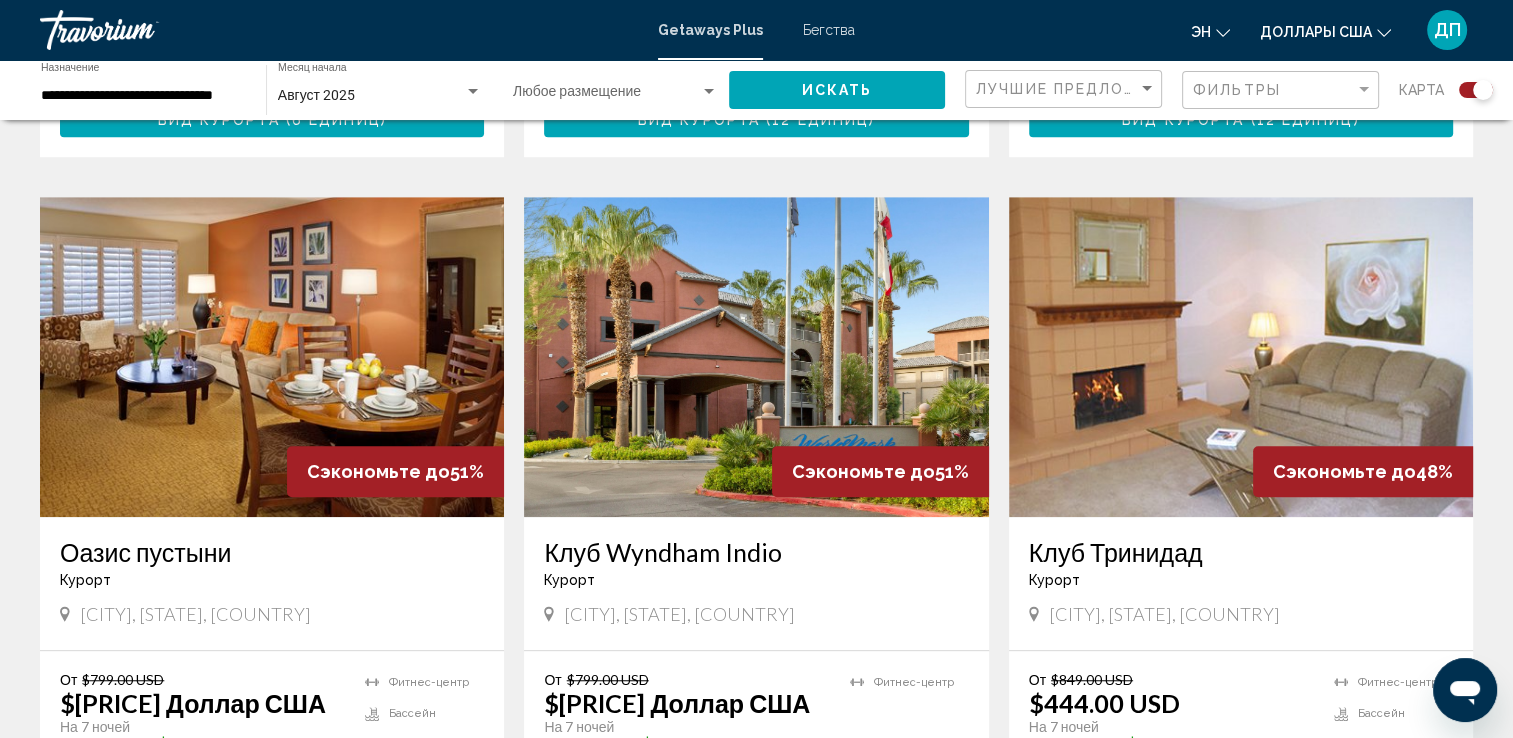 click at bounding box center (1241, 357) 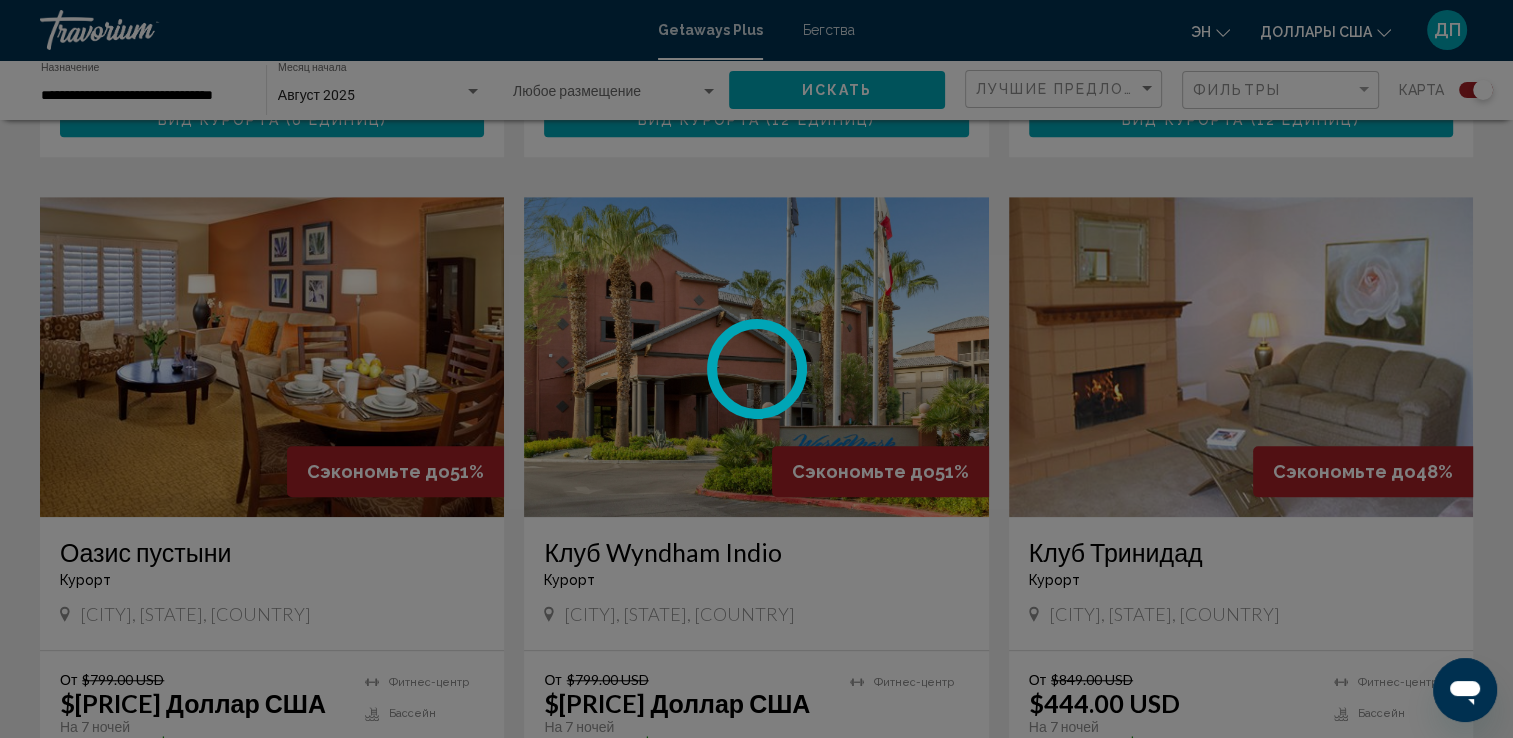 scroll, scrollTop: 0, scrollLeft: 0, axis: both 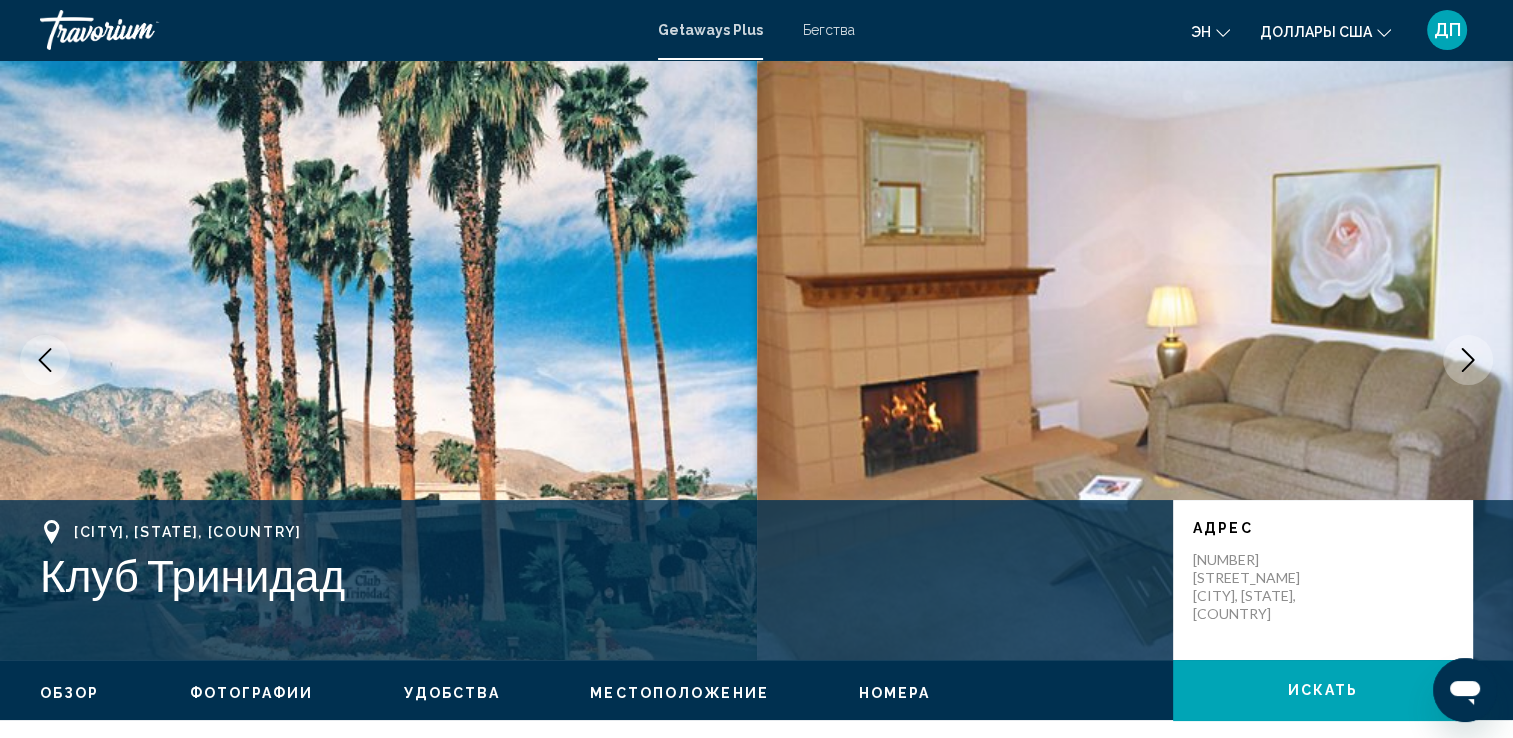 type 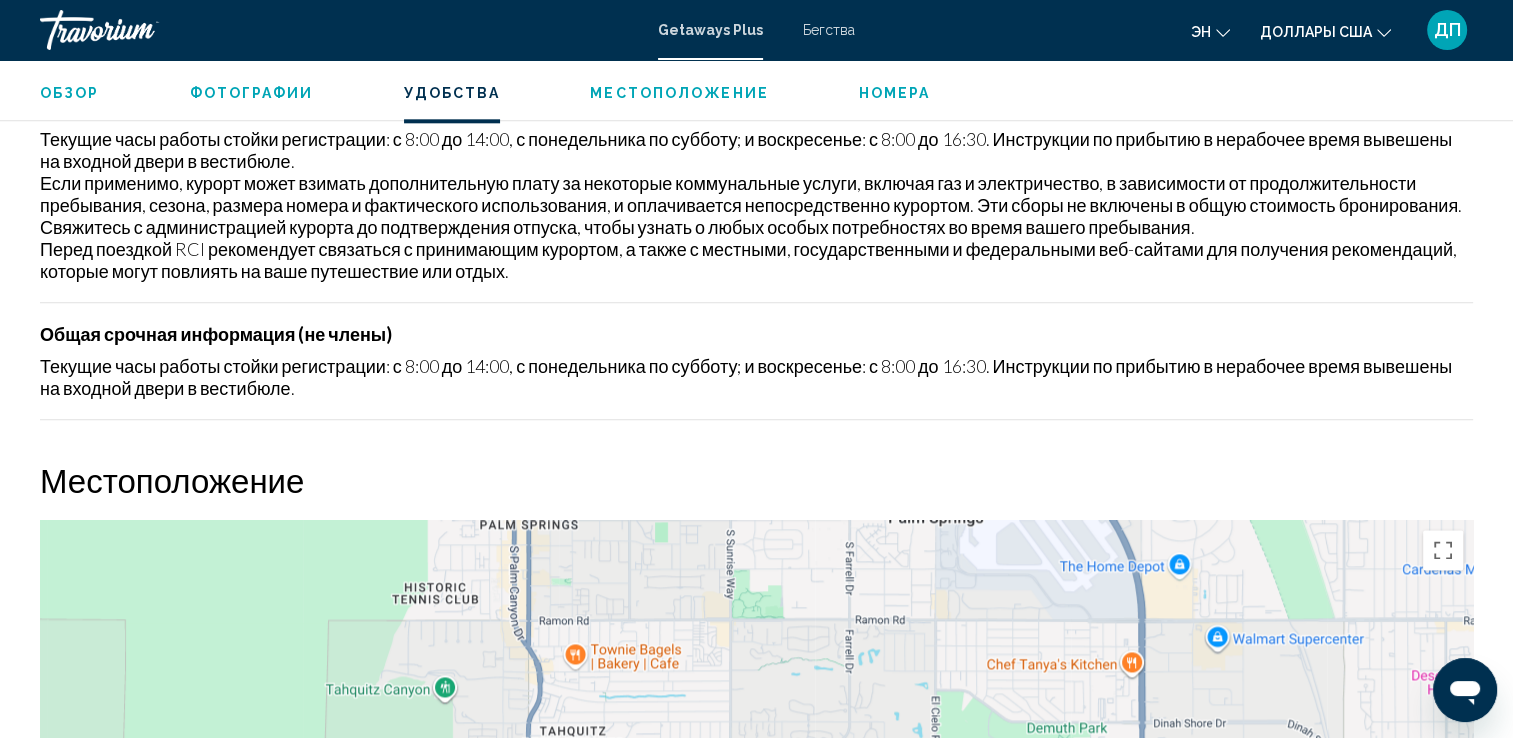 scroll, scrollTop: 2260, scrollLeft: 0, axis: vertical 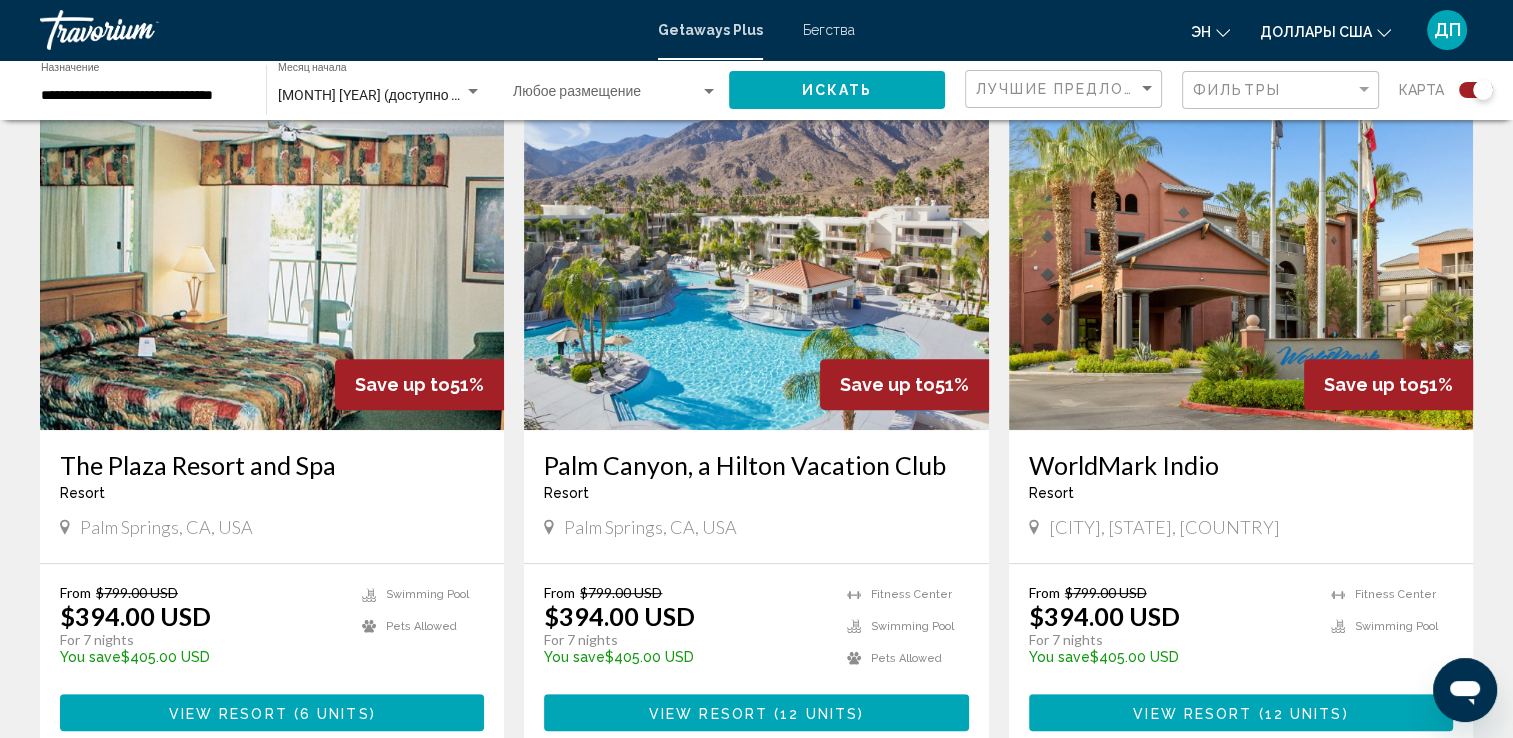 click at bounding box center (1241, 270) 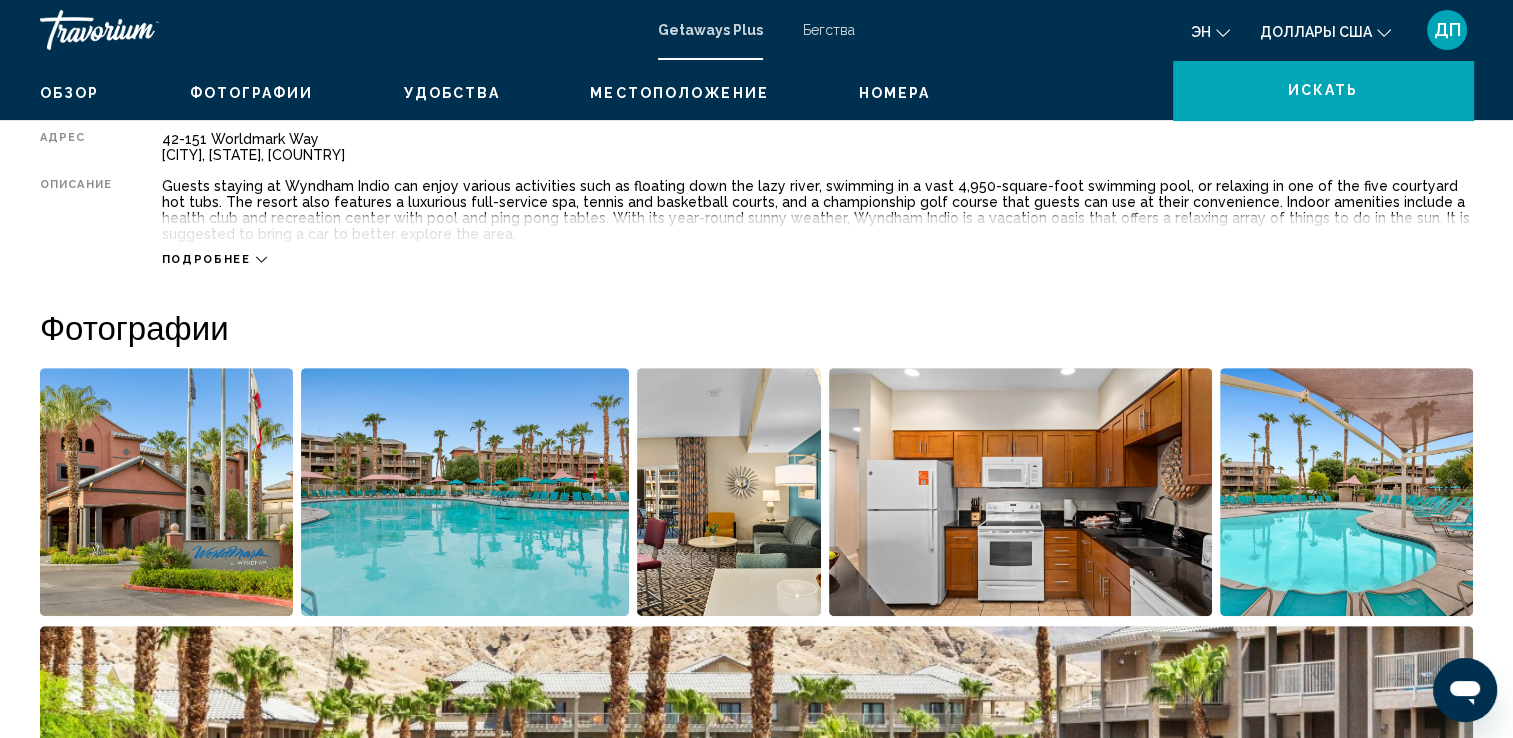 scroll, scrollTop: 0, scrollLeft: 0, axis: both 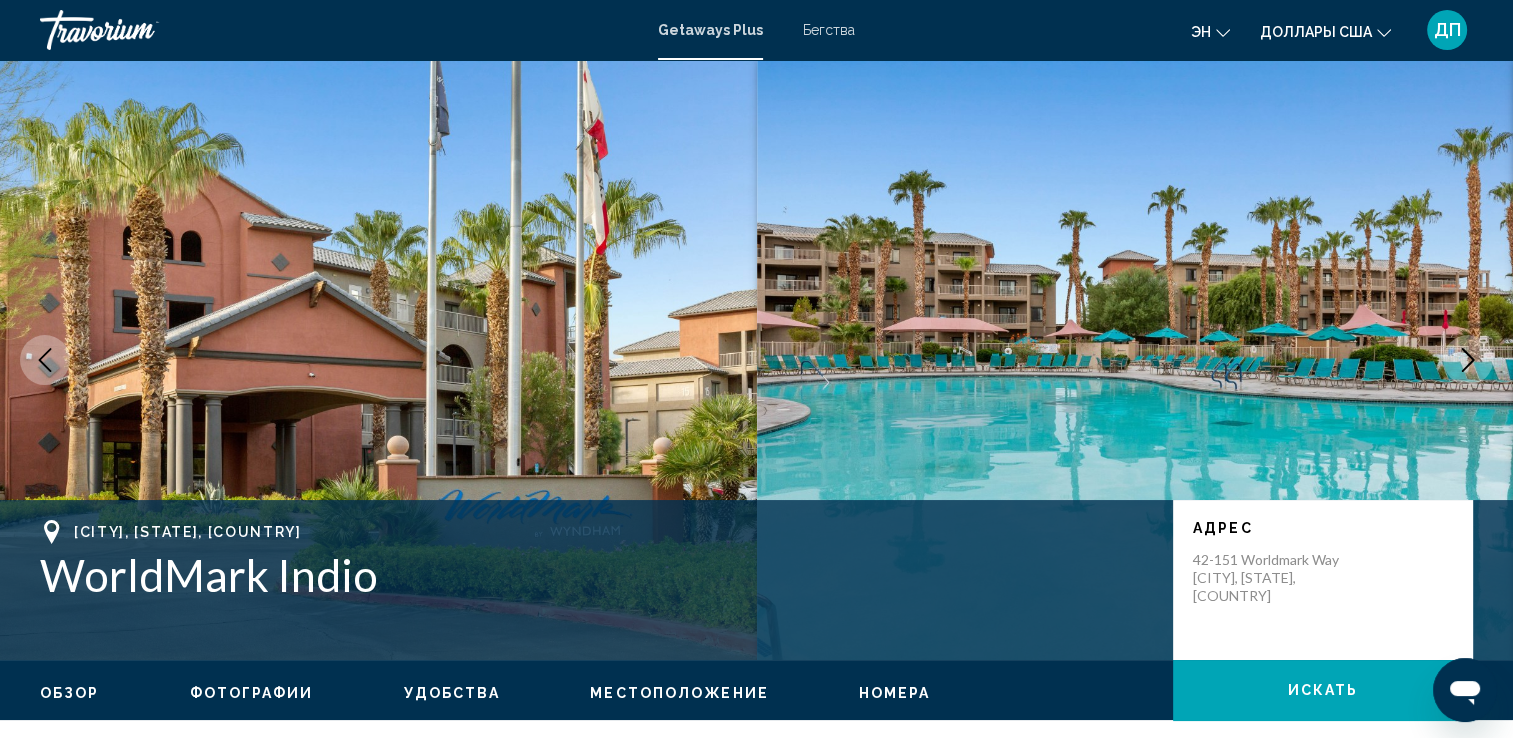 type 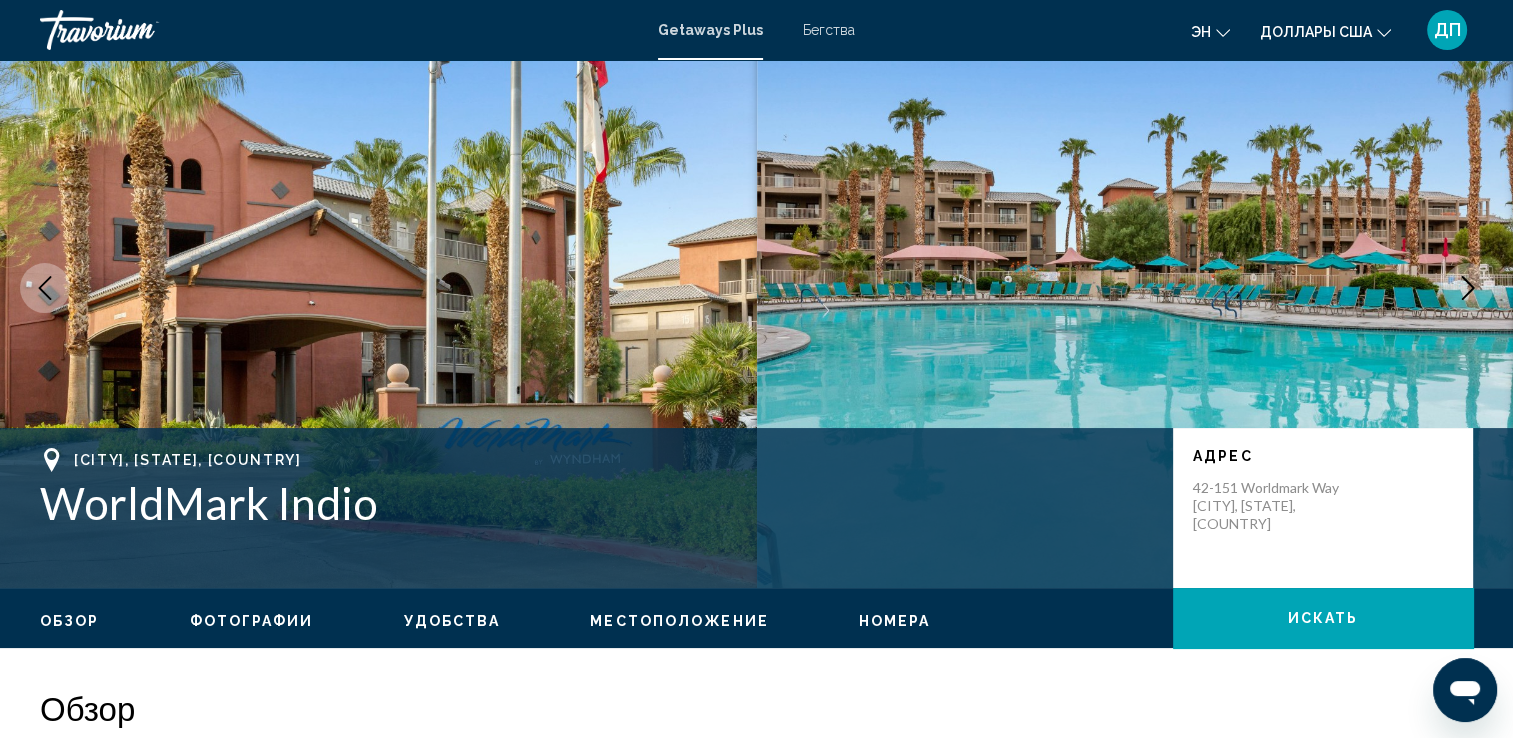 scroll, scrollTop: 0, scrollLeft: 0, axis: both 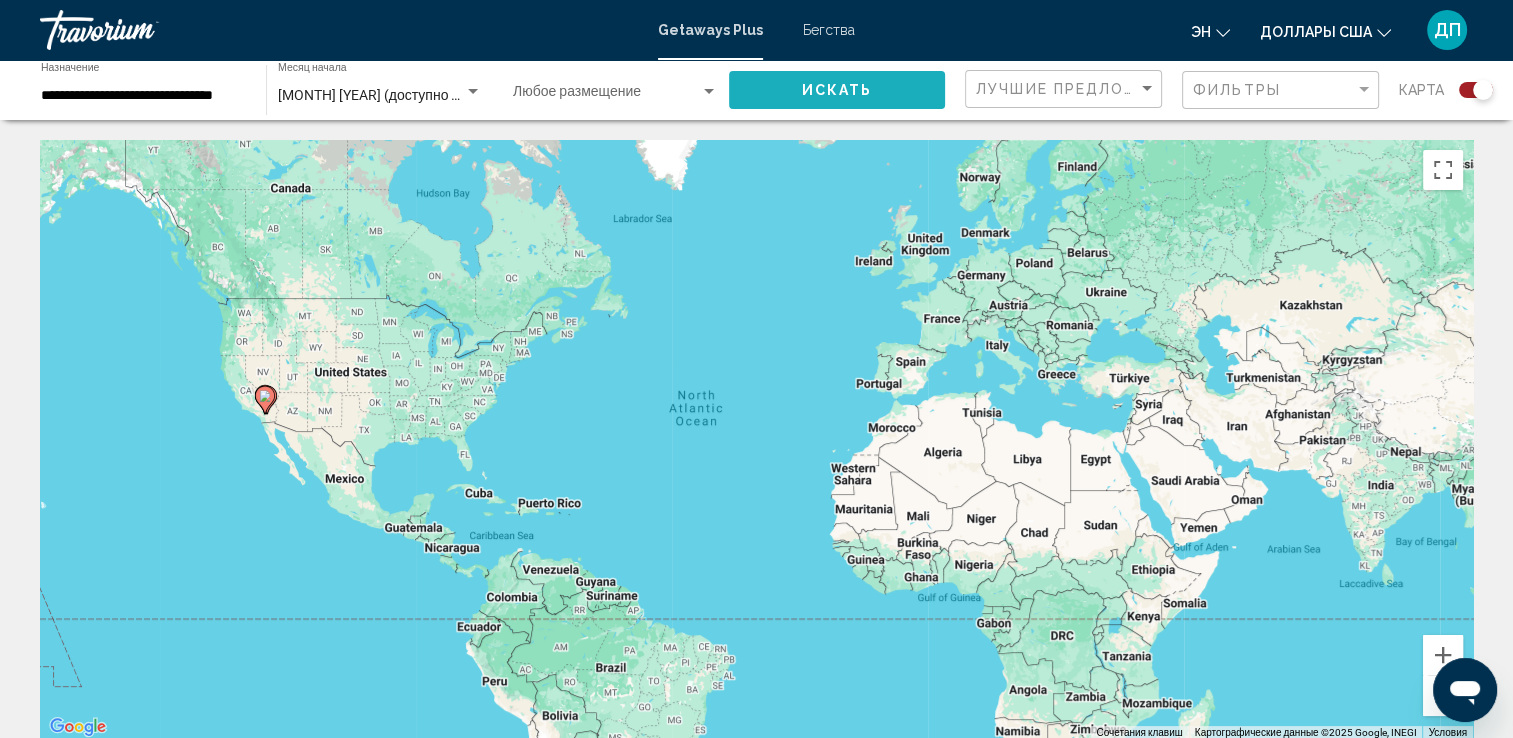 click on "Искать" 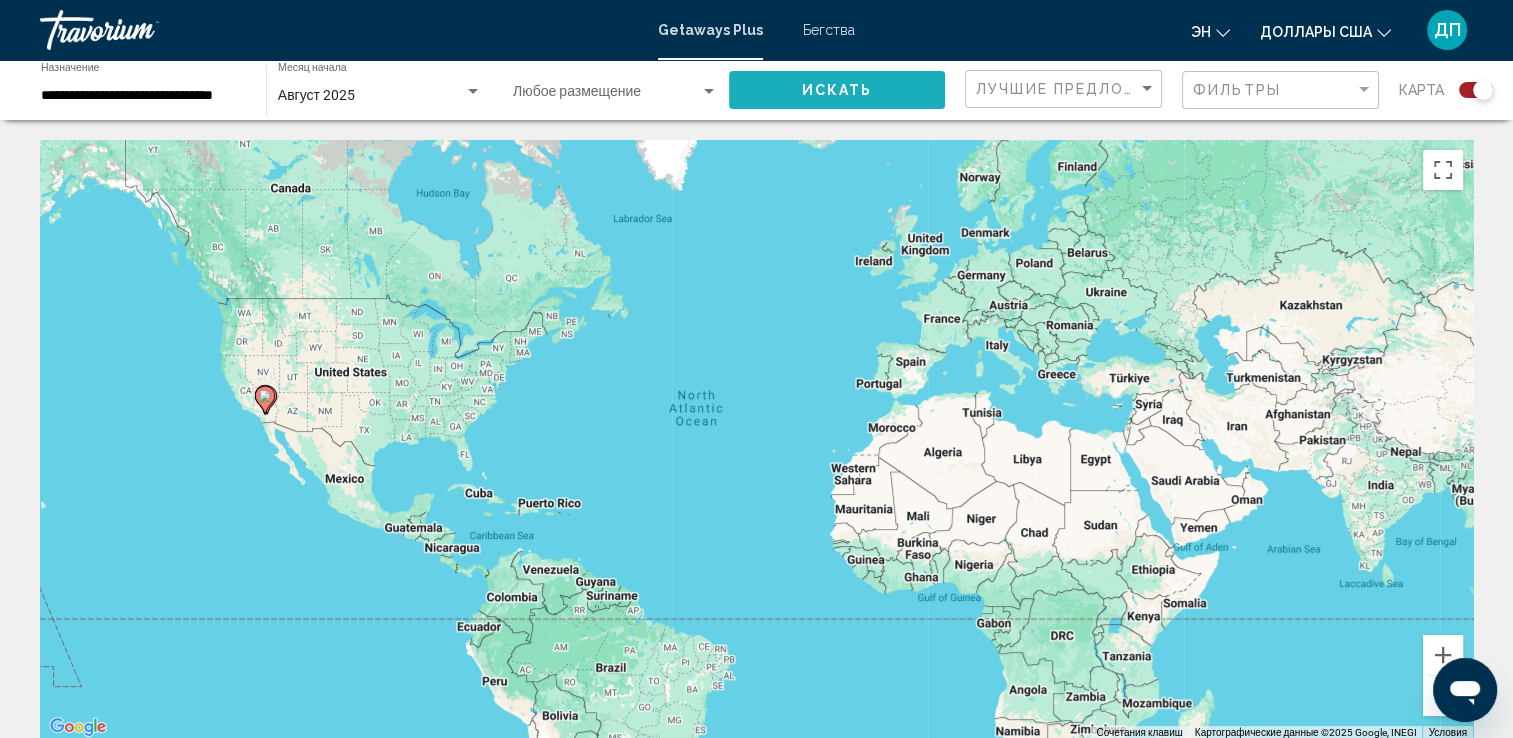 click on "Искать" 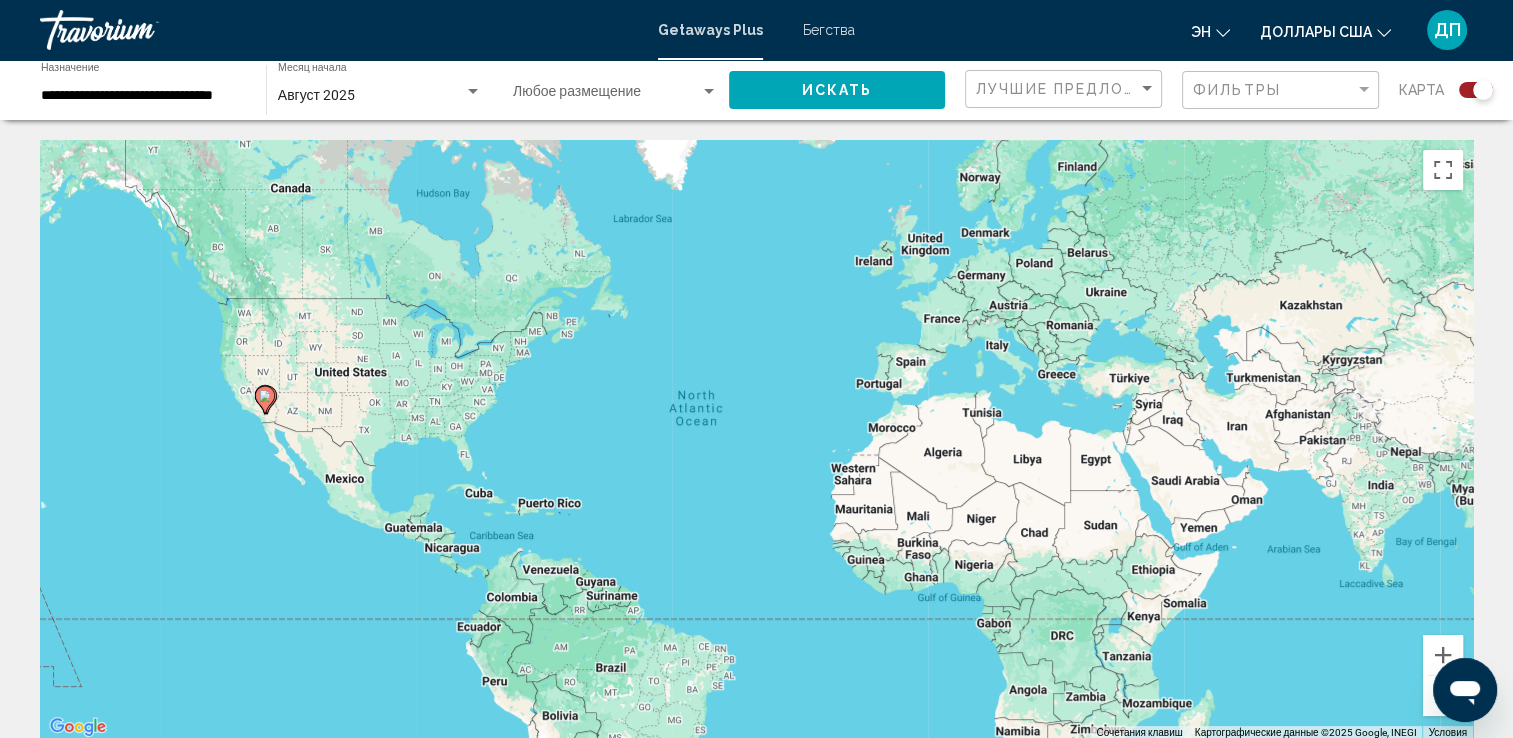 type 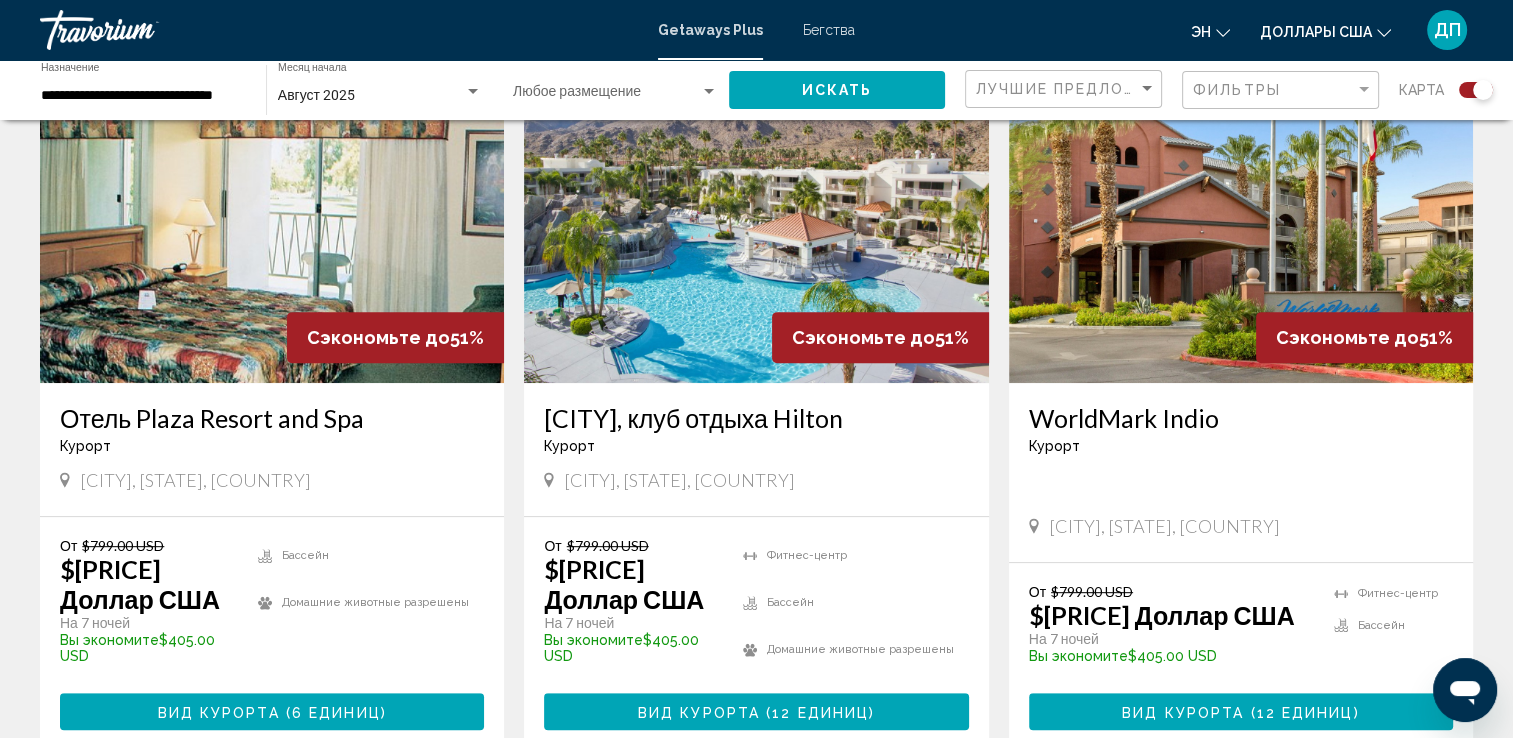 scroll, scrollTop: 727, scrollLeft: 0, axis: vertical 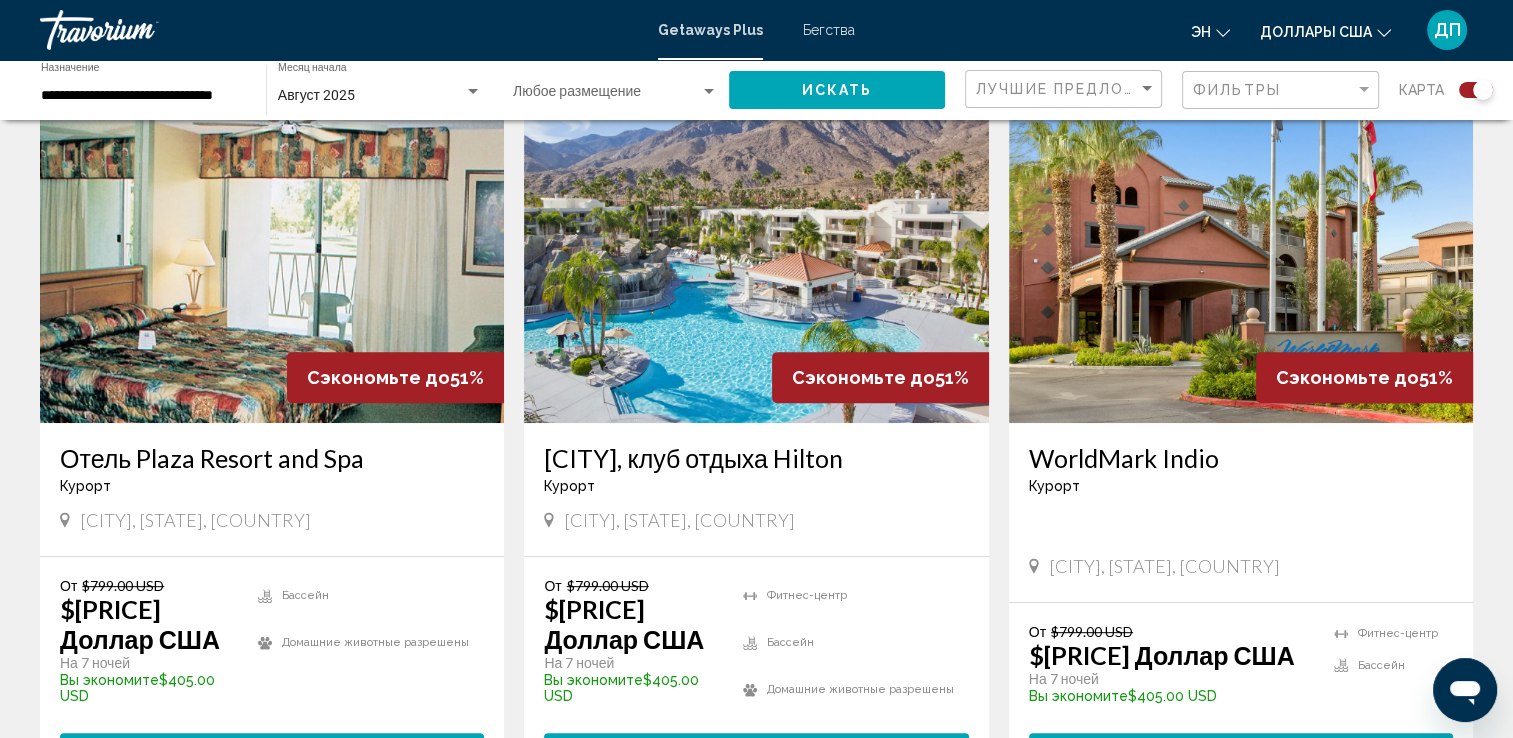 click at bounding box center (272, 263) 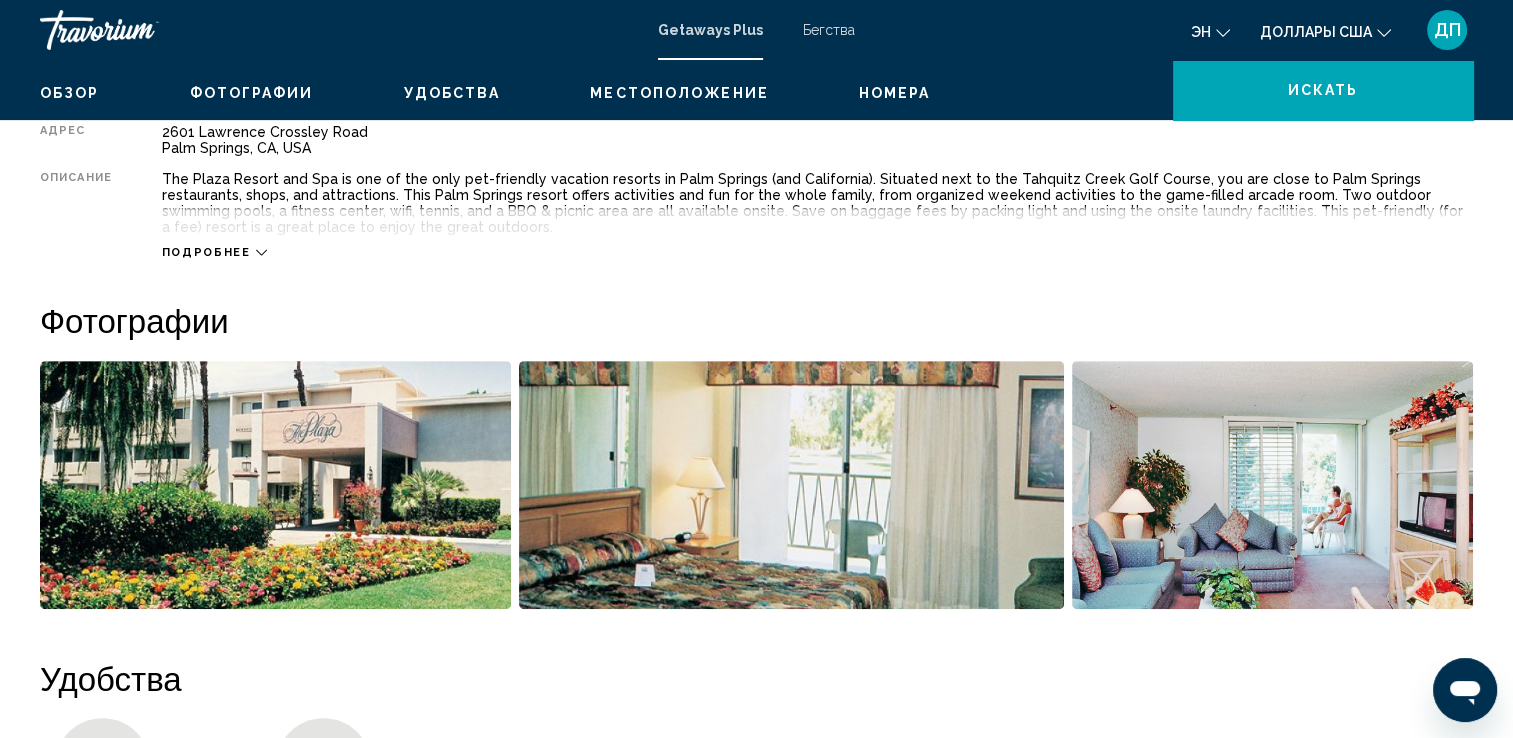 scroll, scrollTop: 0, scrollLeft: 0, axis: both 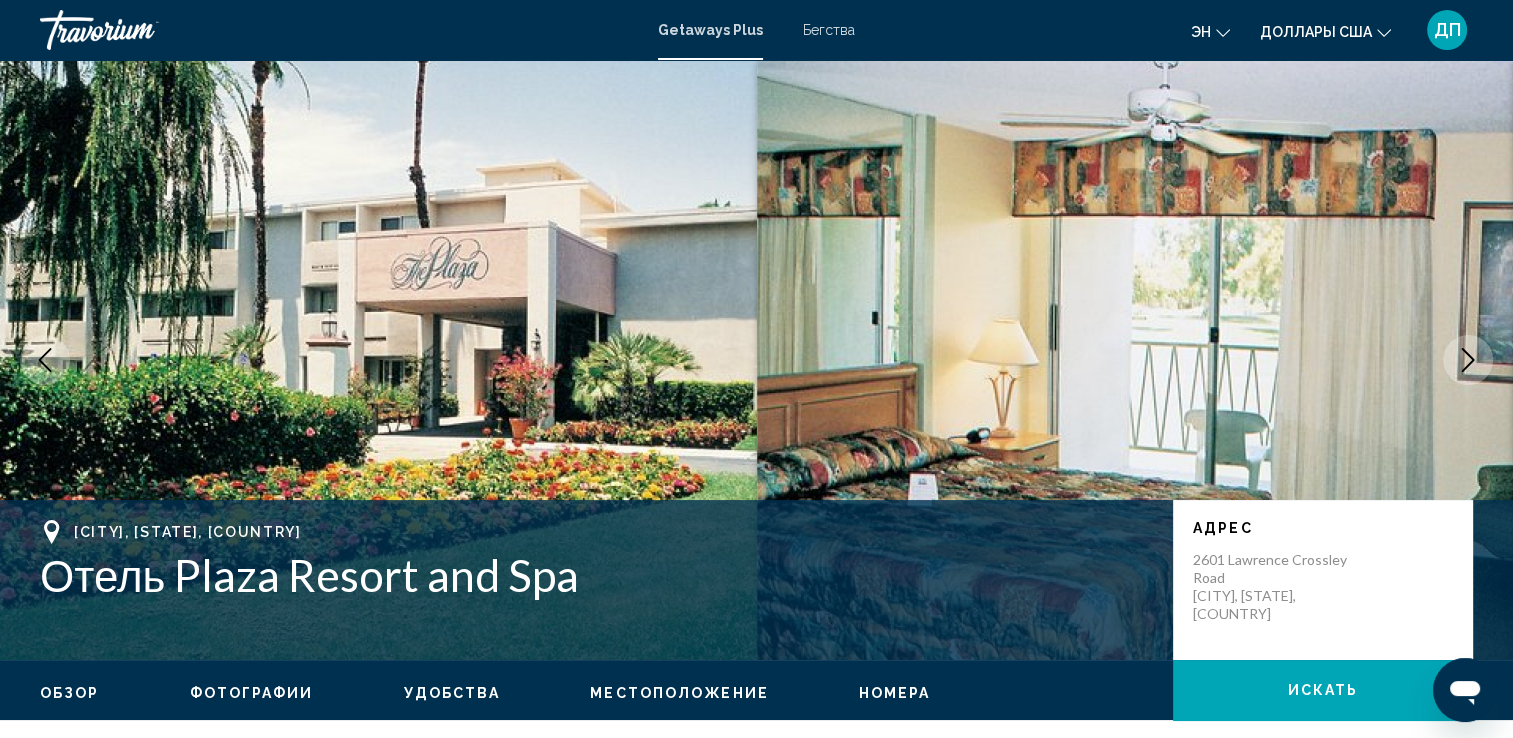 type 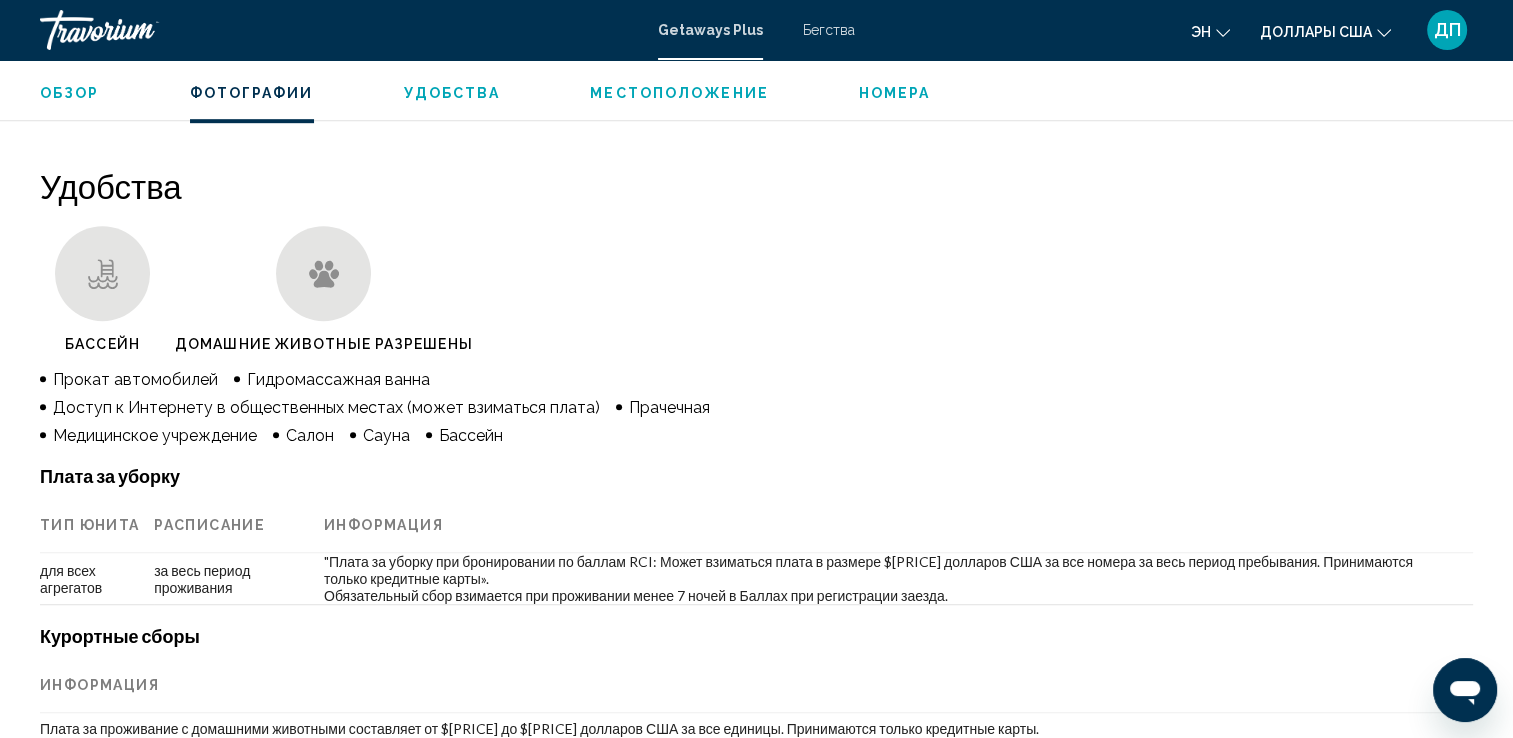 scroll, scrollTop: 1320, scrollLeft: 0, axis: vertical 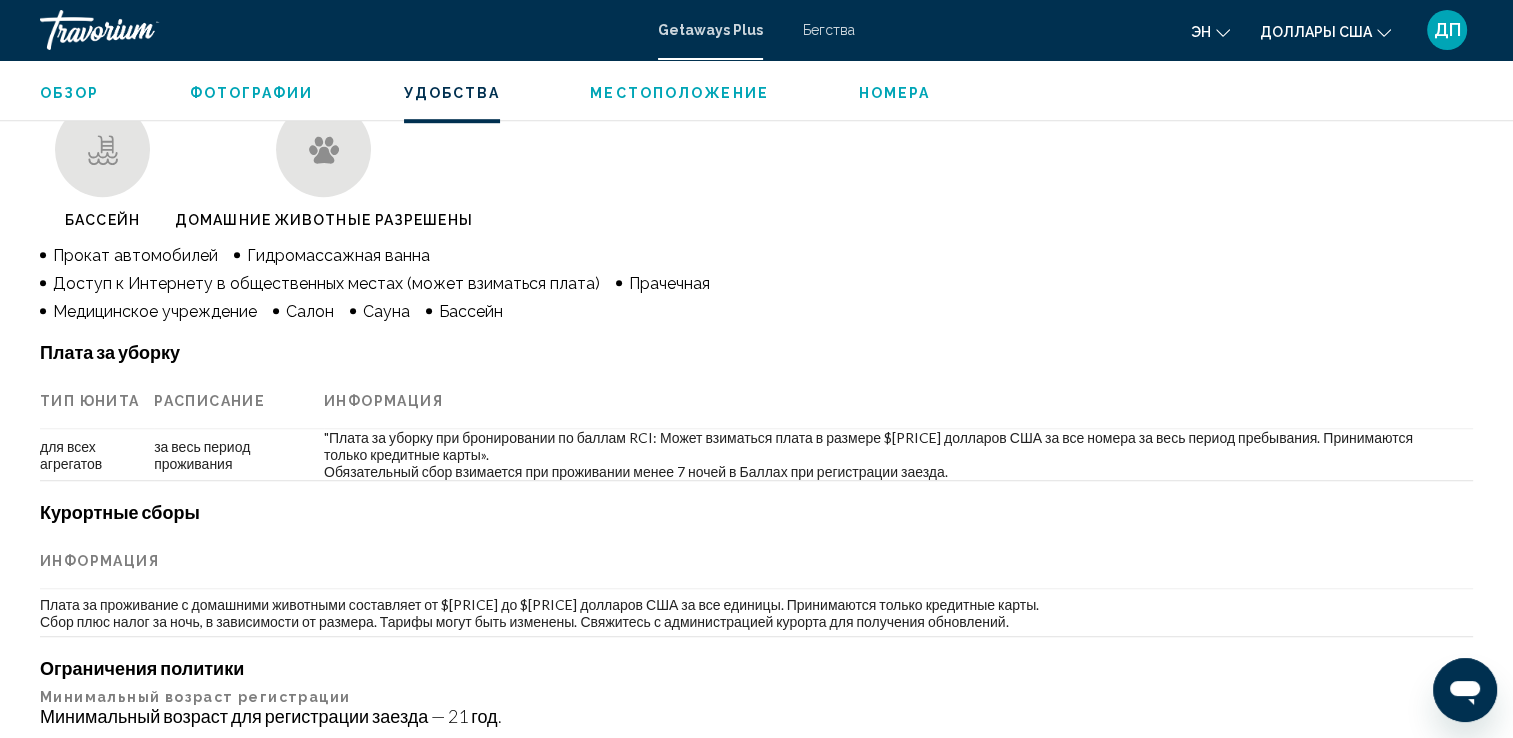 click on "Обзор
Фотографии
Удобства
Местоположение
Номера
Искать" 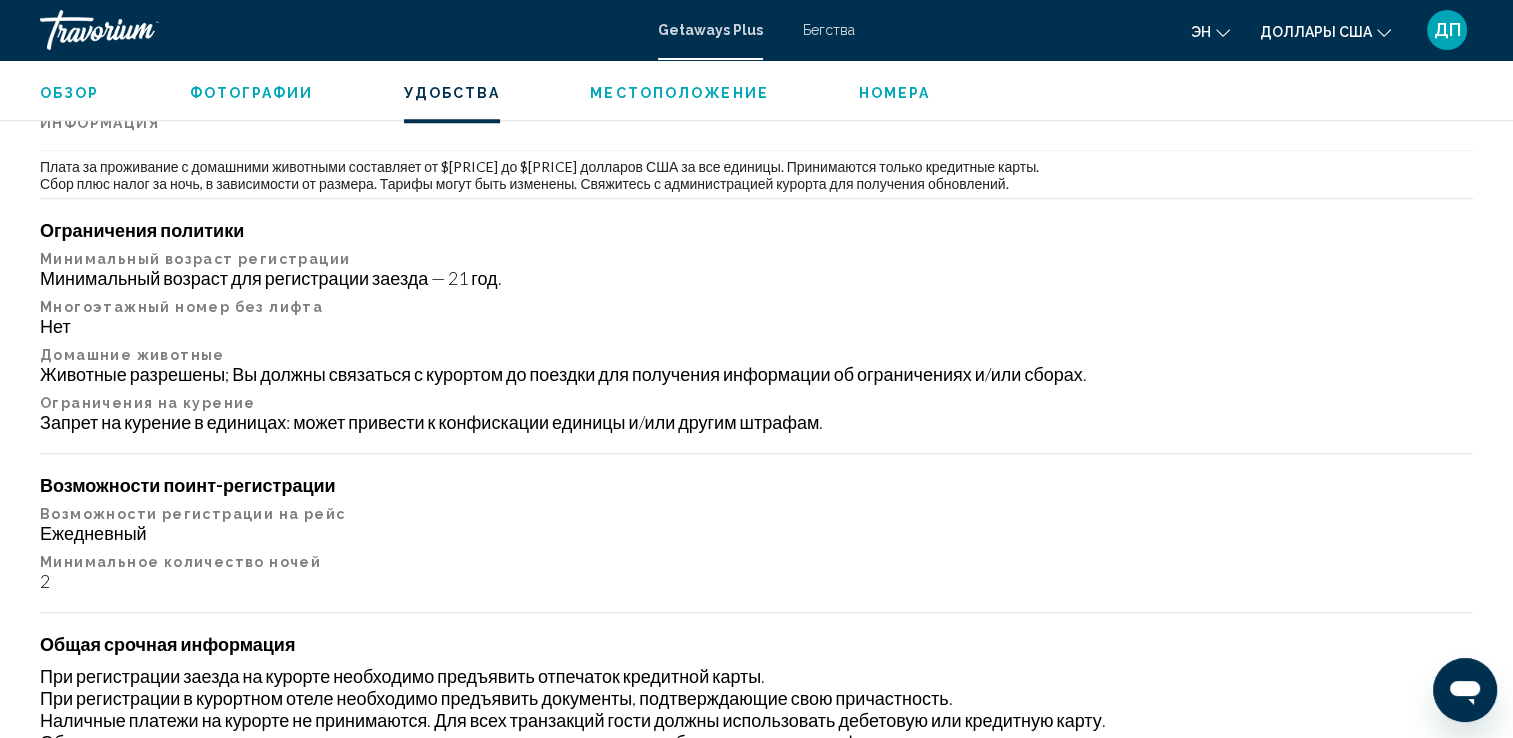 scroll, scrollTop: 1800, scrollLeft: 0, axis: vertical 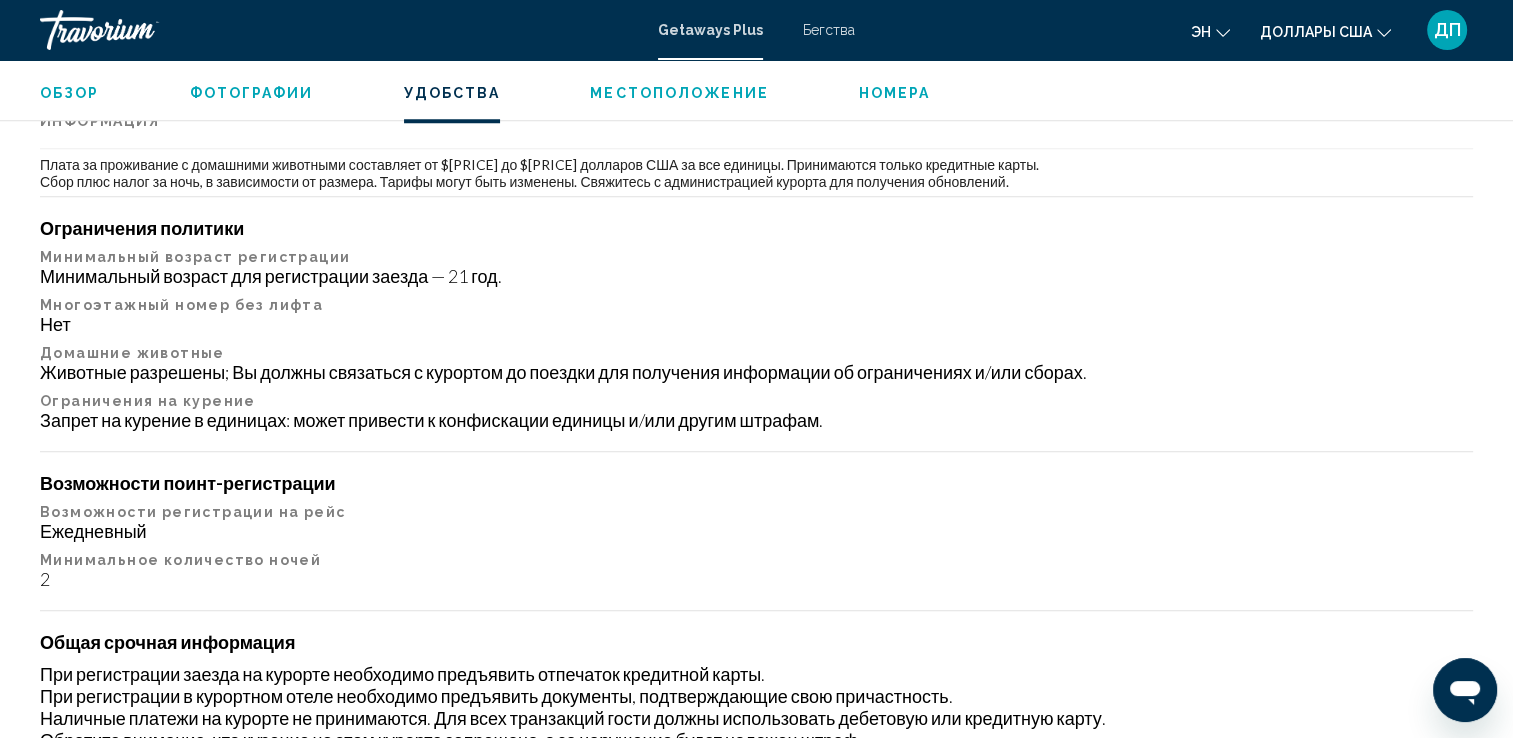 click on "Обзор
Фотографии
Удобства
Местоположение
Номера
Искать" 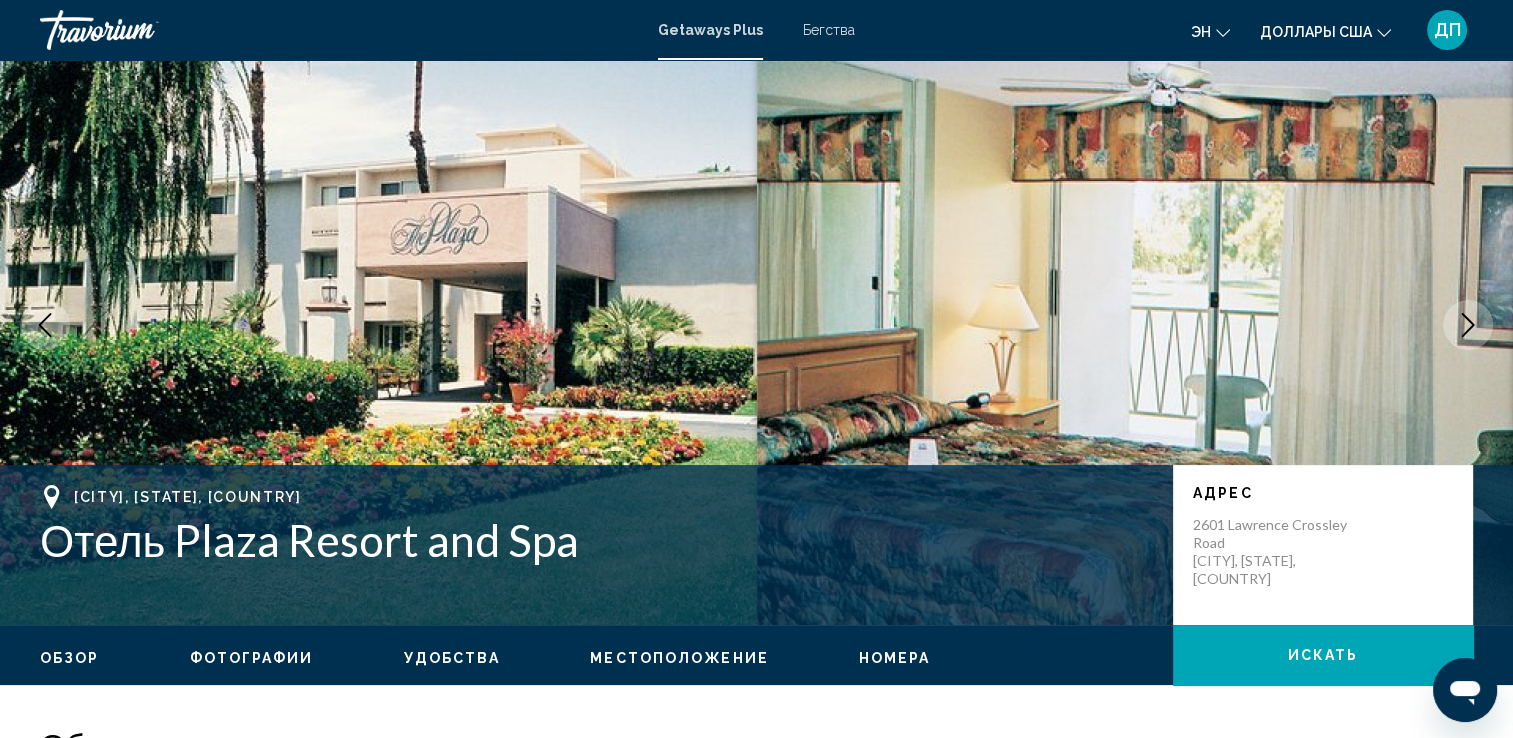 scroll, scrollTop: 0, scrollLeft: 0, axis: both 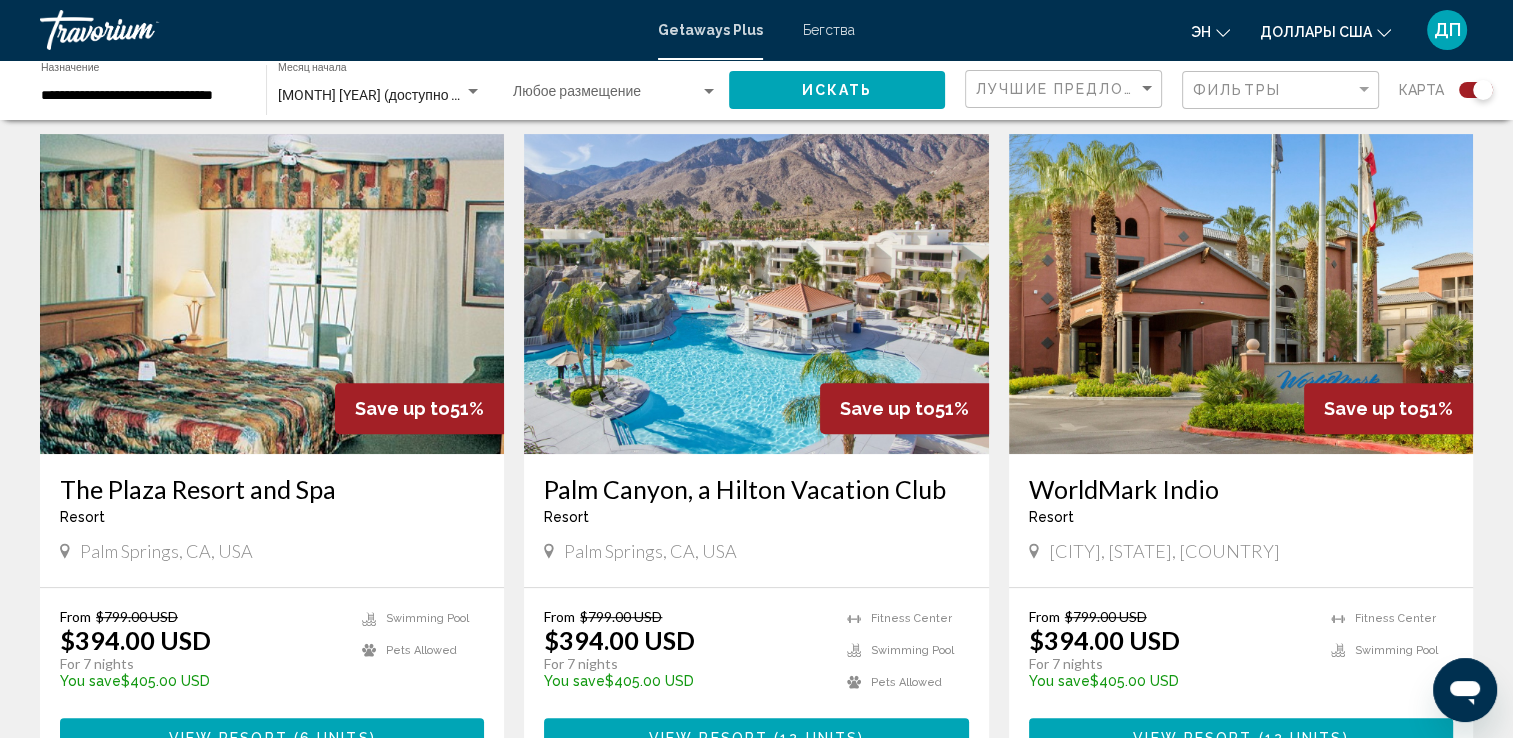 click at bounding box center [272, 294] 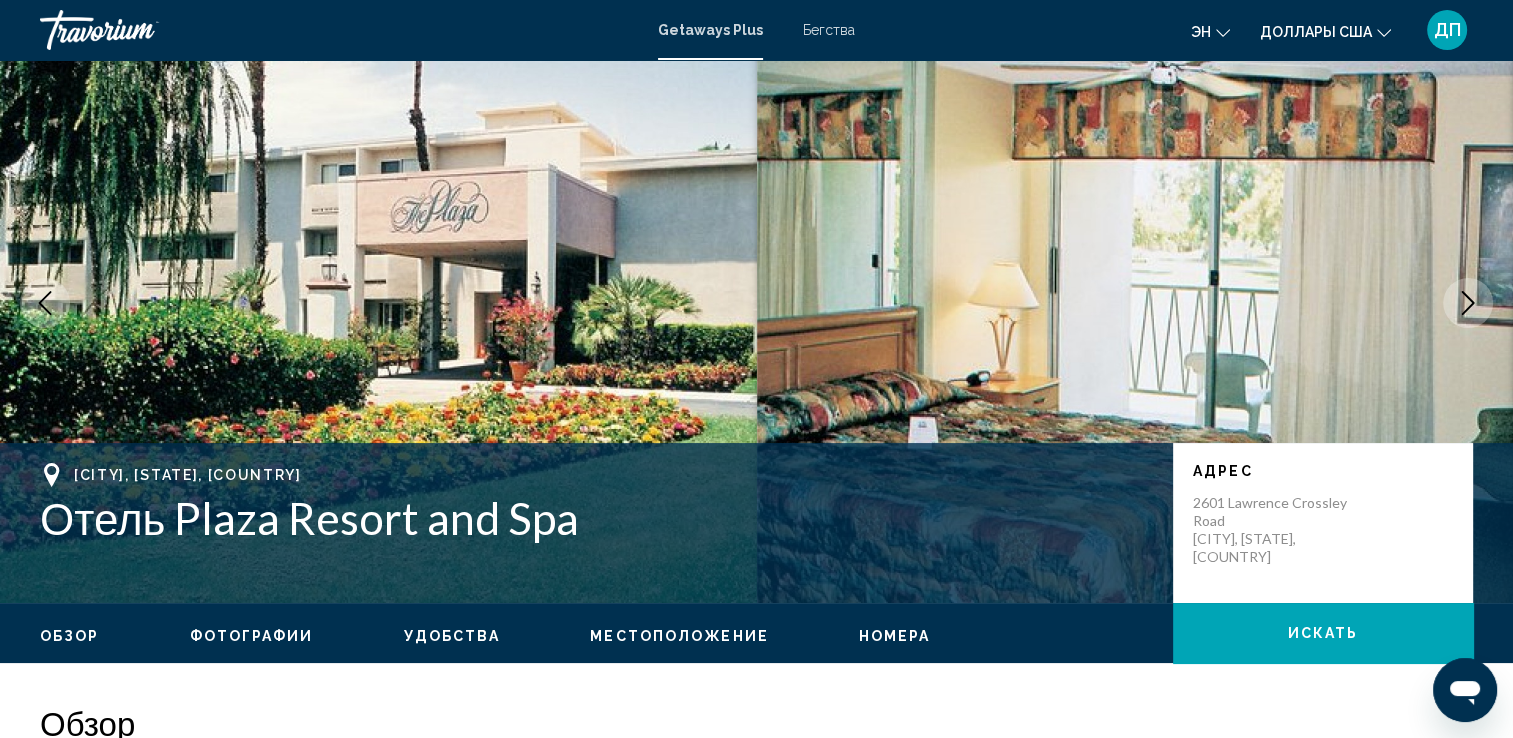 click on "Фотографии" at bounding box center [252, 636] 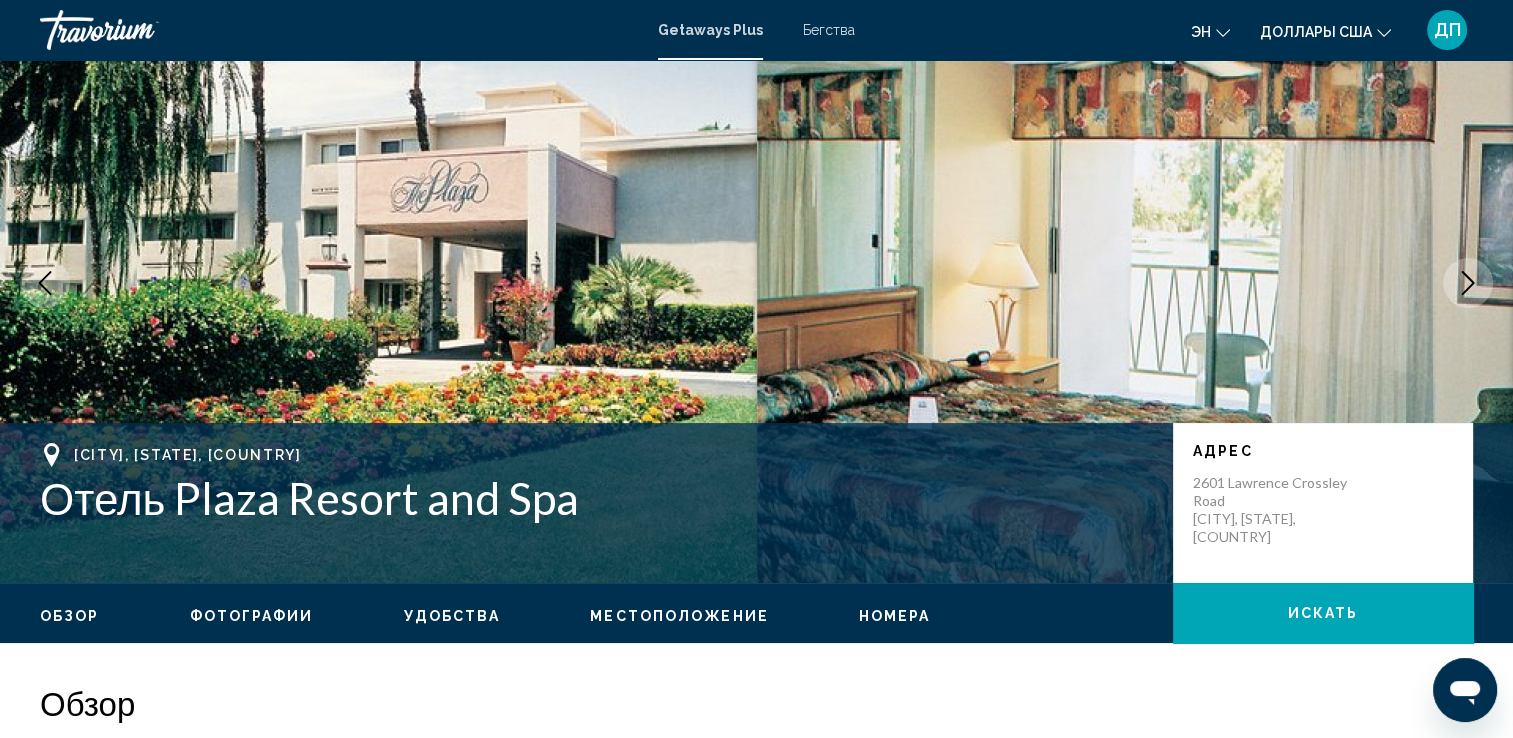 scroll, scrollTop: 72, scrollLeft: 0, axis: vertical 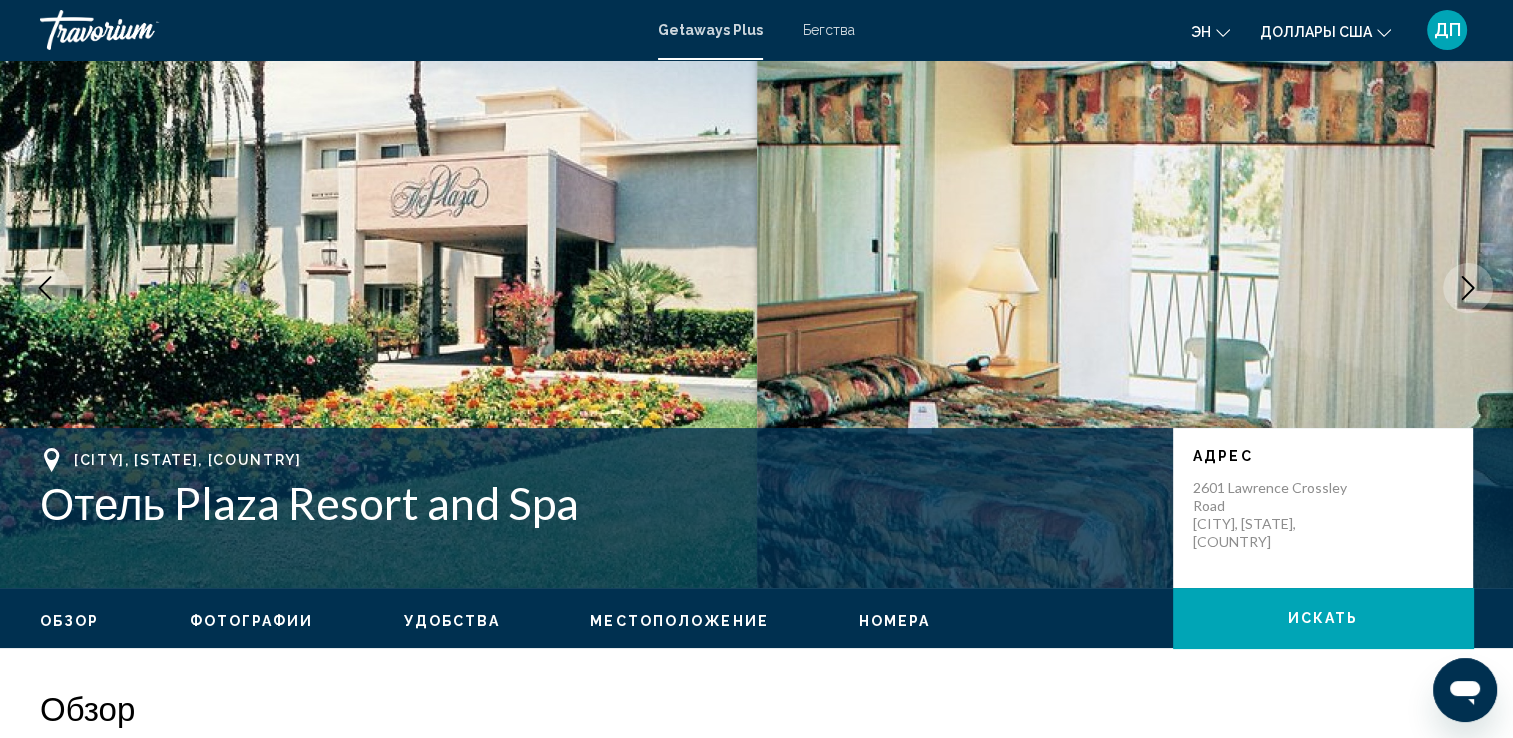 click on "Номера" at bounding box center [895, 621] 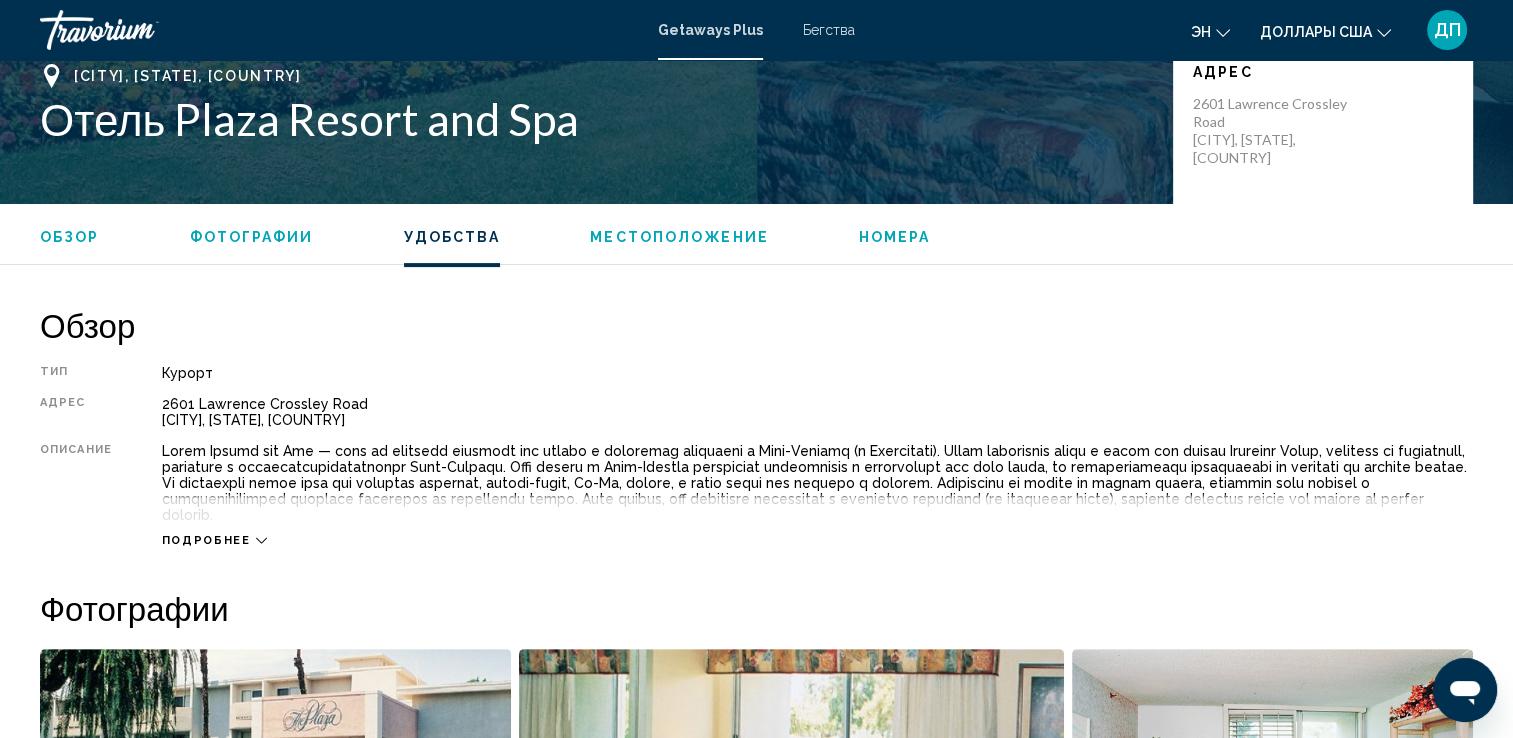 scroll, scrollTop: 0, scrollLeft: 0, axis: both 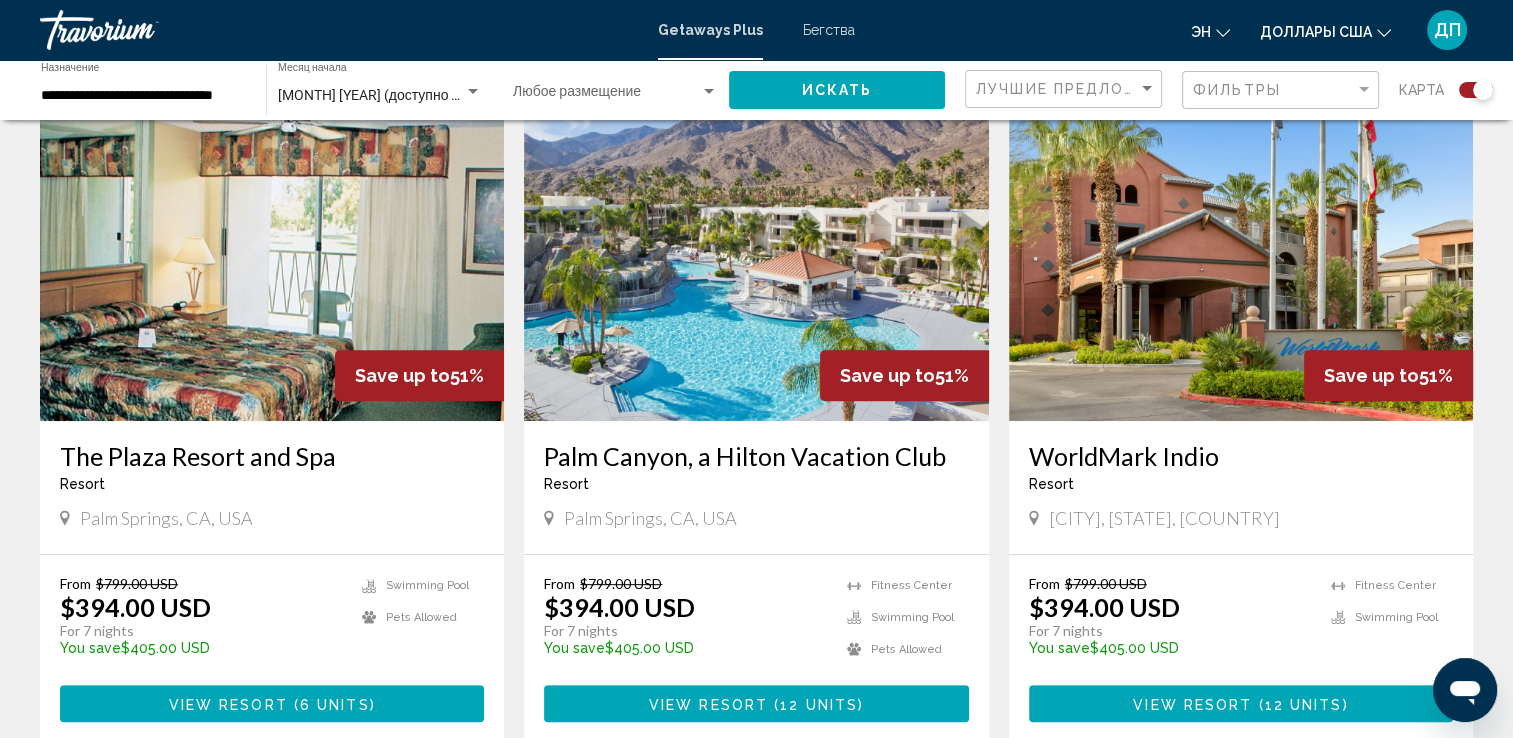 click at bounding box center [756, 261] 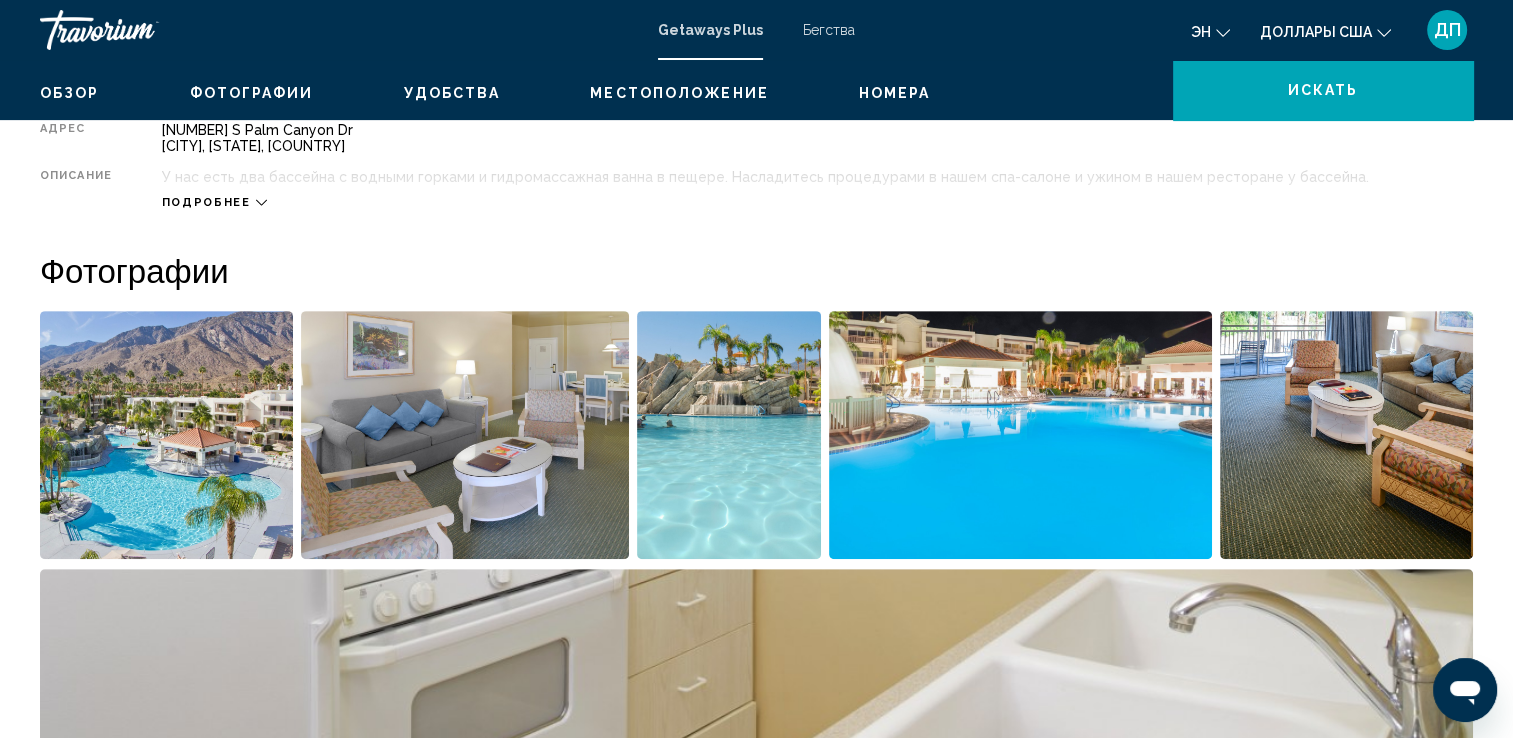 scroll, scrollTop: 0, scrollLeft: 0, axis: both 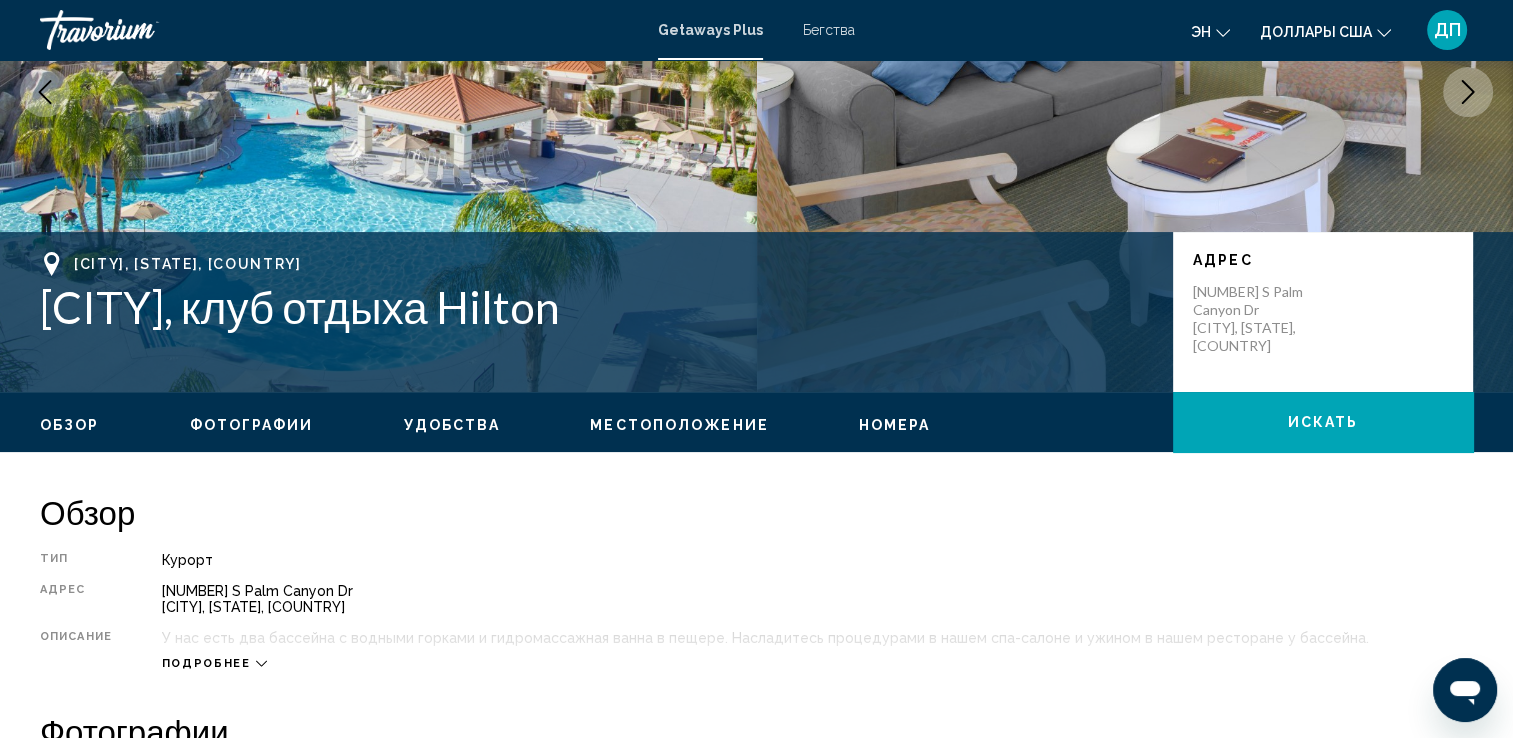 click on "Фотографии" at bounding box center (252, 425) 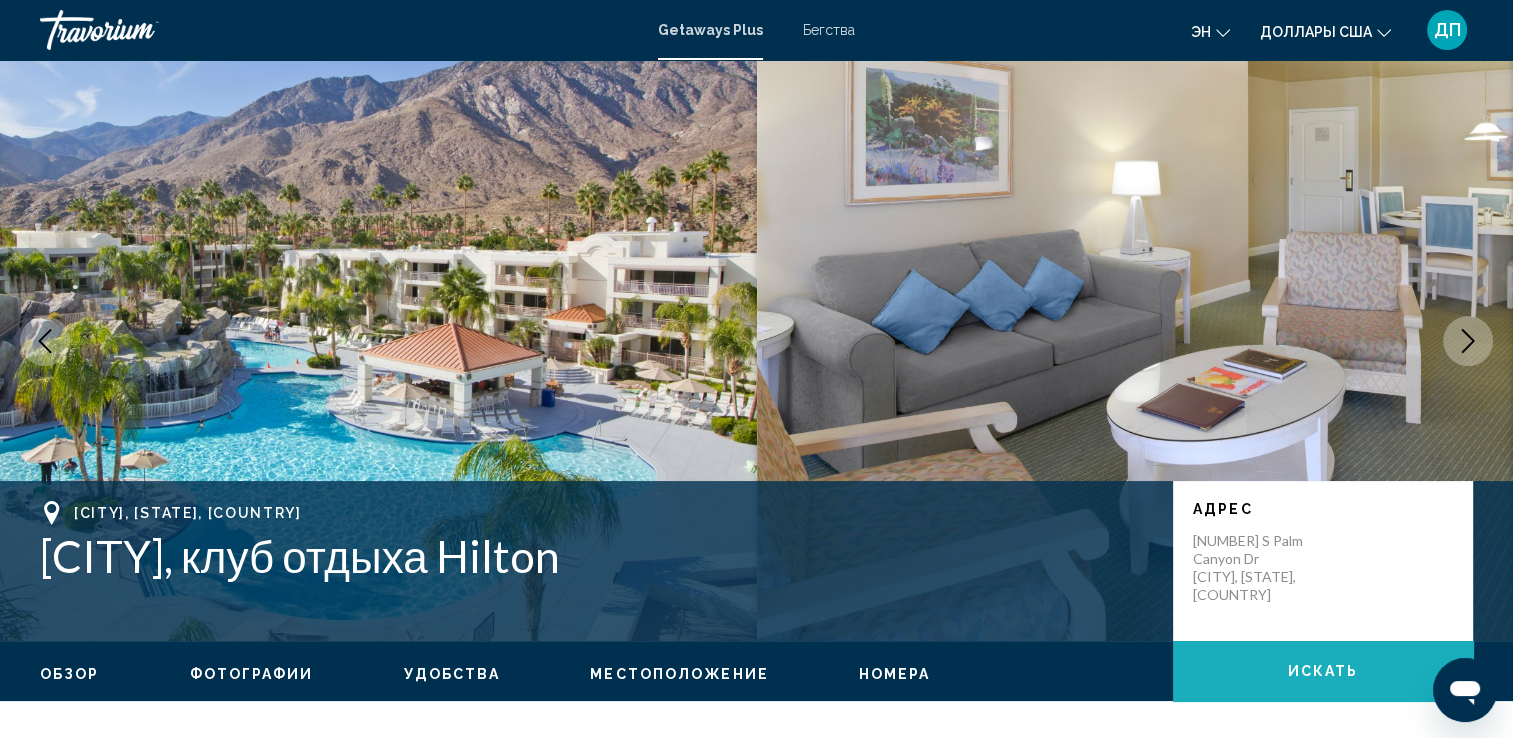 scroll, scrollTop: 0, scrollLeft: 0, axis: both 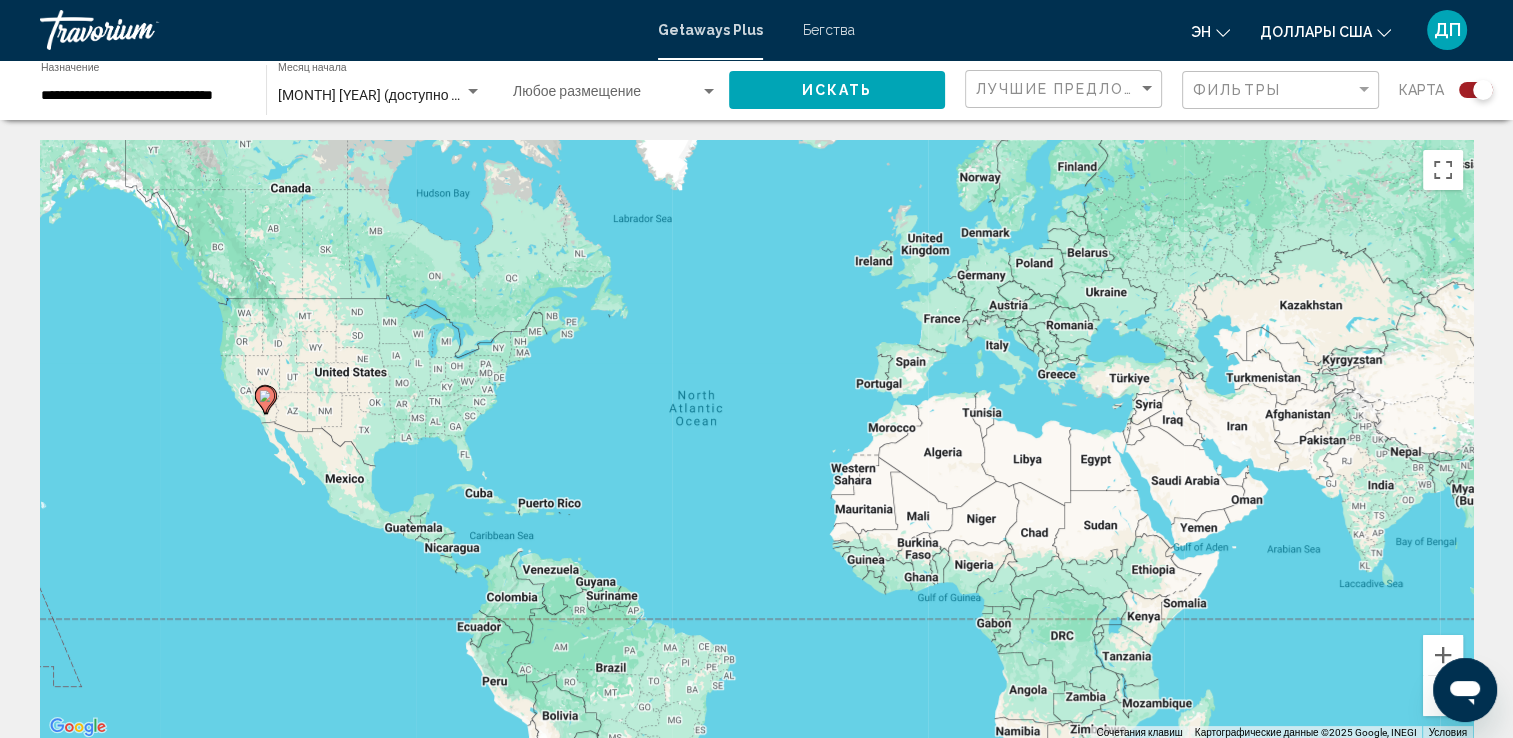 click at bounding box center (606, 96) 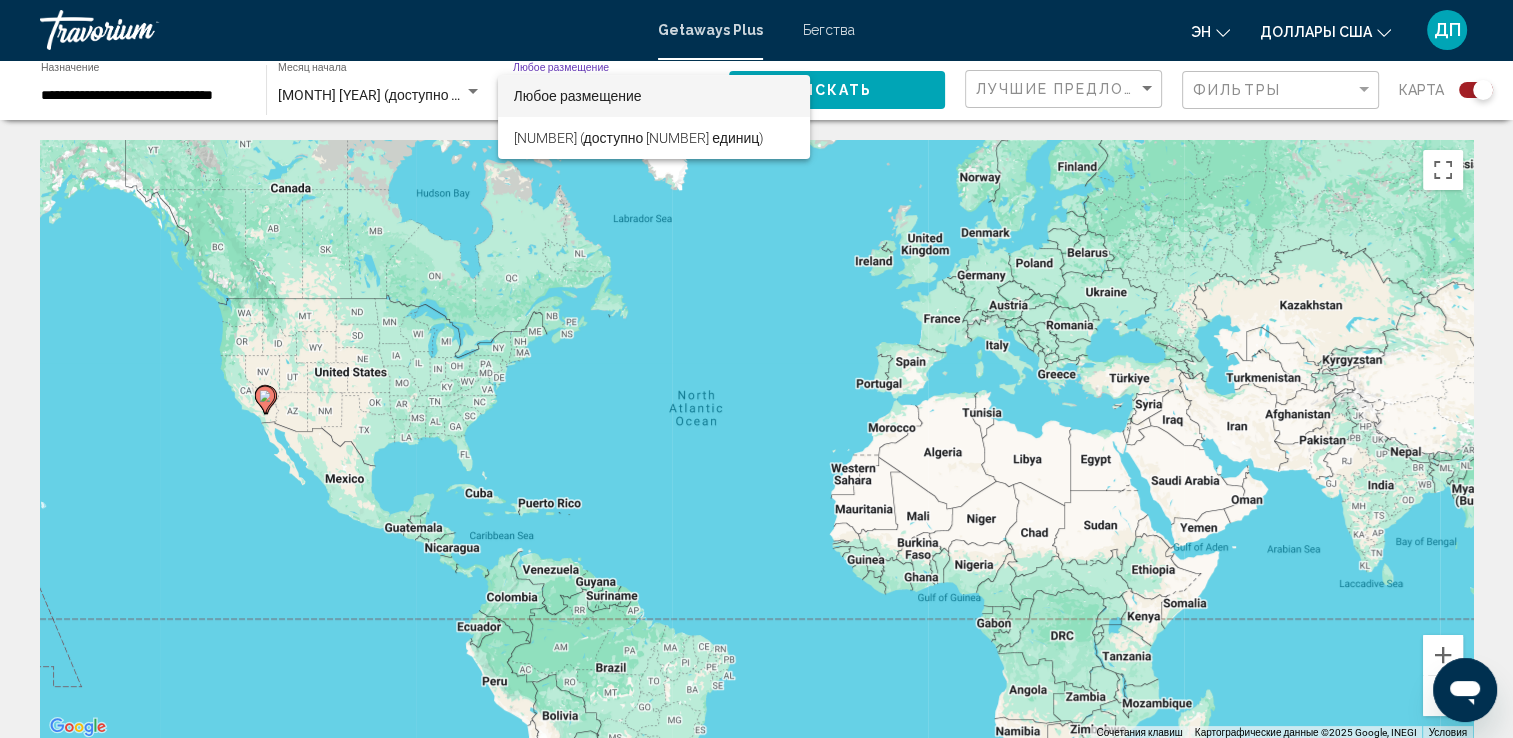 click at bounding box center [756, 369] 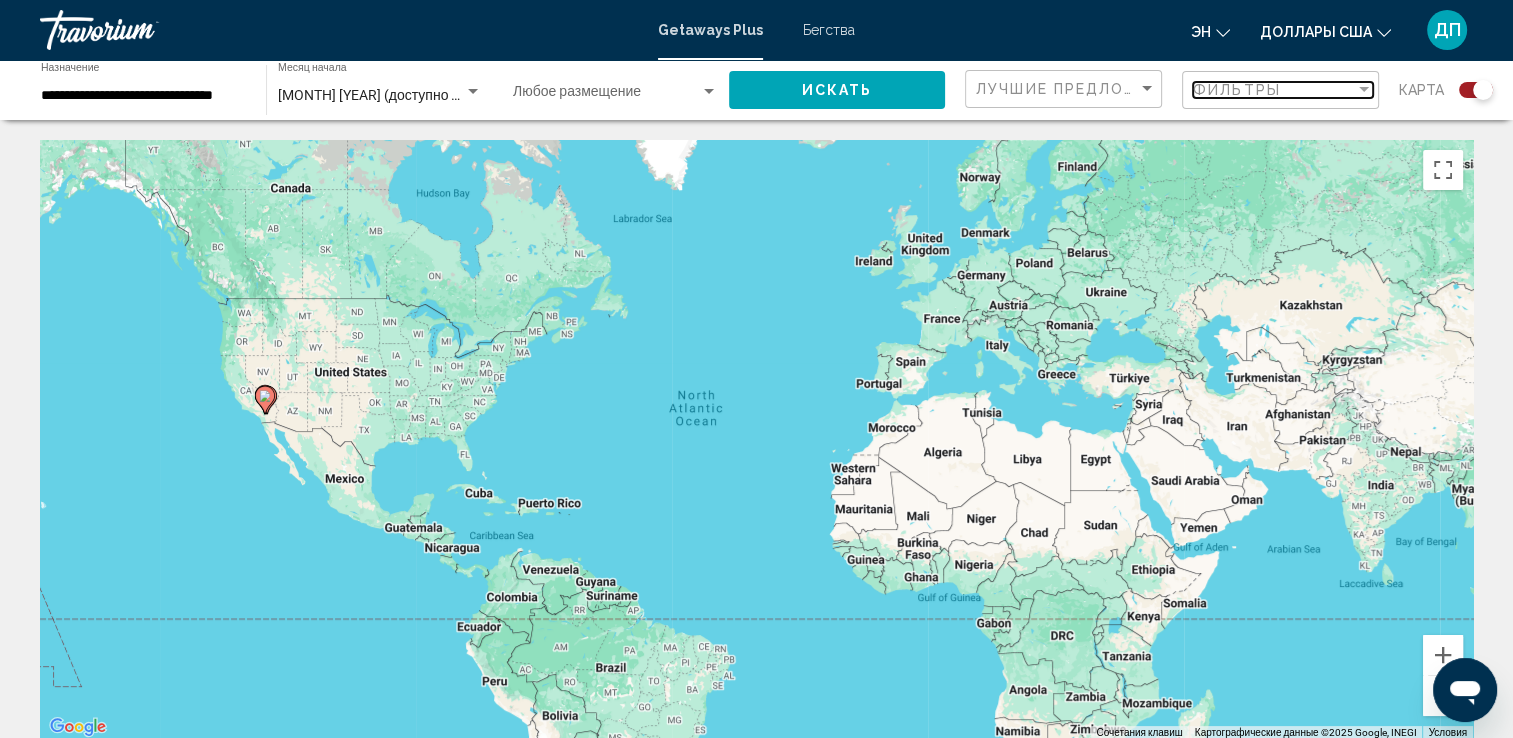 click on "Фильтры" at bounding box center (1274, 90) 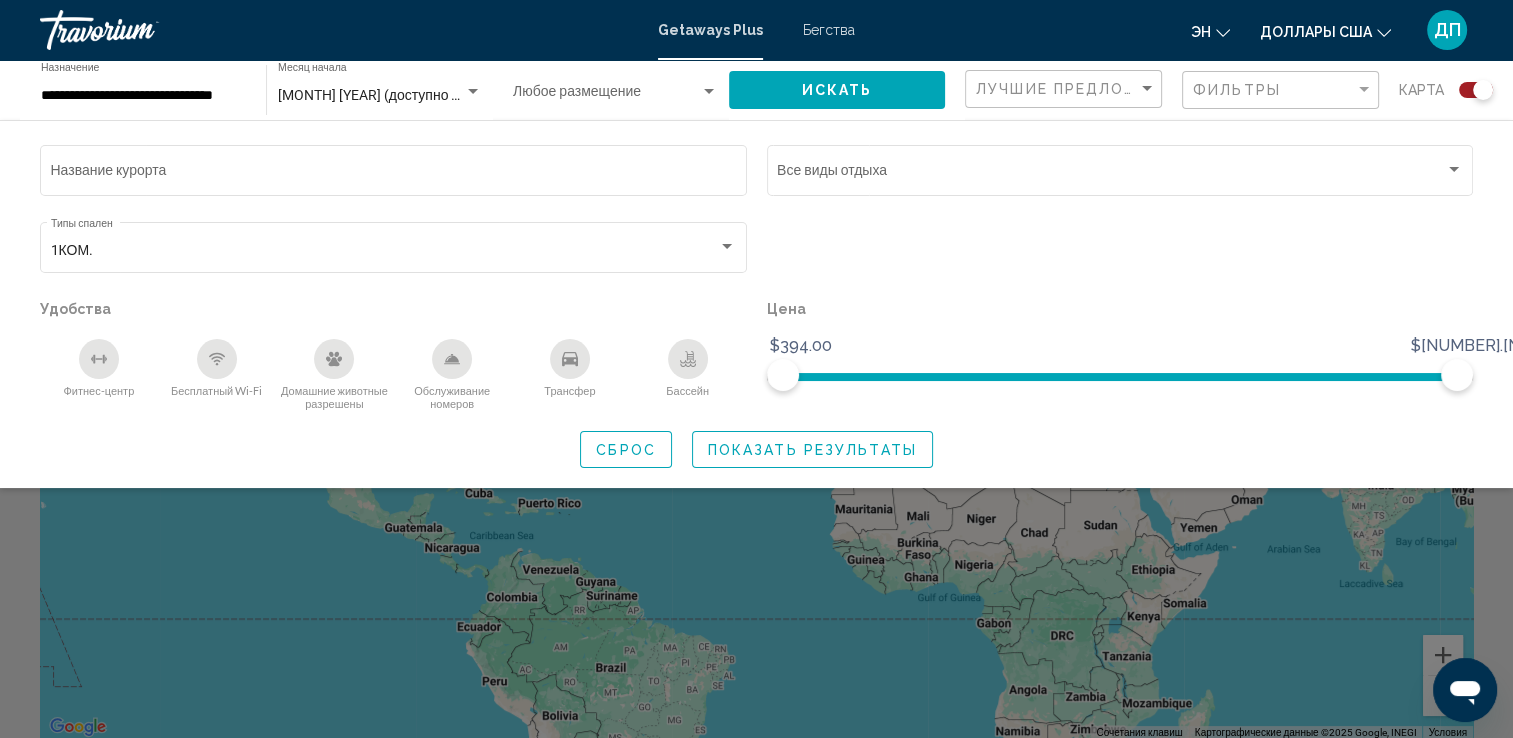 click at bounding box center [473, 91] 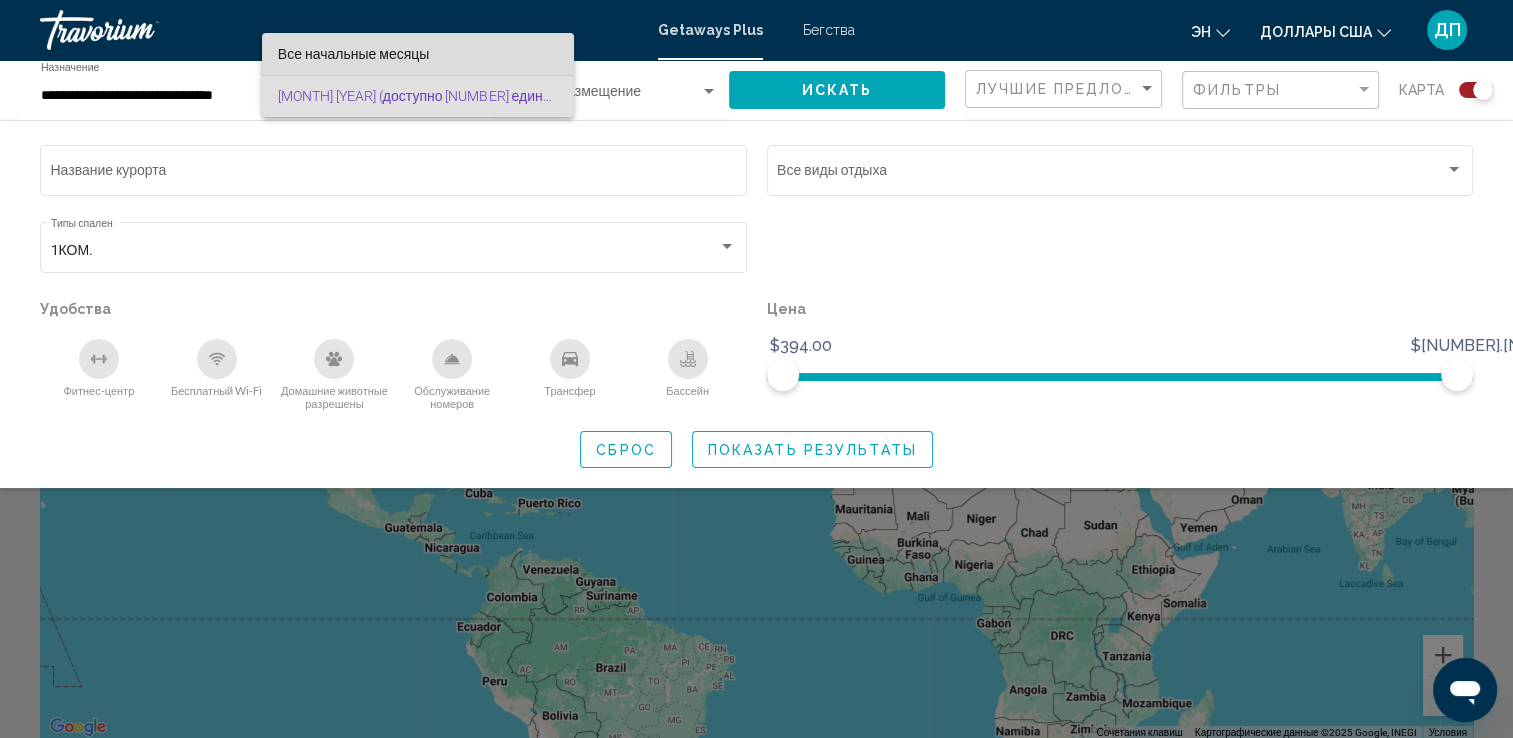 click on "Все начальные месяцы" at bounding box center [354, 54] 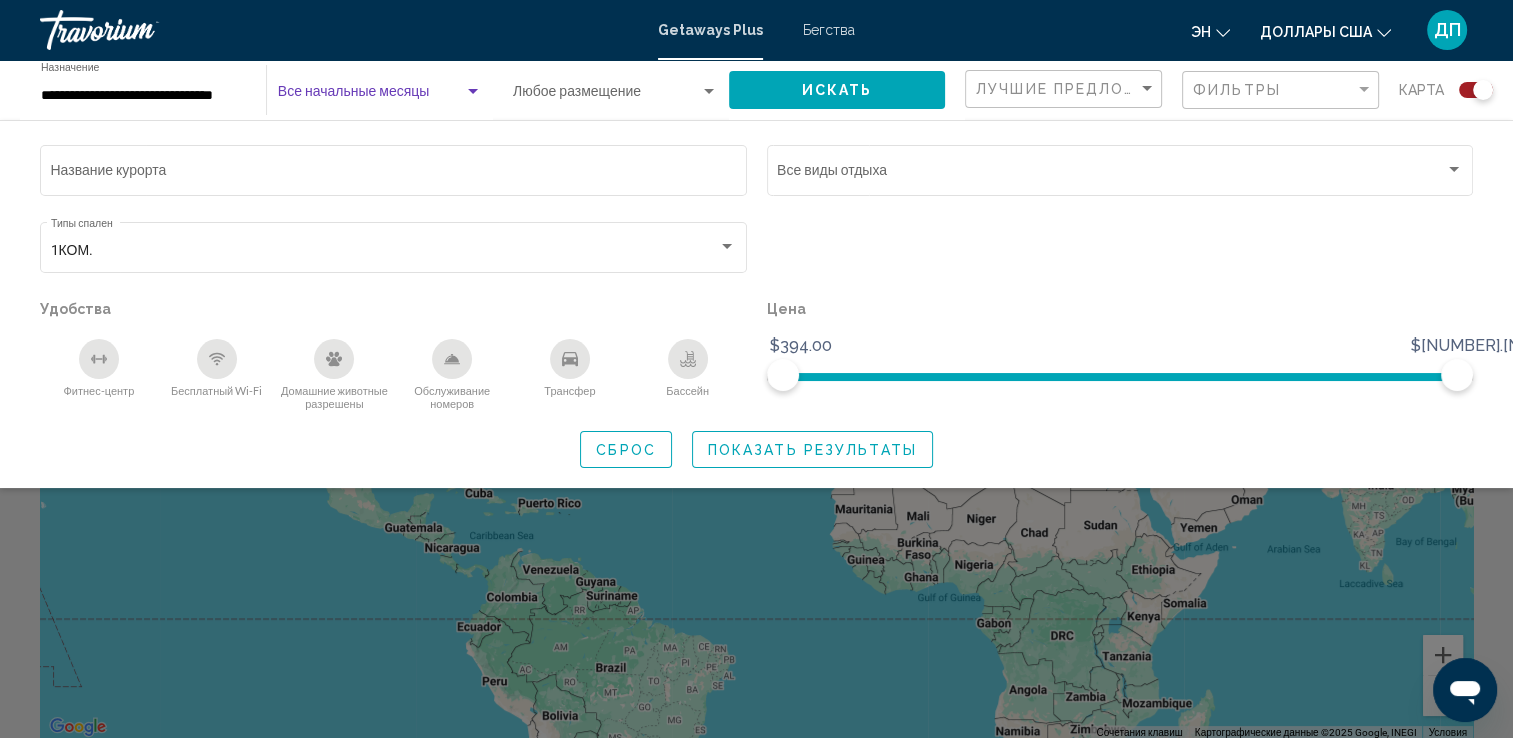 click at bounding box center (371, 96) 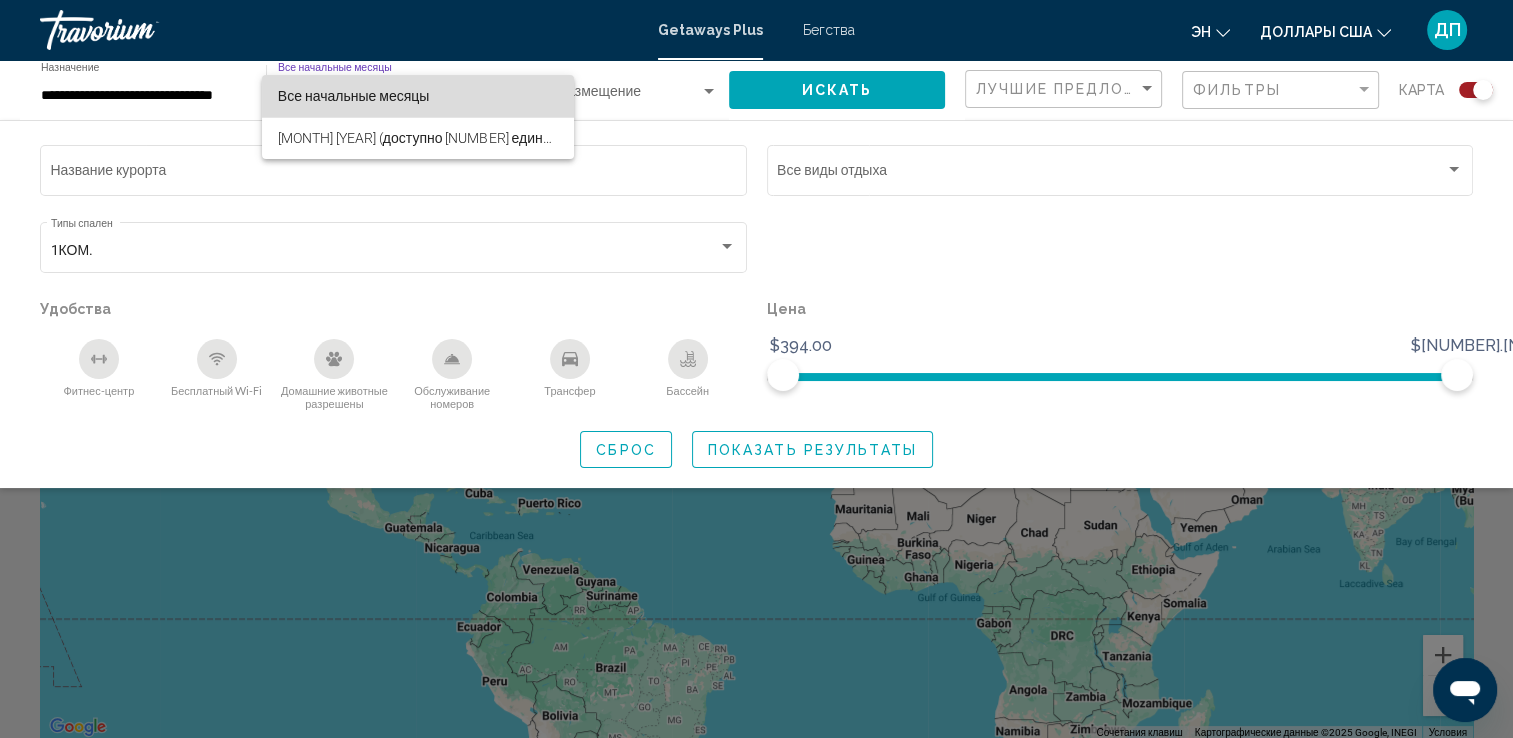 click on "Все начальные месяцы" at bounding box center (418, 96) 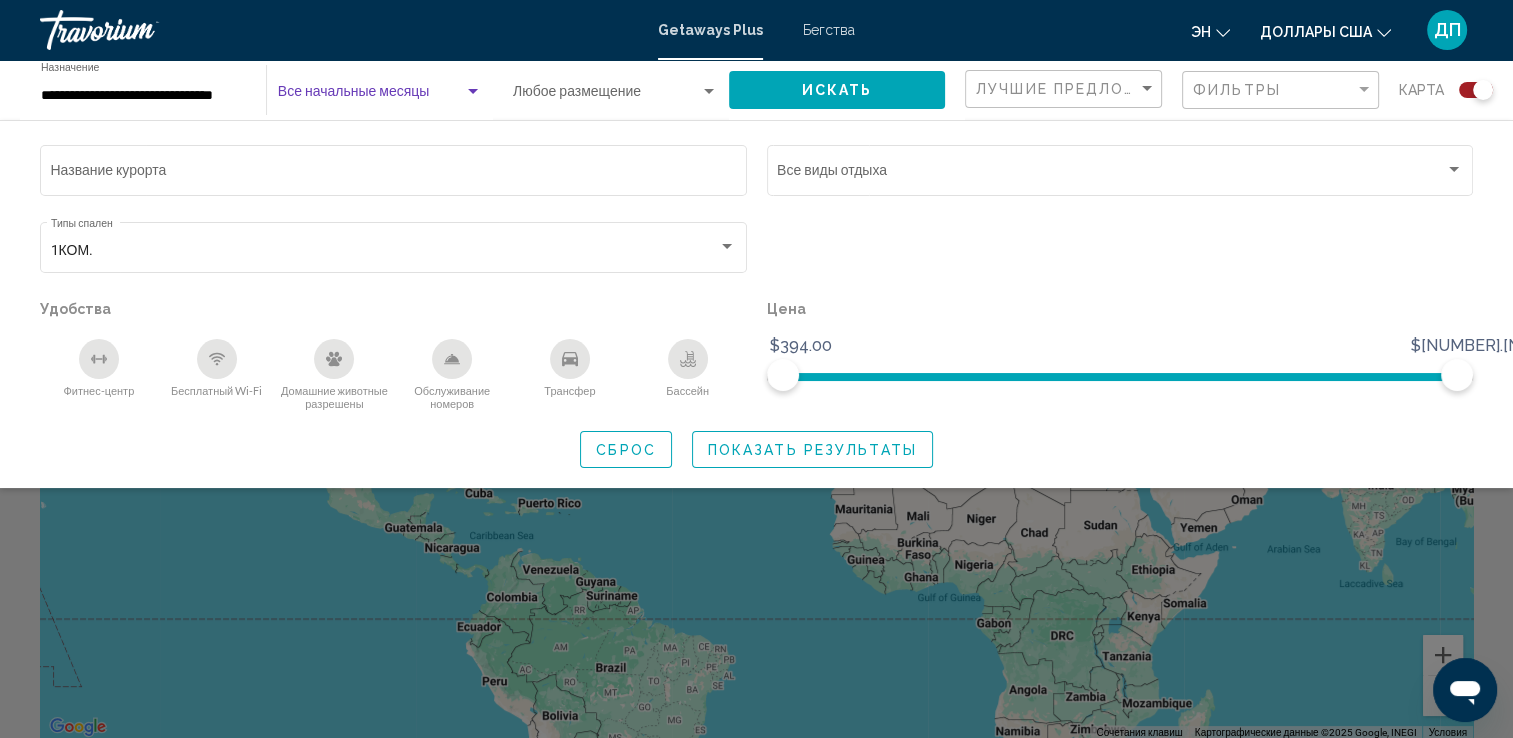 click on "Название курорта Vacation Types Все виды отдыха 1КОМ. Типы спален All Bedroom Types Удобства
Фитнес-центр
Бесплатный Wi-Fi
Домашние животные разрешены
Обслуживание номеров
Трансфер
Бассейн Цена $[PRICE] $[PRICE] $[PRICE] $[PRICE] Сброс Показать результаты" 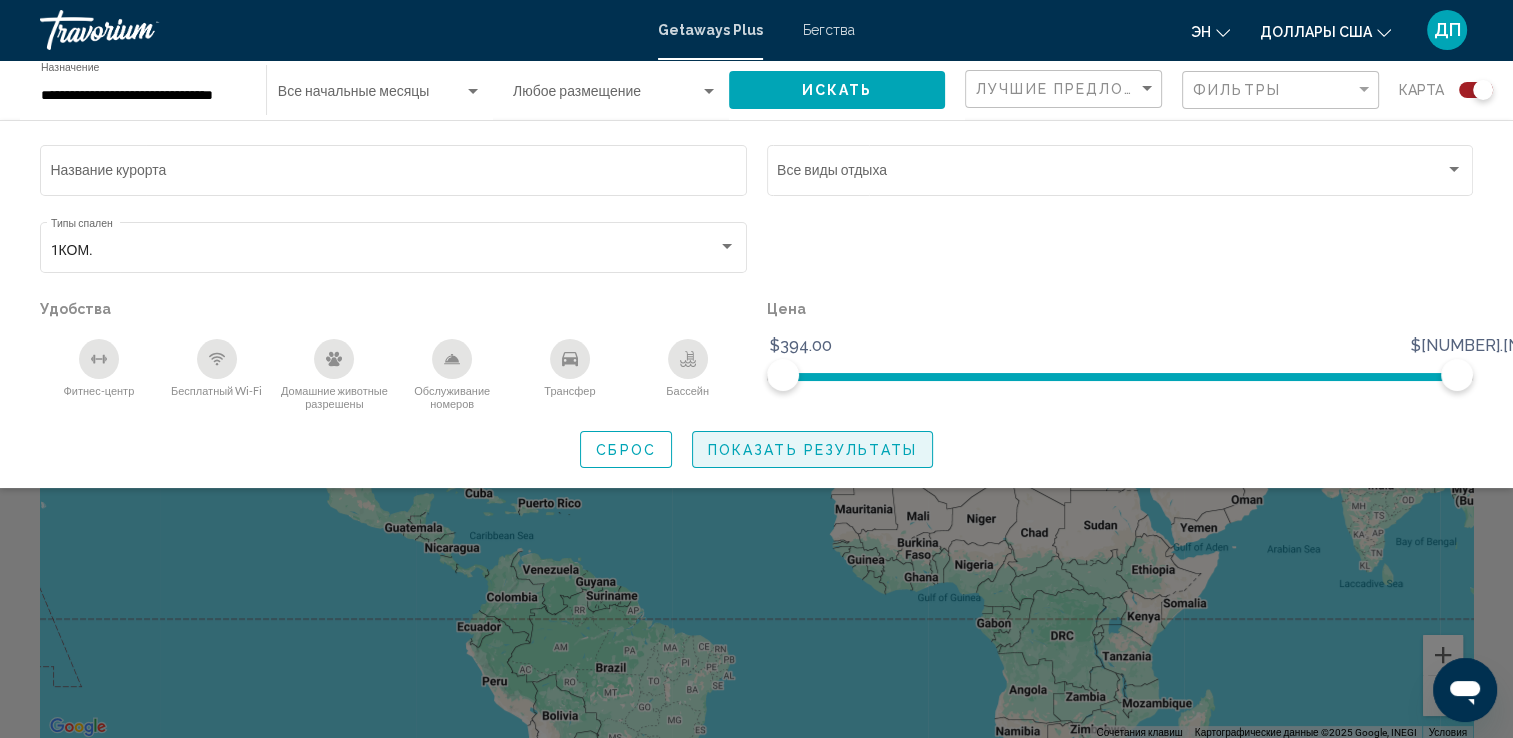 click on "Показать результаты" 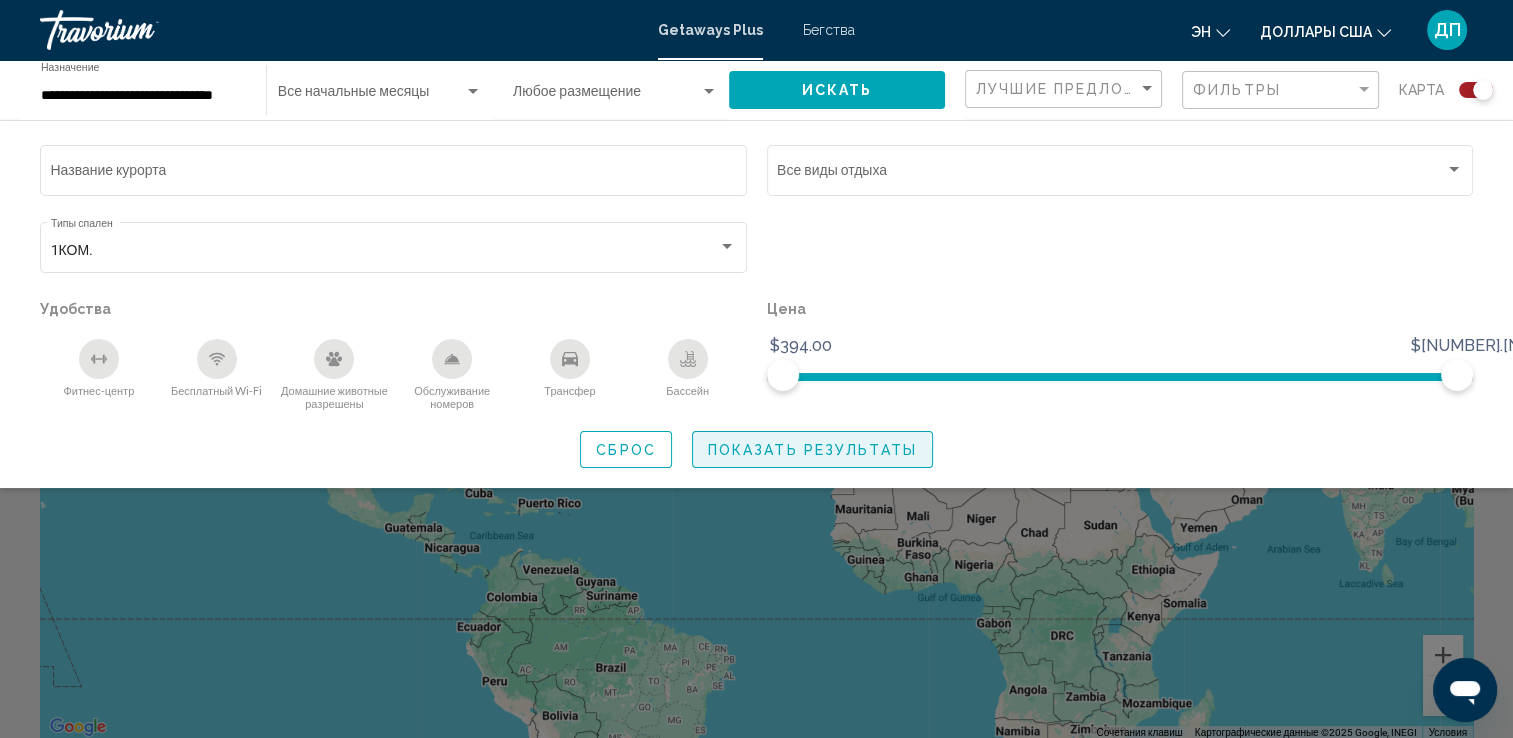 click on "Показать результаты" 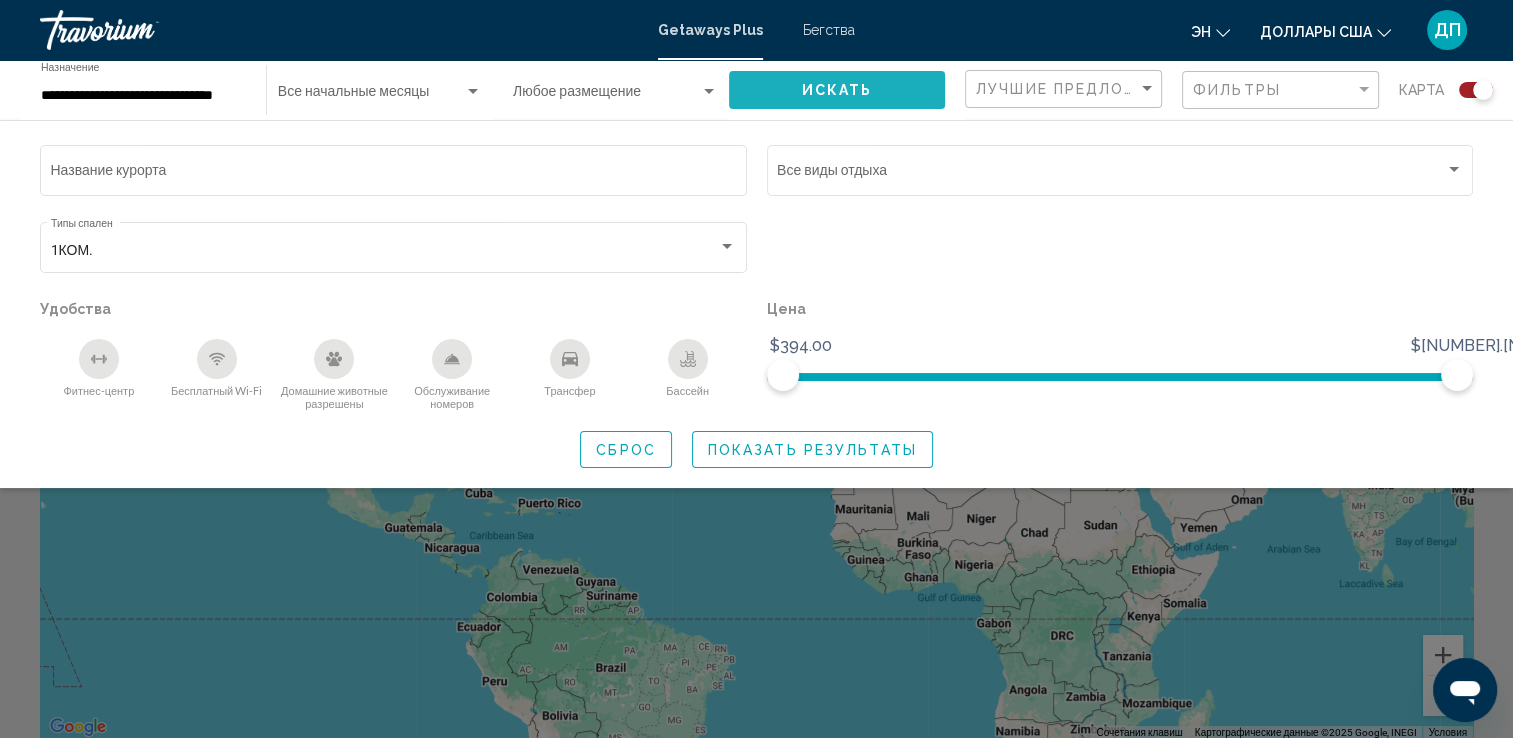 click on "Искать" 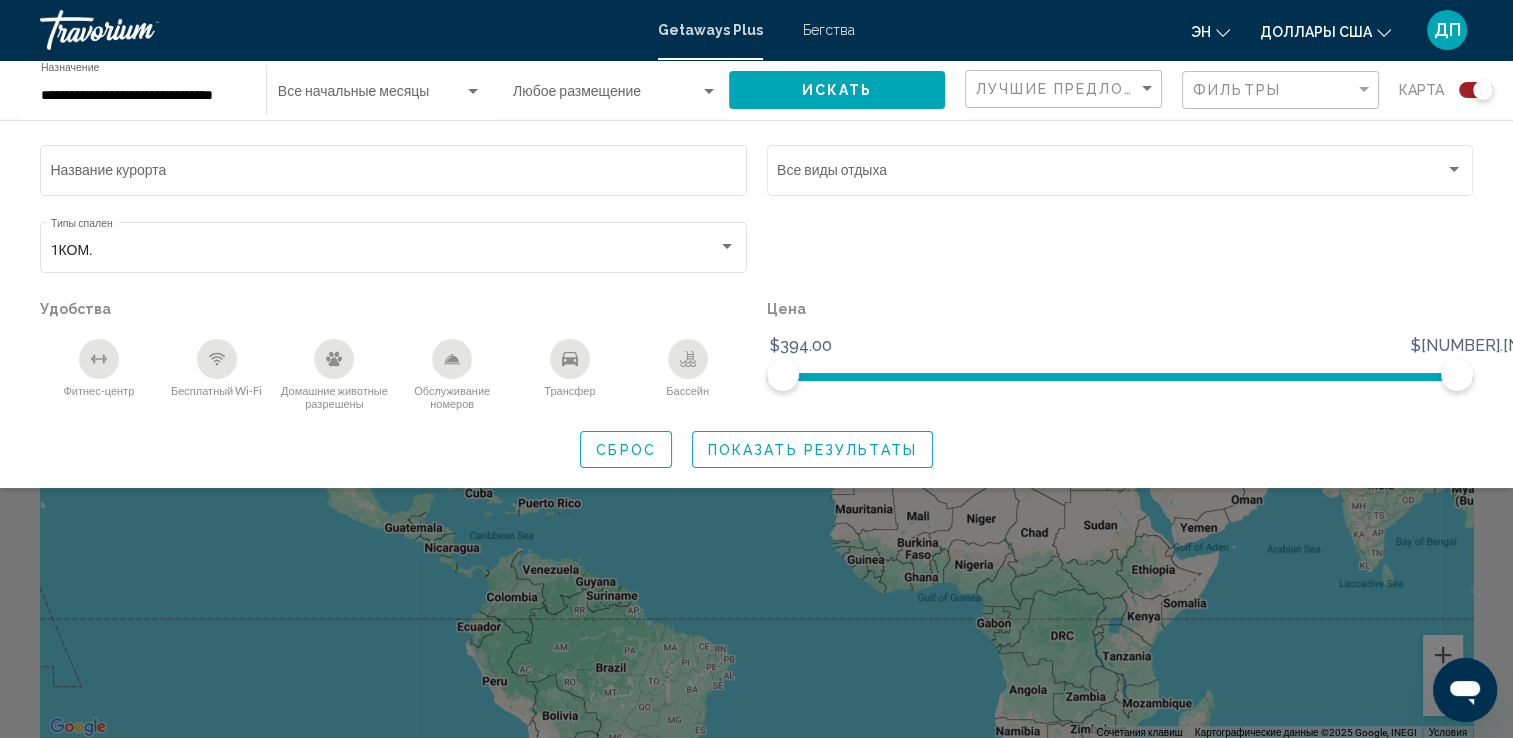 click 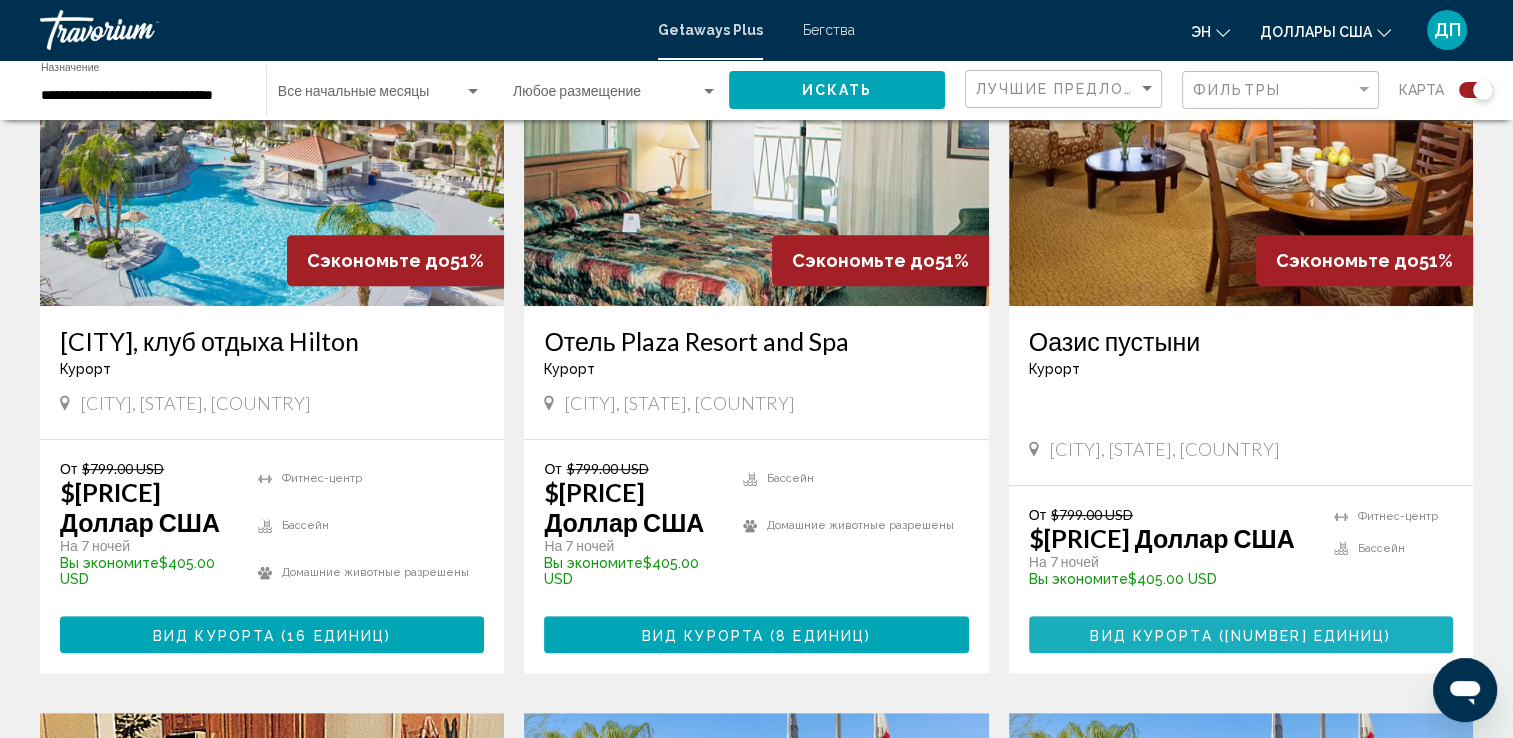 scroll, scrollTop: 843, scrollLeft: 0, axis: vertical 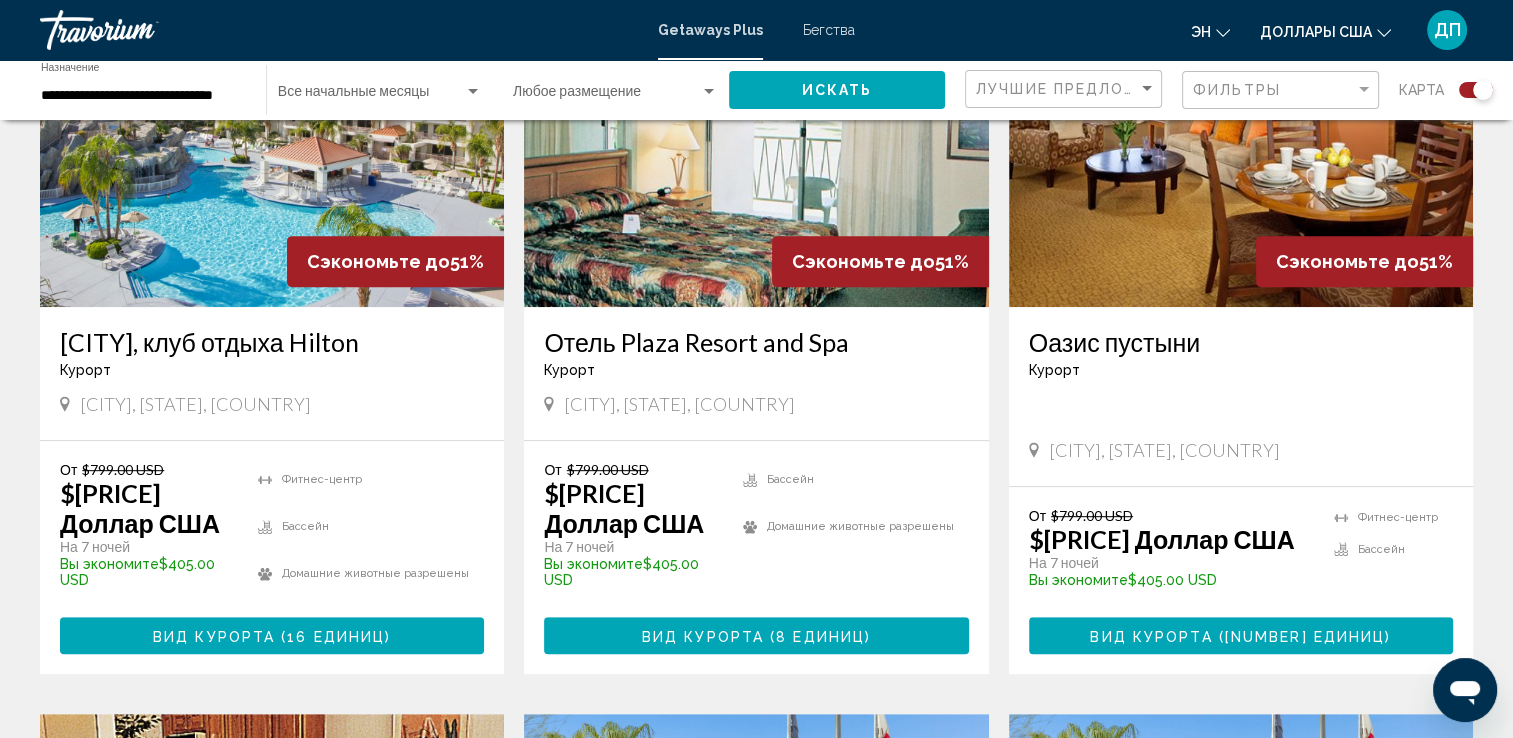 click on "[CITY], клуб отдыха Hilton  Курорт  -  This is an adults only resort
[CITY], [STATE], [COUNTRY]" at bounding box center (272, 373) 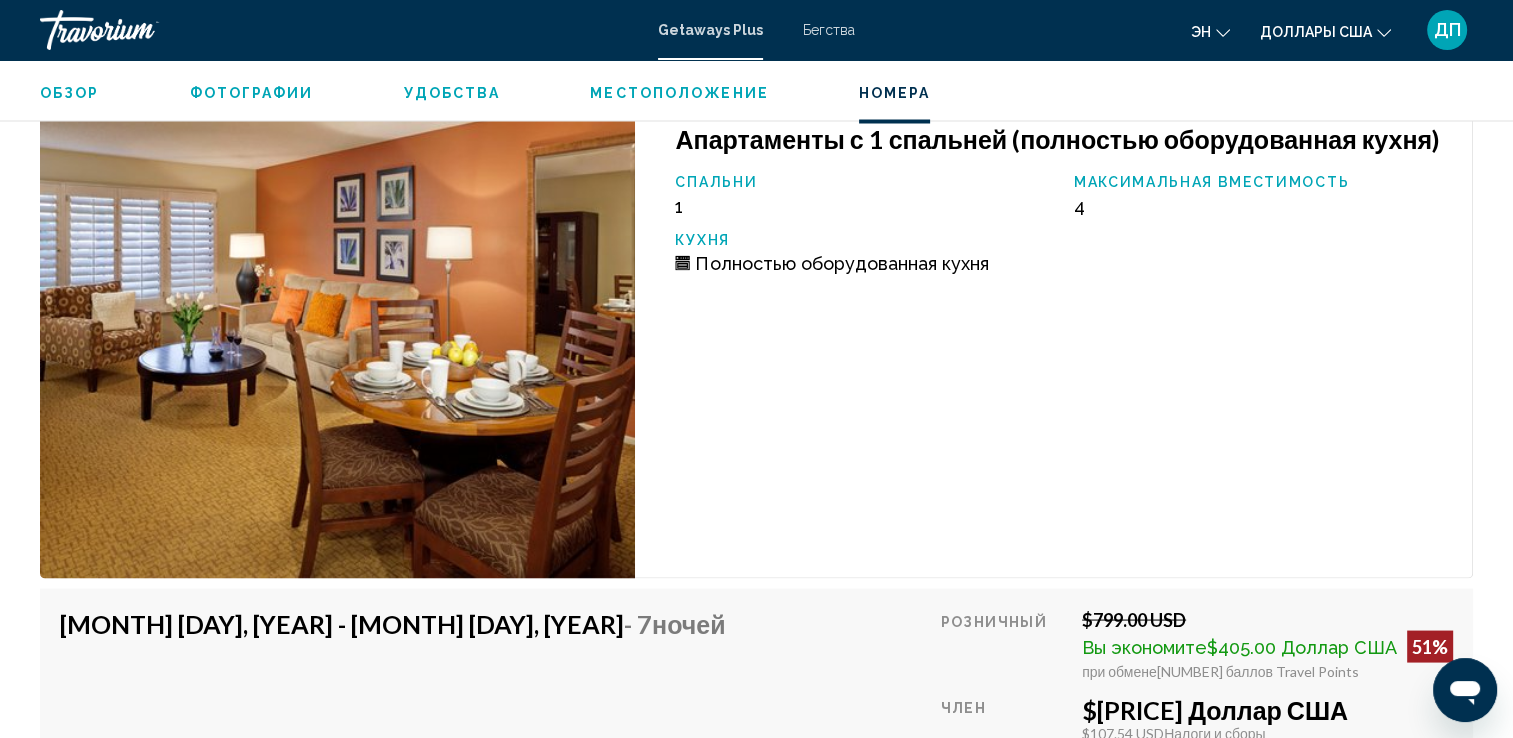 scroll, scrollTop: 3668, scrollLeft: 0, axis: vertical 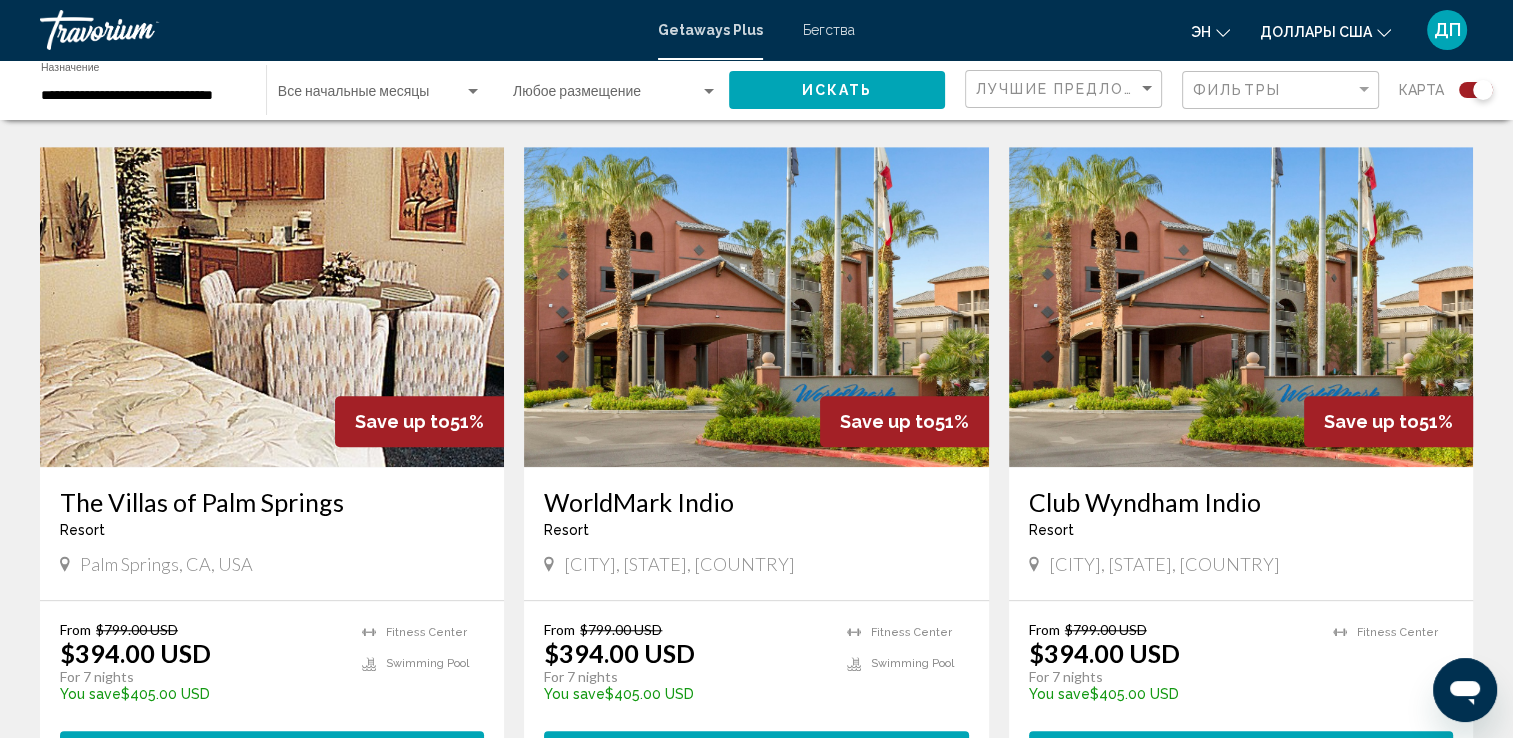click at bounding box center [272, 307] 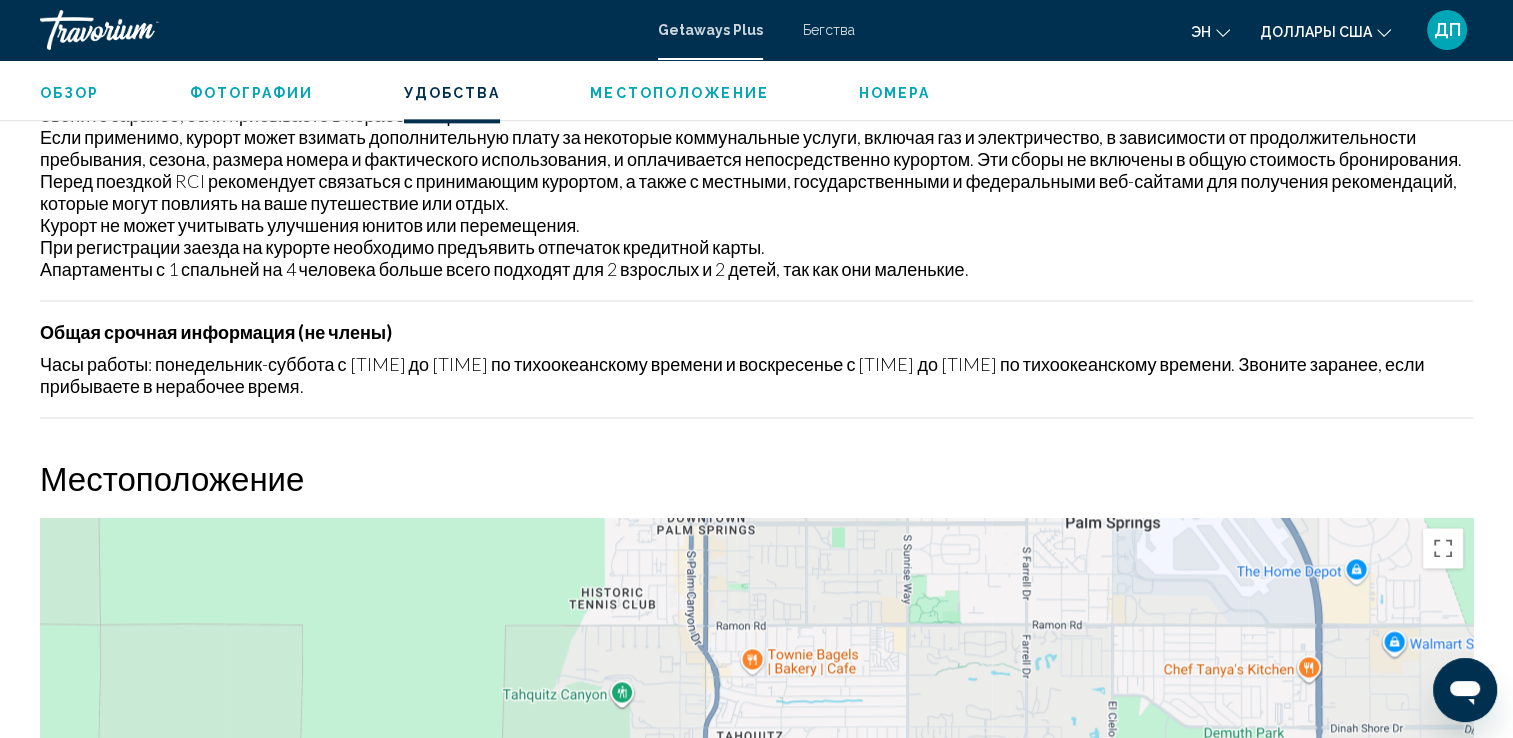 scroll, scrollTop: 2577, scrollLeft: 0, axis: vertical 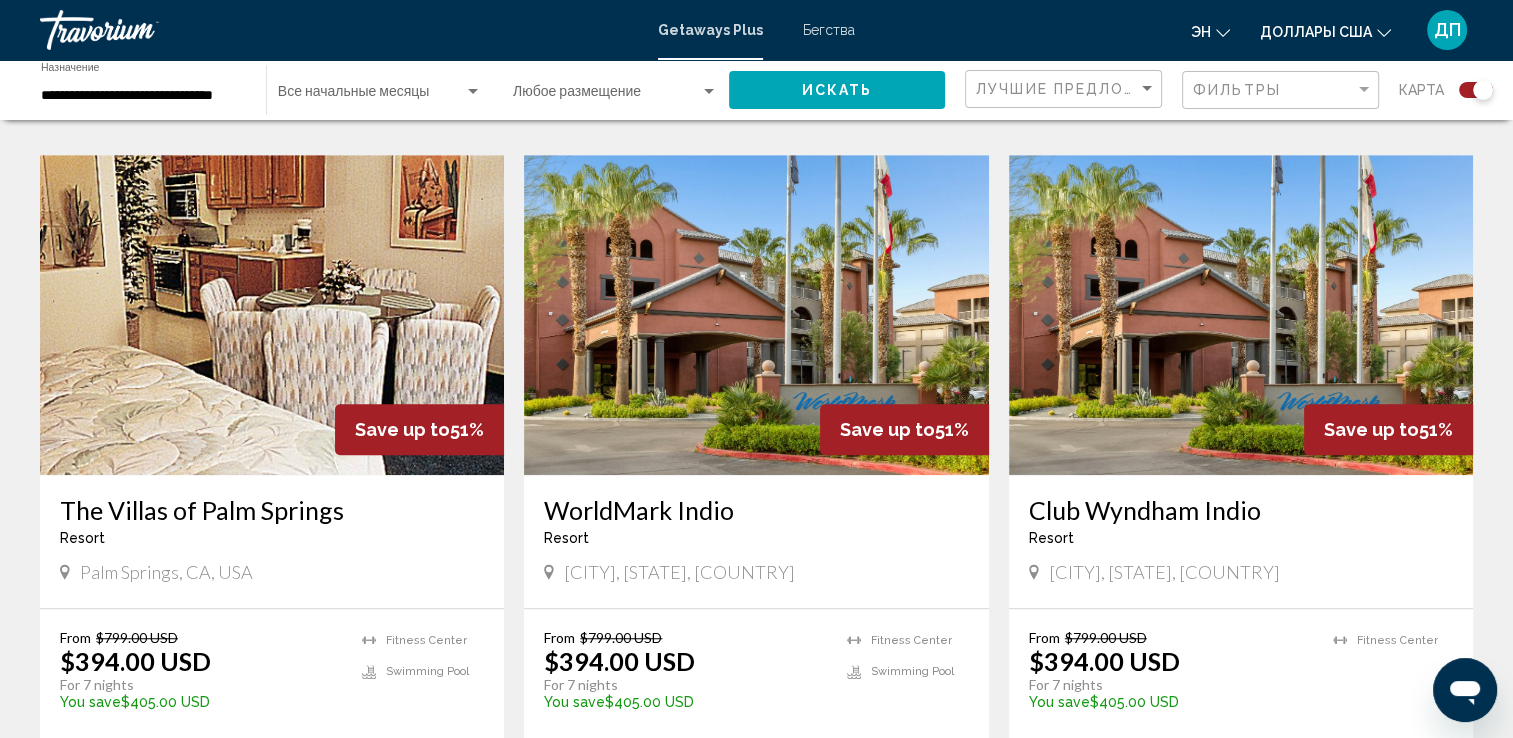 click at bounding box center [1241, 315] 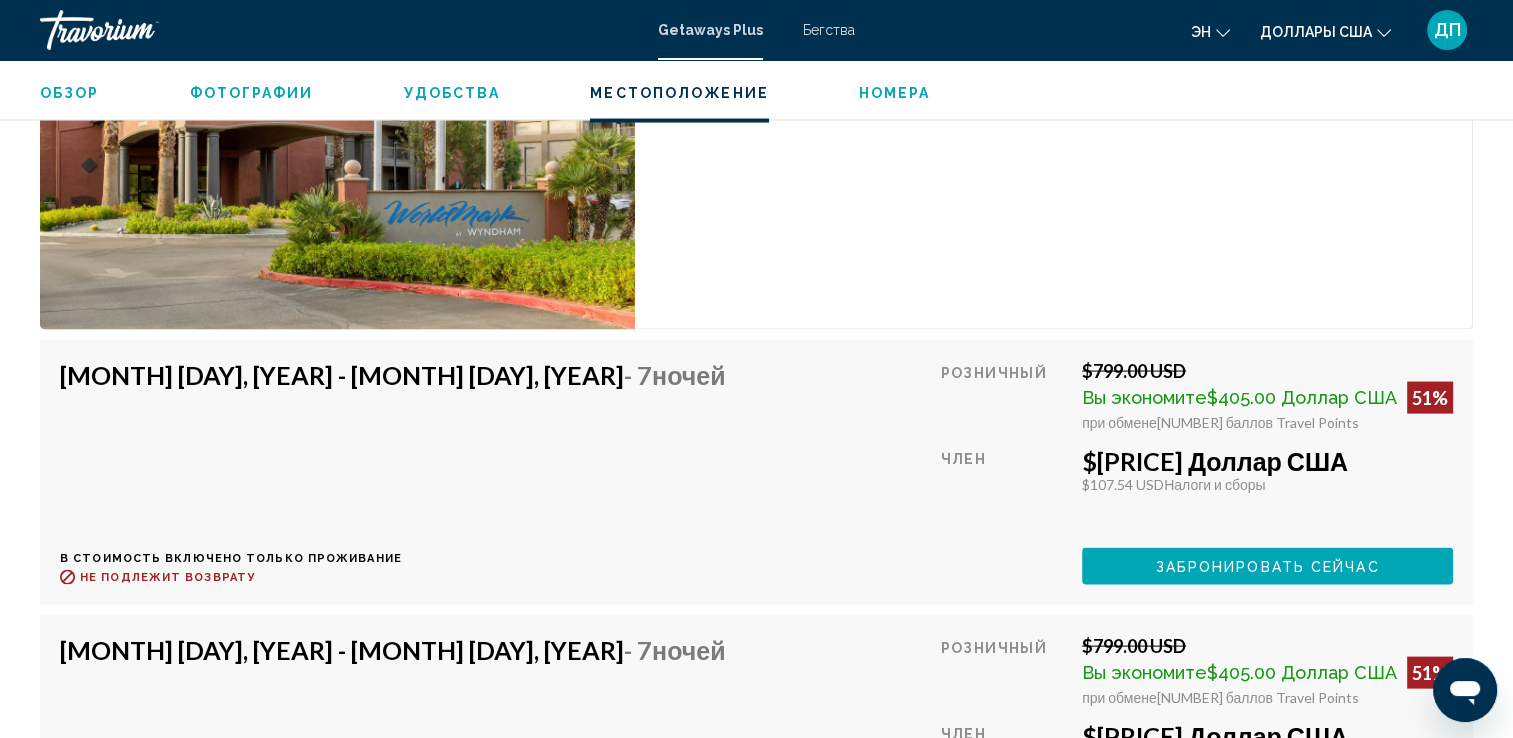 scroll, scrollTop: 3983, scrollLeft: 0, axis: vertical 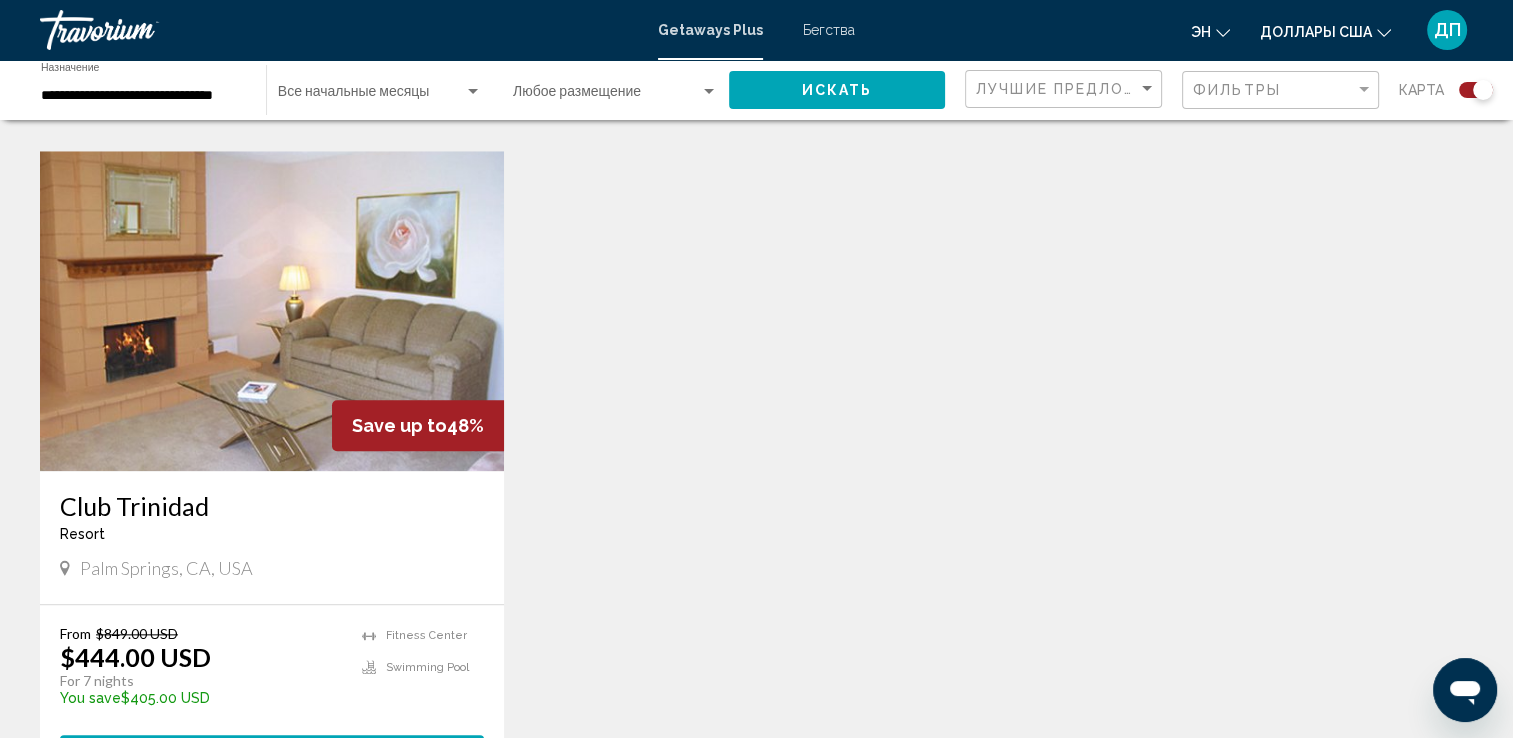 click at bounding box center [272, 311] 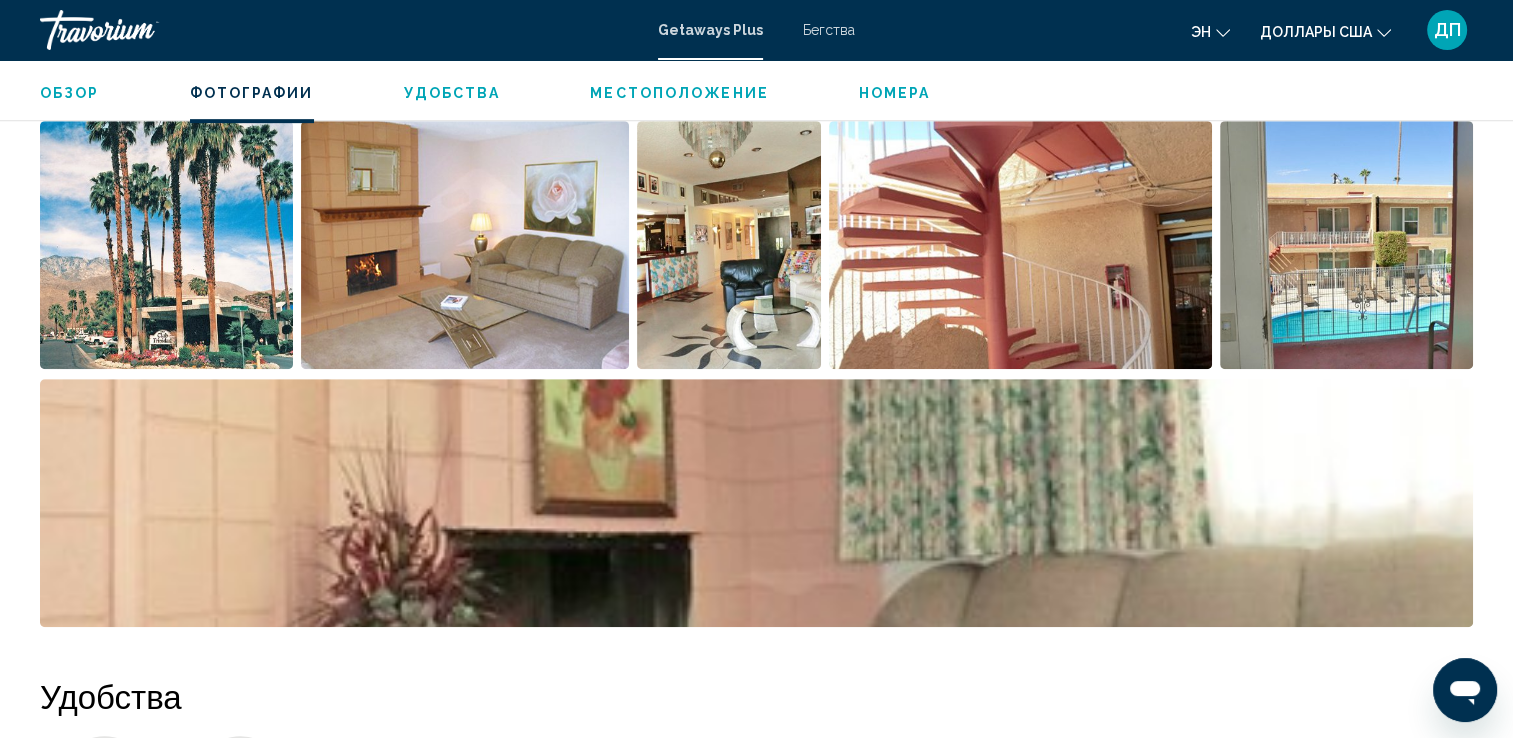 scroll, scrollTop: 986, scrollLeft: 0, axis: vertical 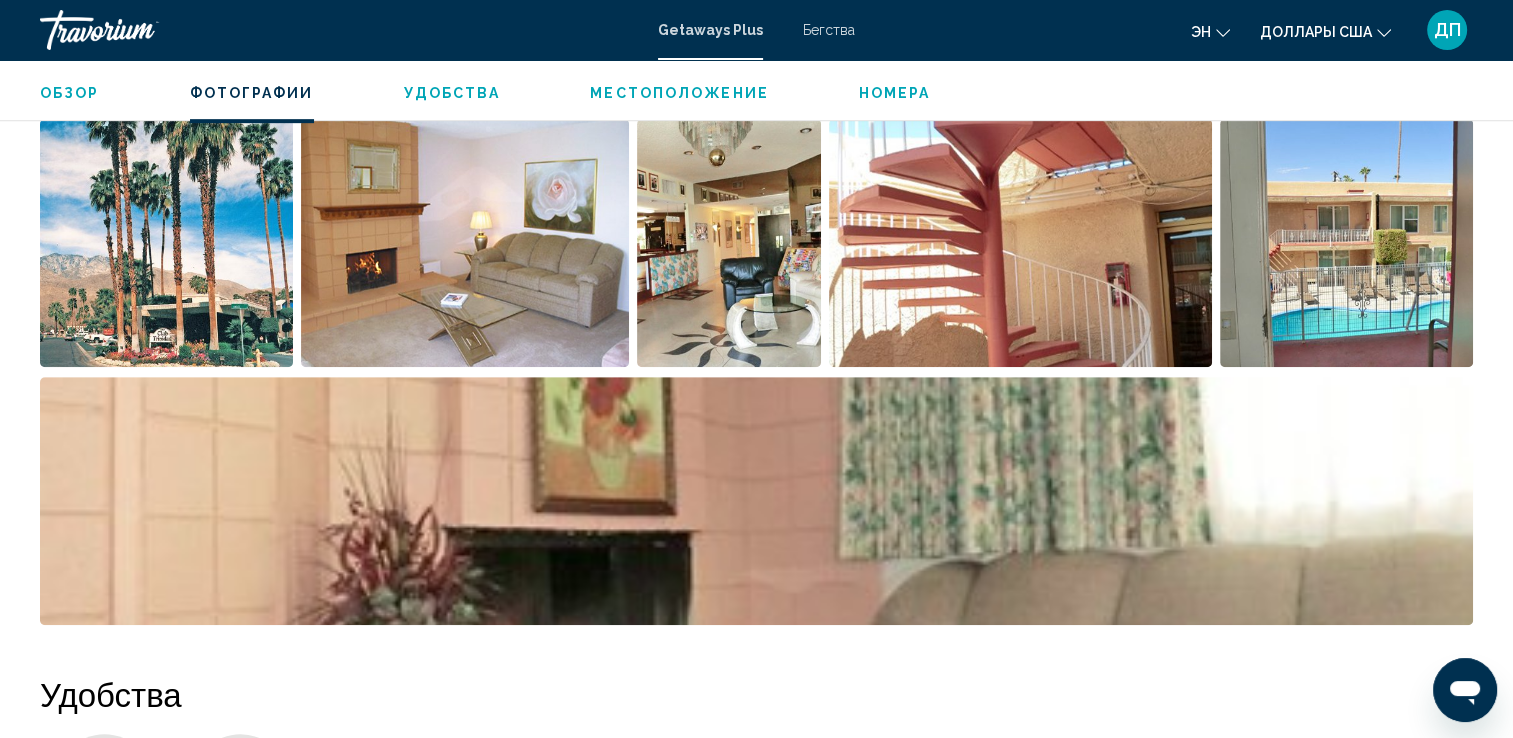 click at bounding box center [1346, 243] 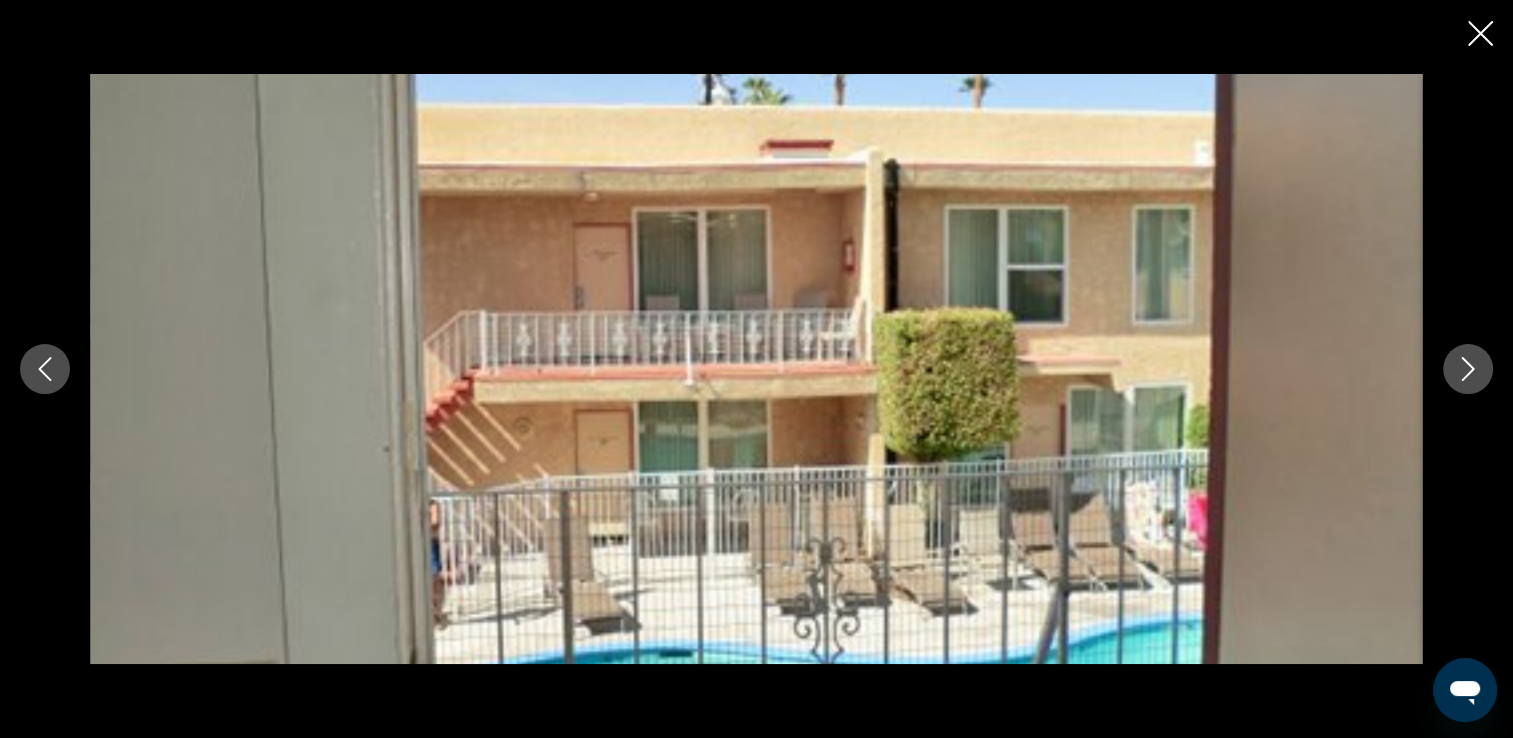 scroll, scrollTop: 1683, scrollLeft: 0, axis: vertical 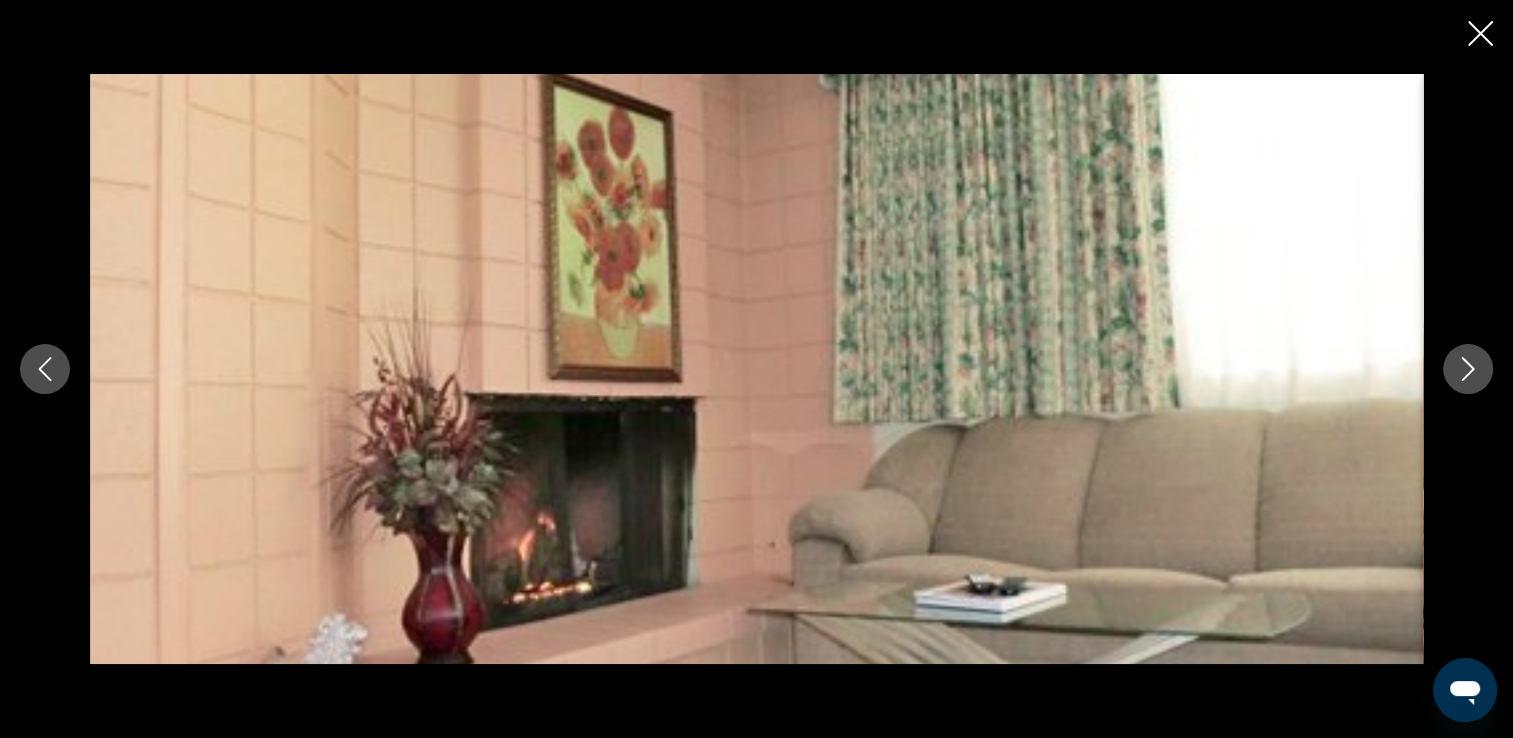 click 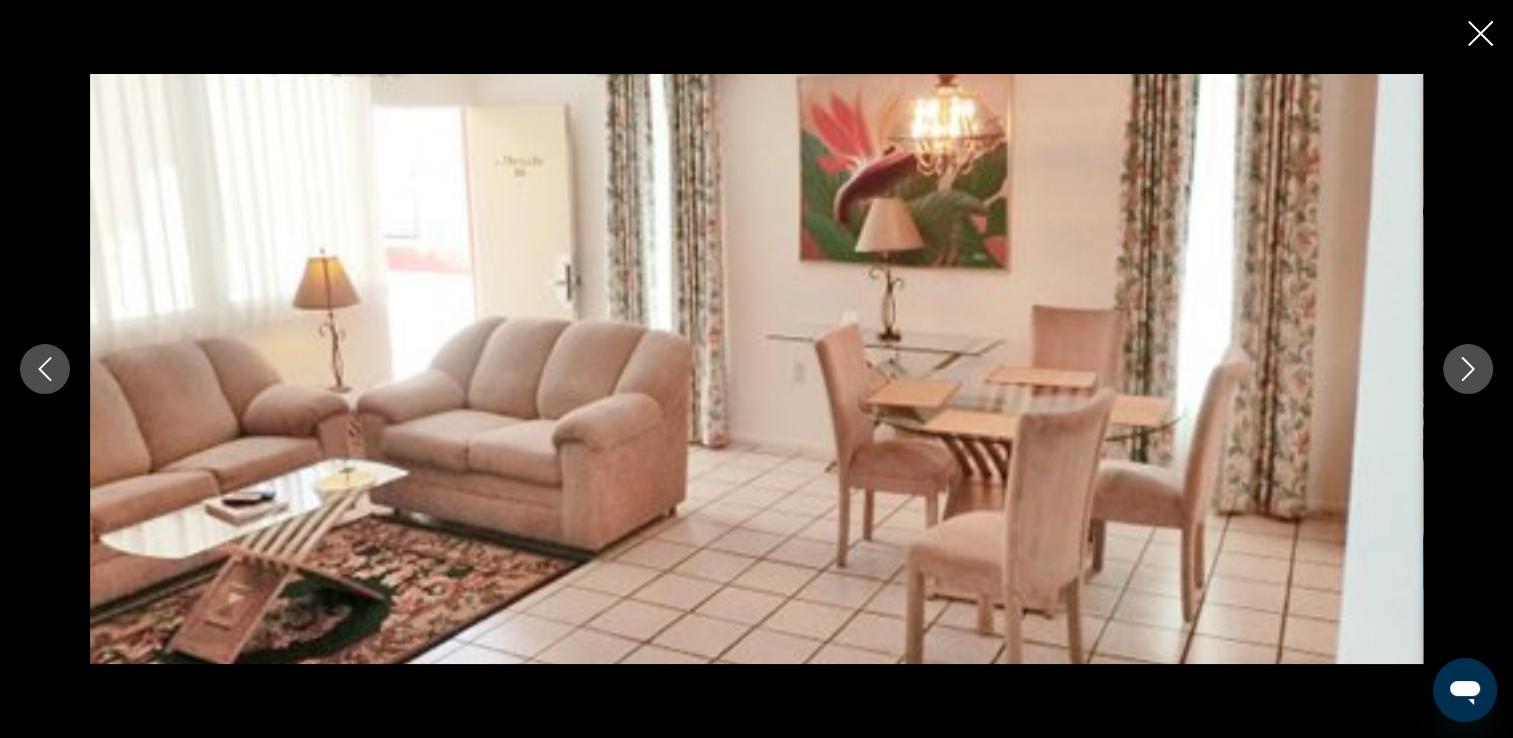 click at bounding box center (1468, 369) 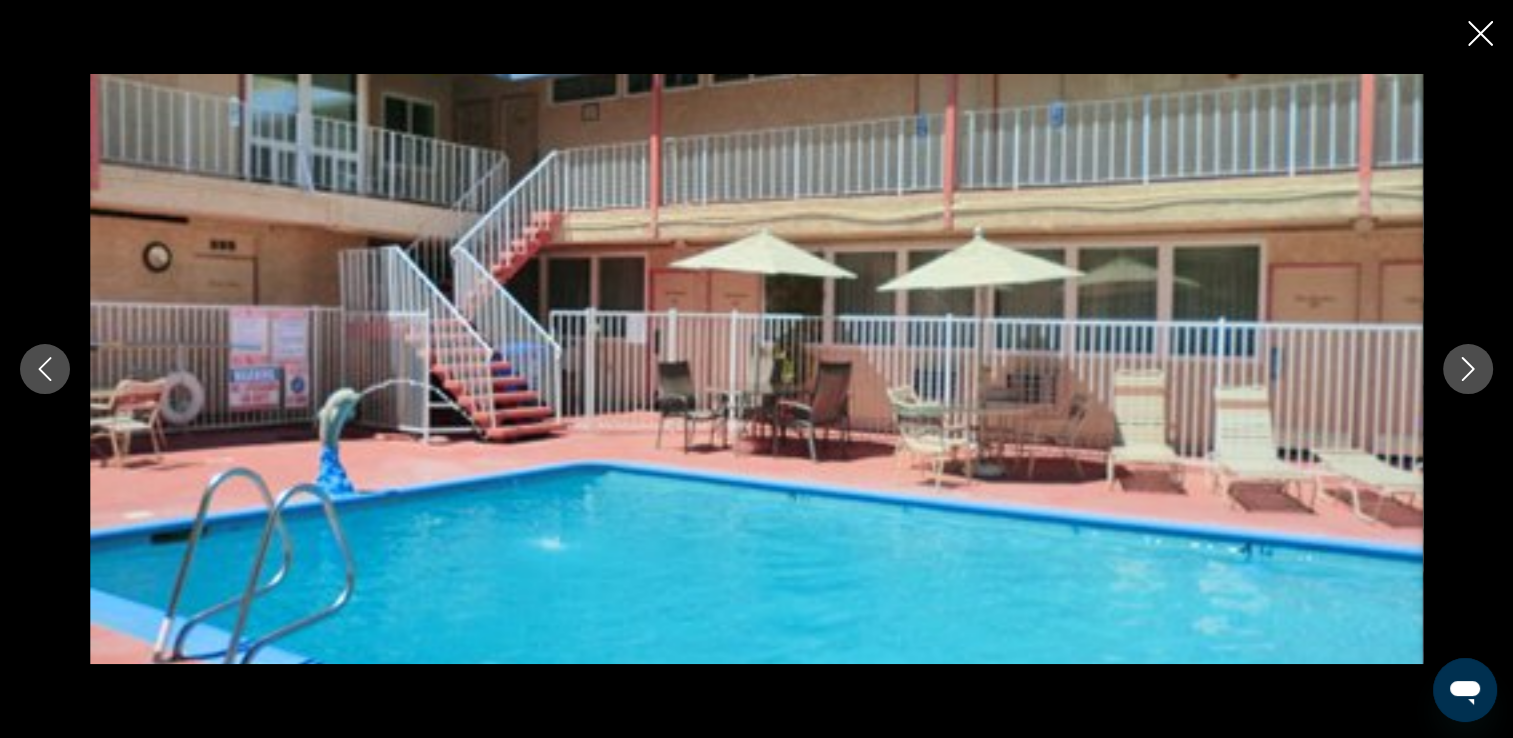 click at bounding box center [1468, 369] 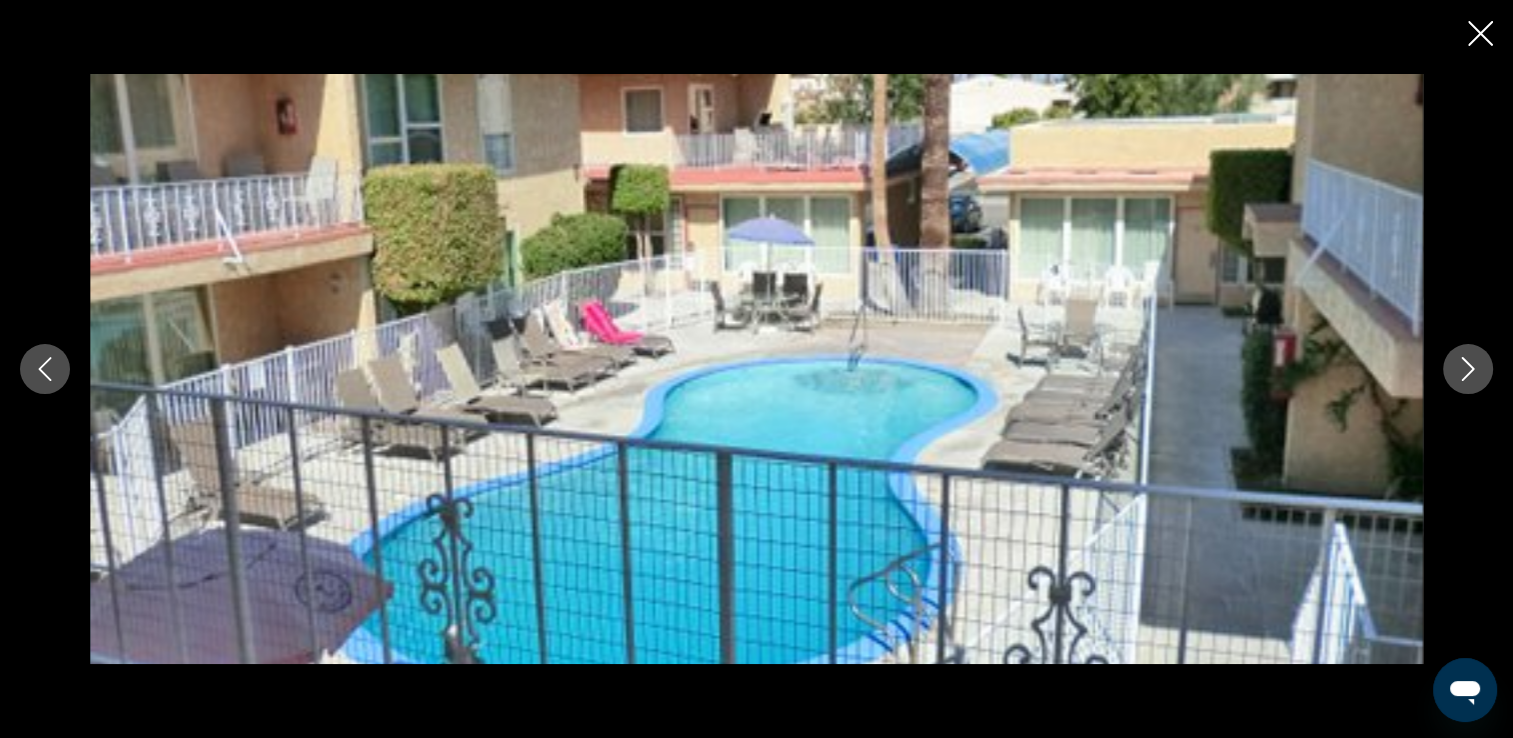 click at bounding box center [1468, 369] 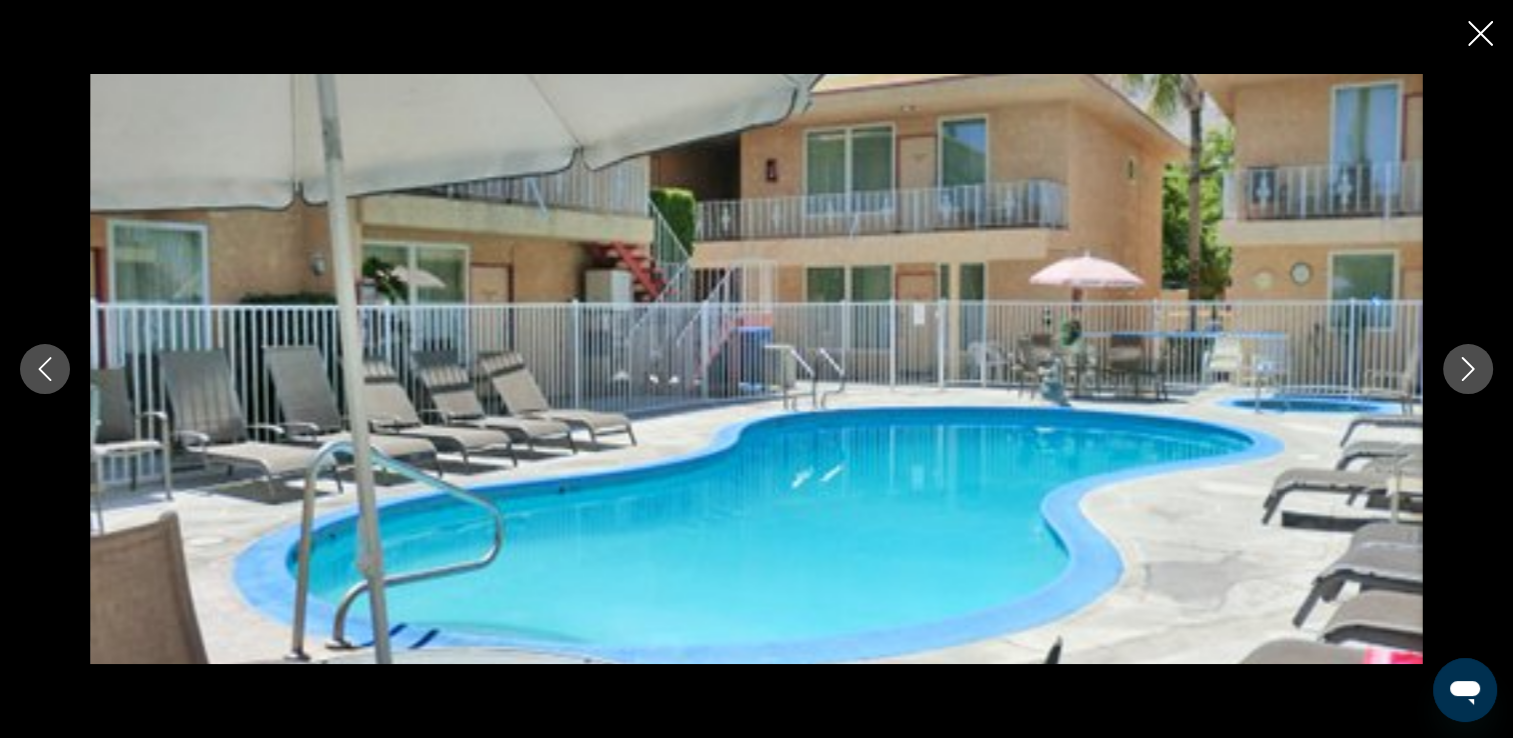 click at bounding box center (1468, 369) 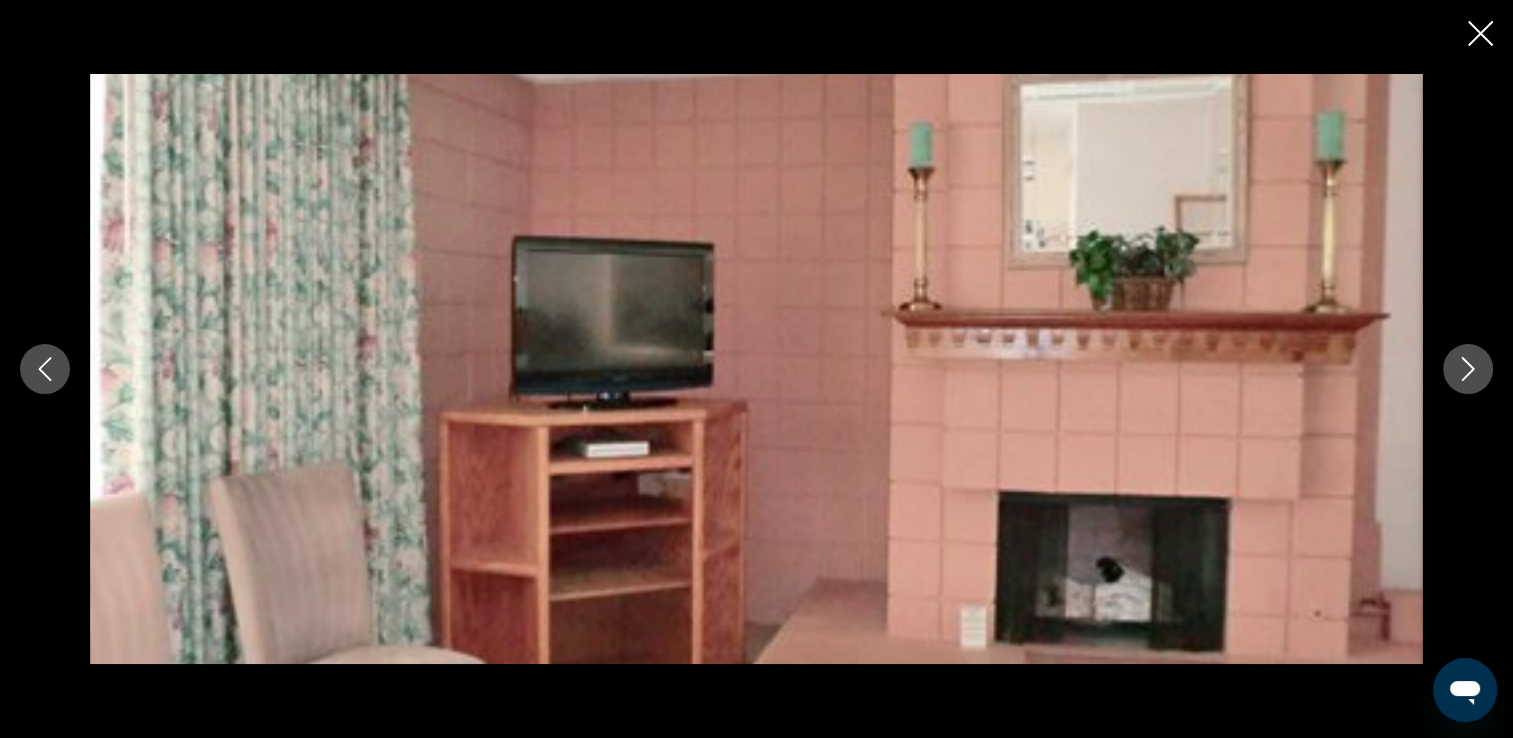 click at bounding box center (1480, 35) 